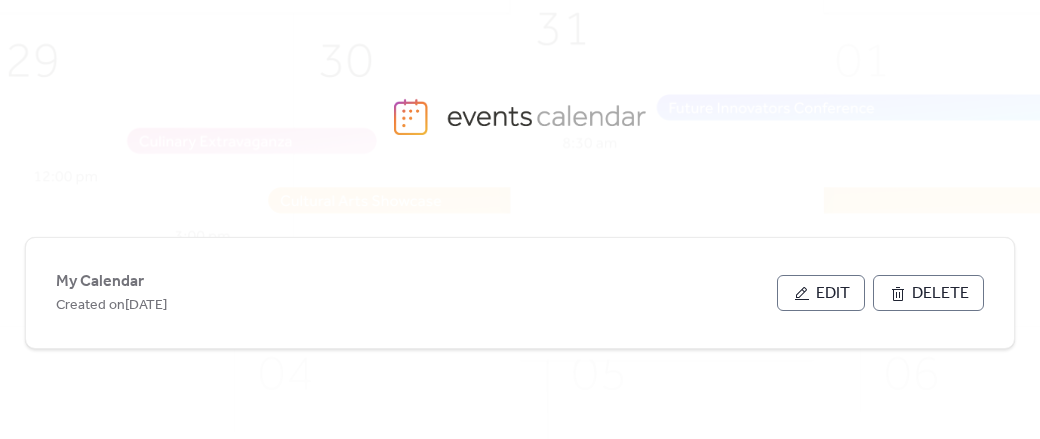 scroll, scrollTop: 0, scrollLeft: 0, axis: both 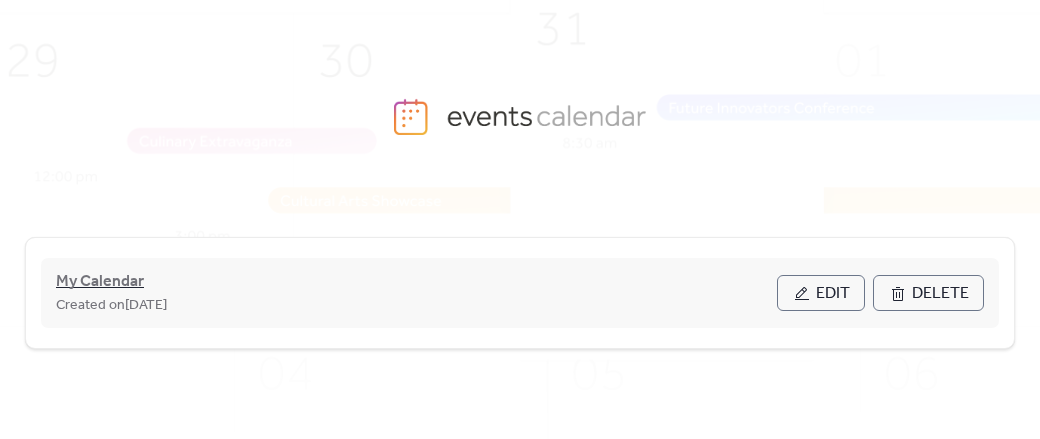 click on "My Calendar" at bounding box center (100, 282) 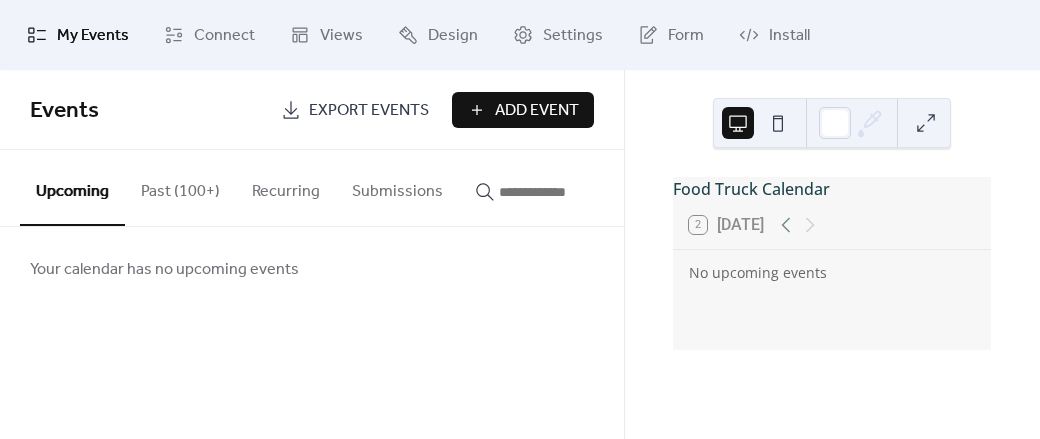 click on "Add Event" at bounding box center (537, 111) 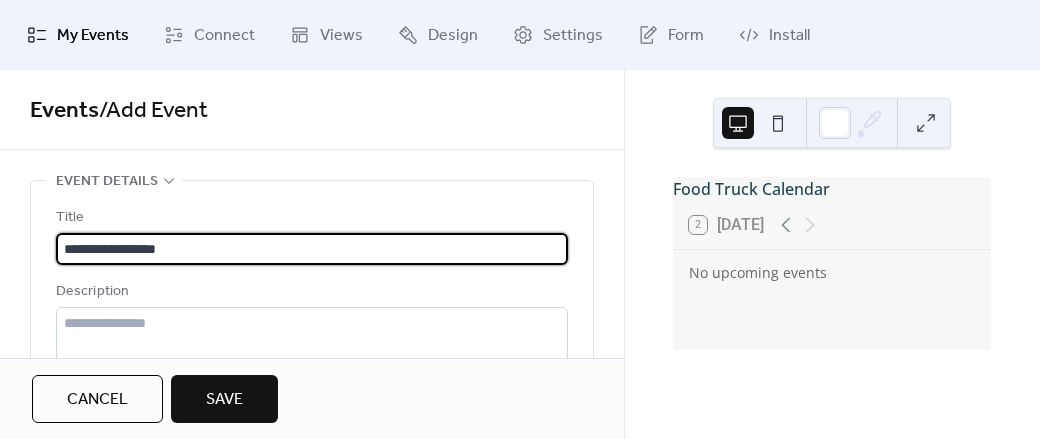 click on "**********" at bounding box center [312, 249] 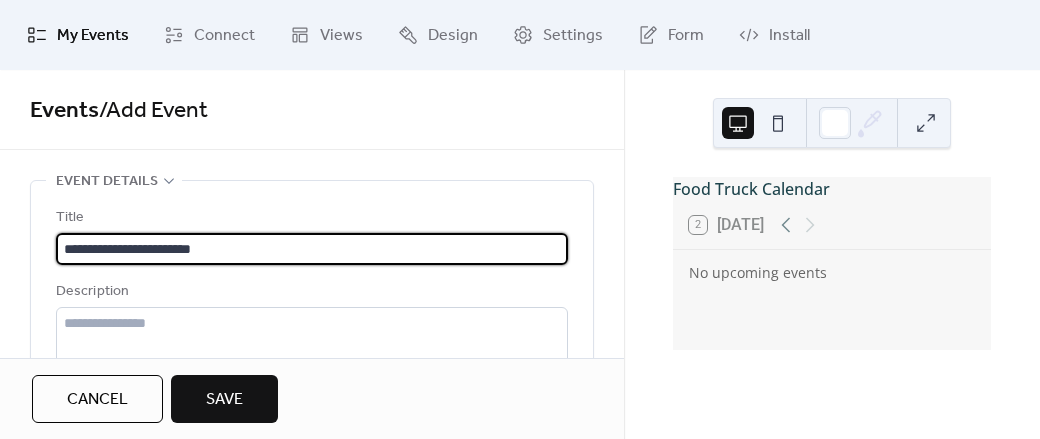 scroll, scrollTop: 1, scrollLeft: 0, axis: vertical 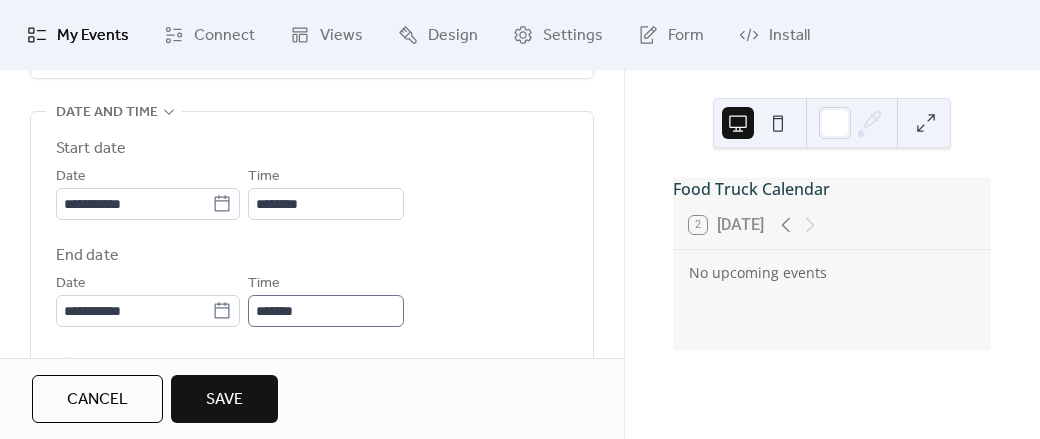 type on "**********" 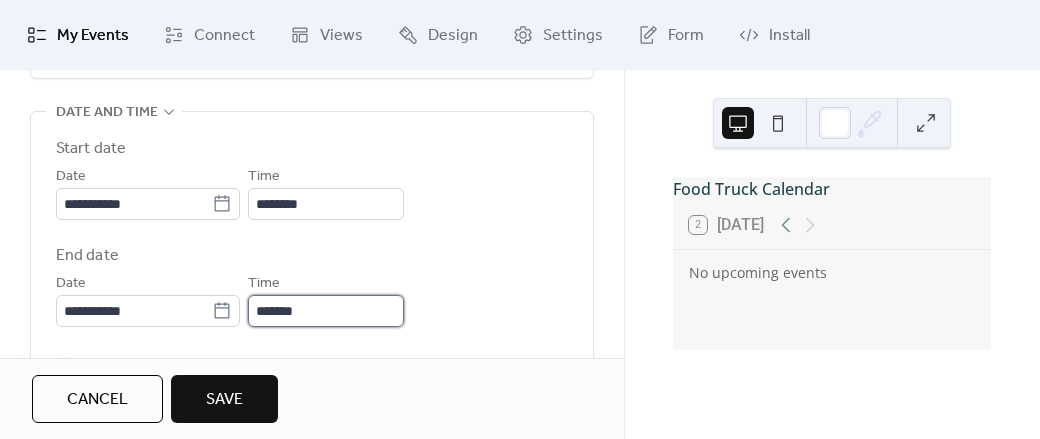 scroll, scrollTop: 0, scrollLeft: 0, axis: both 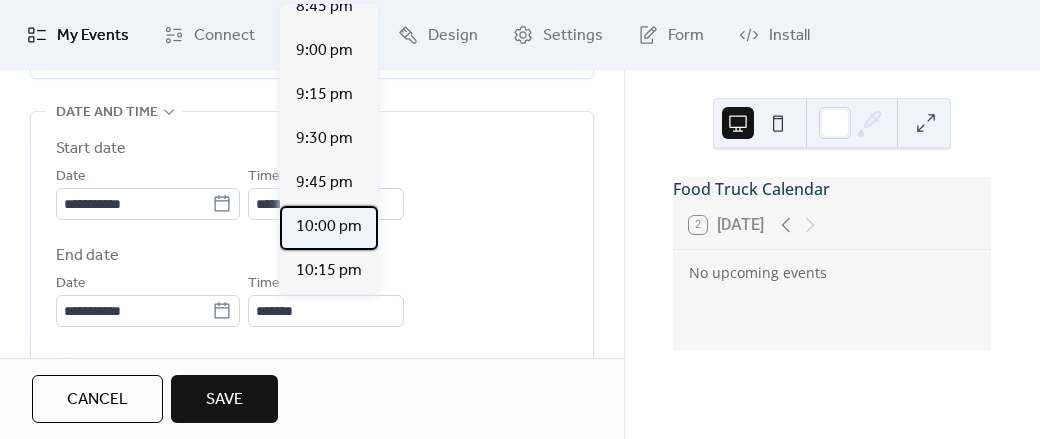 click on "10:00 pm" at bounding box center (329, 228) 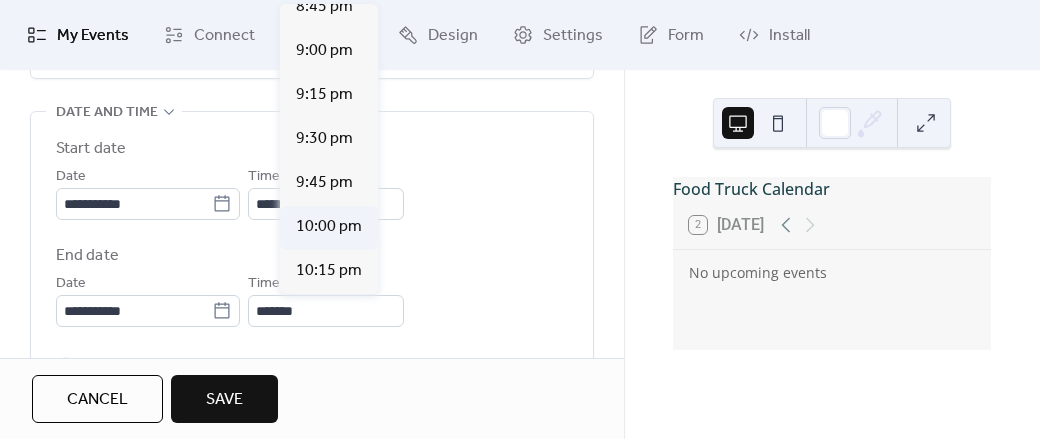 type on "********" 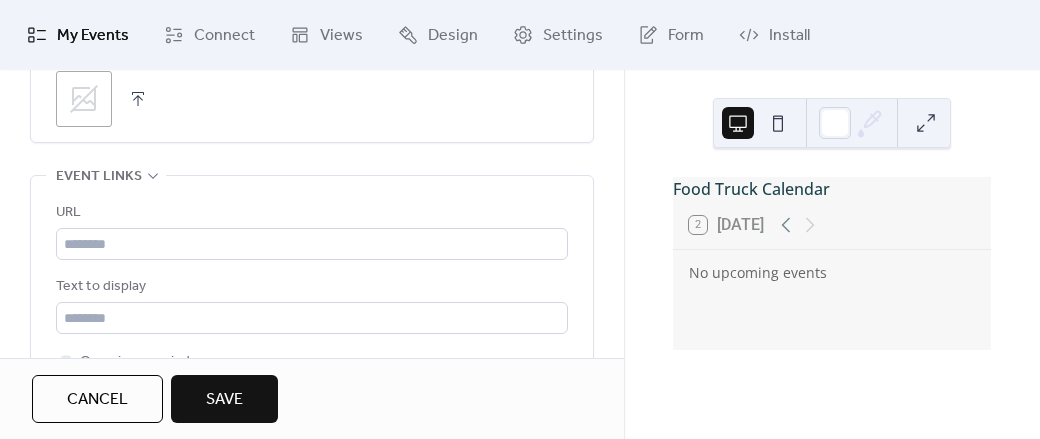 scroll, scrollTop: 1186, scrollLeft: 0, axis: vertical 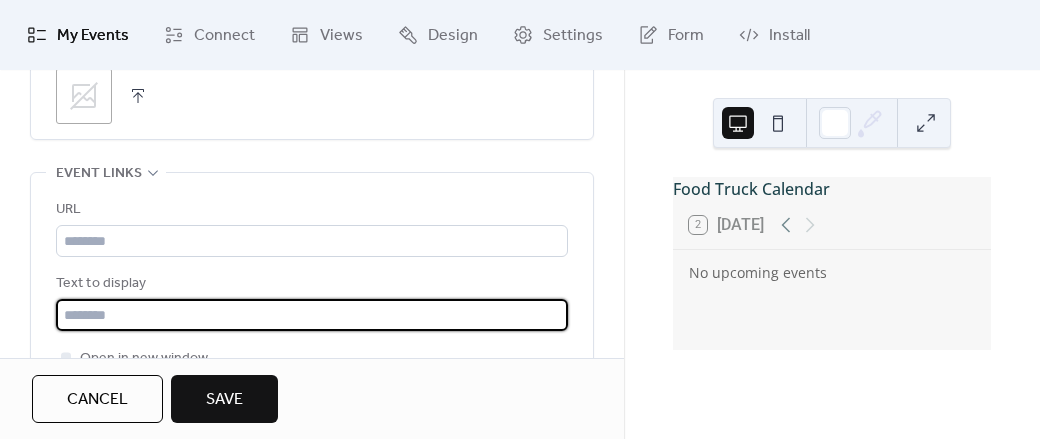 click at bounding box center [312, 315] 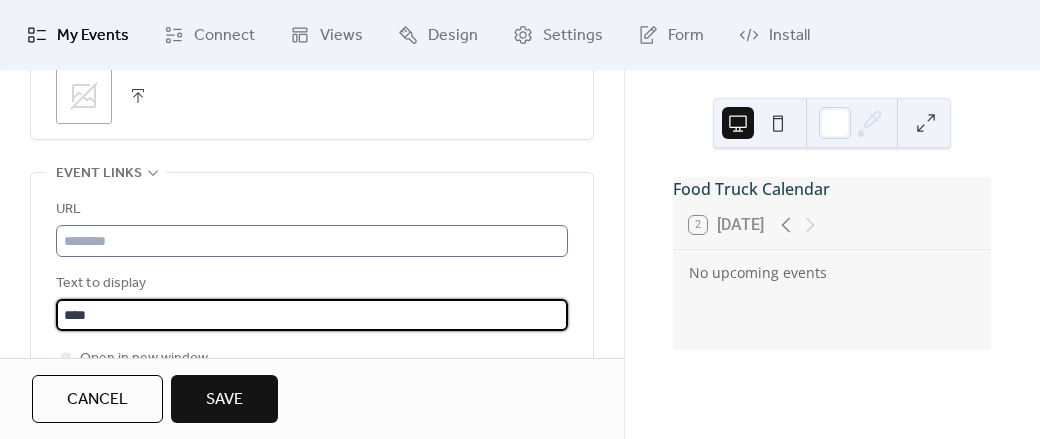 type on "****" 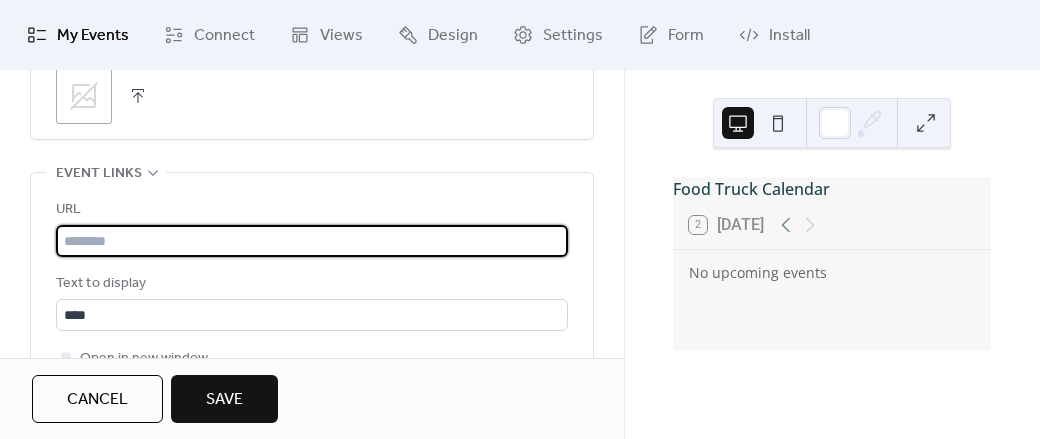 click at bounding box center (312, 241) 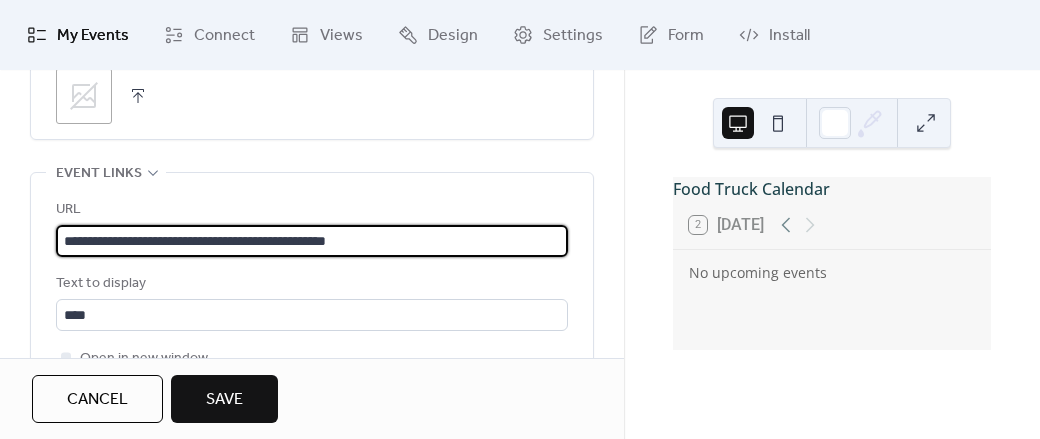 type on "**********" 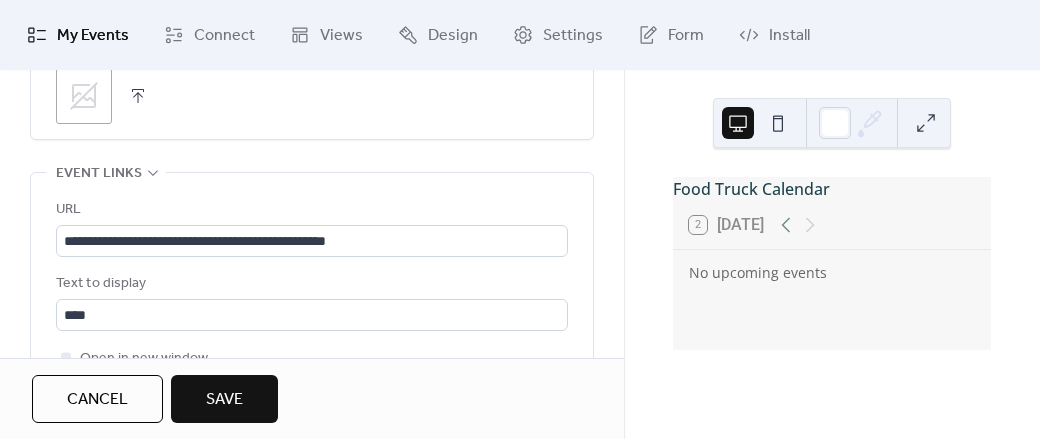 click on "Save" at bounding box center (224, 400) 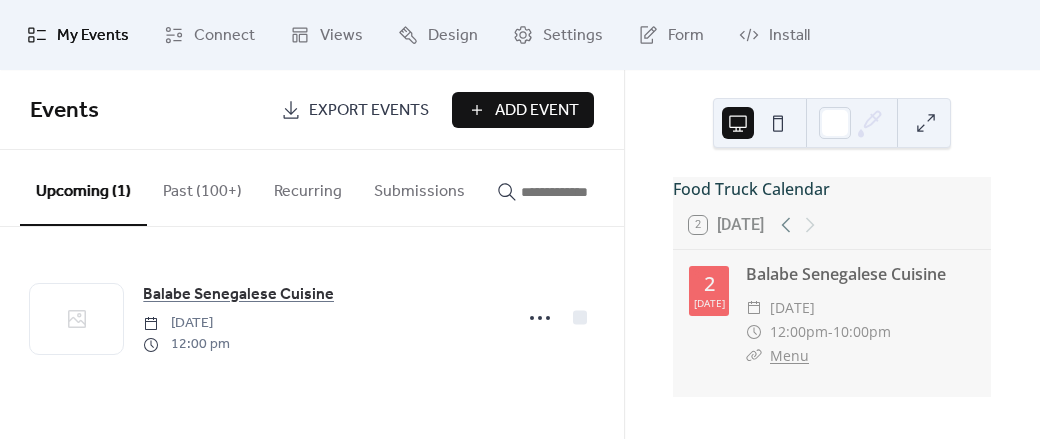 click on "Add Event" at bounding box center [537, 111] 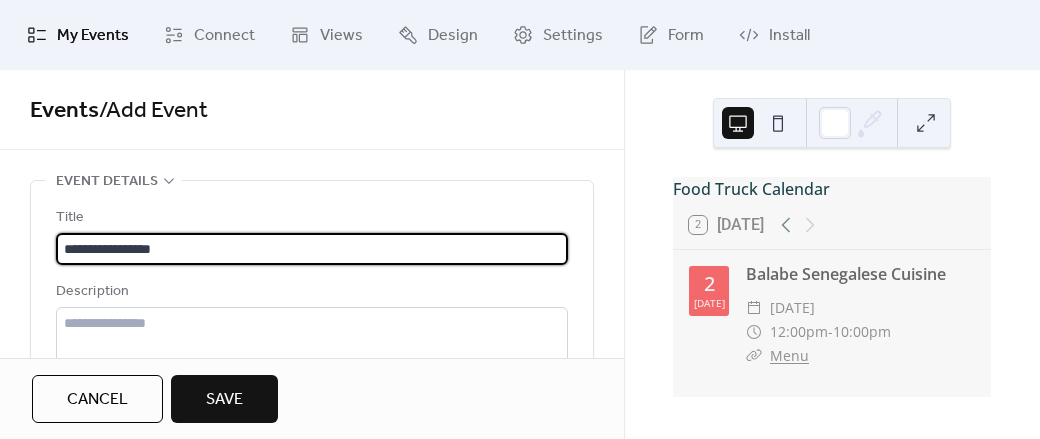 scroll, scrollTop: 1, scrollLeft: 0, axis: vertical 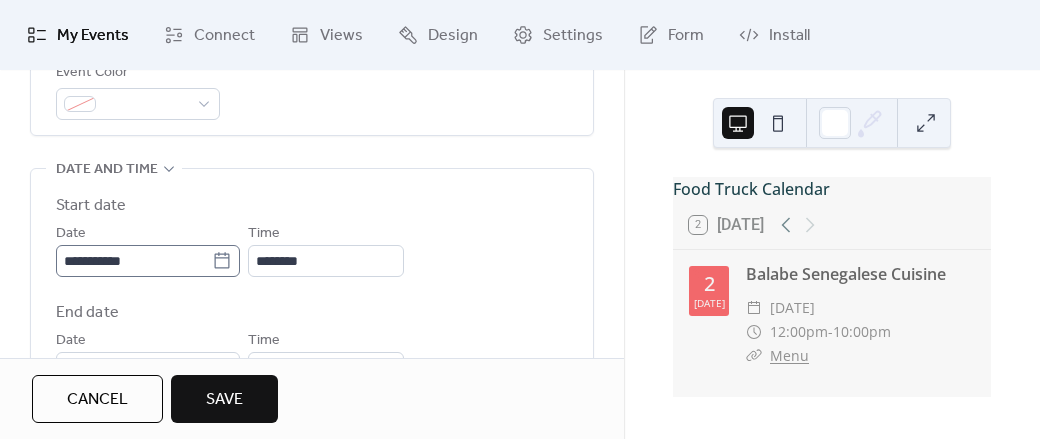 type on "**********" 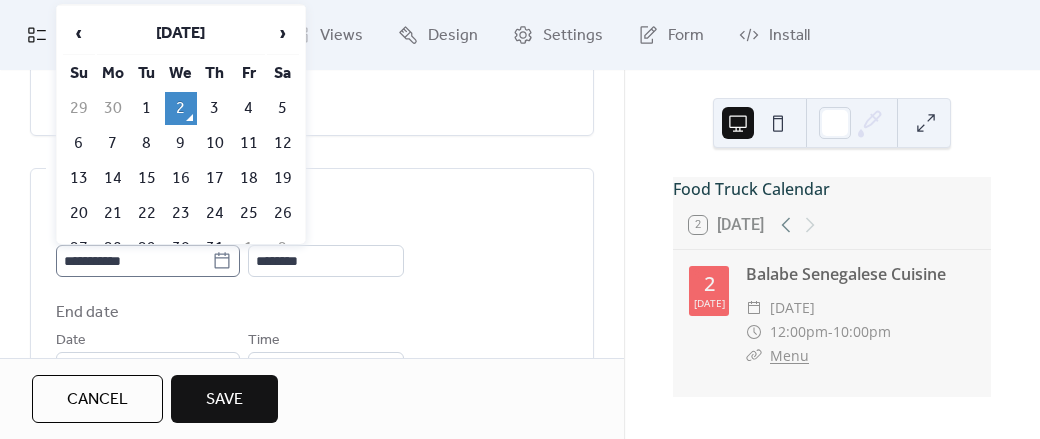 scroll, scrollTop: 0, scrollLeft: 0, axis: both 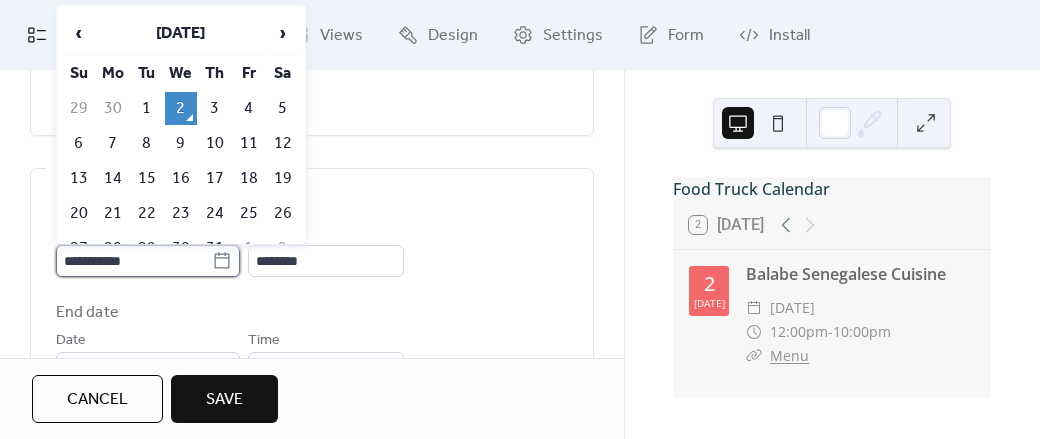 click on "**********" at bounding box center (134, 261) 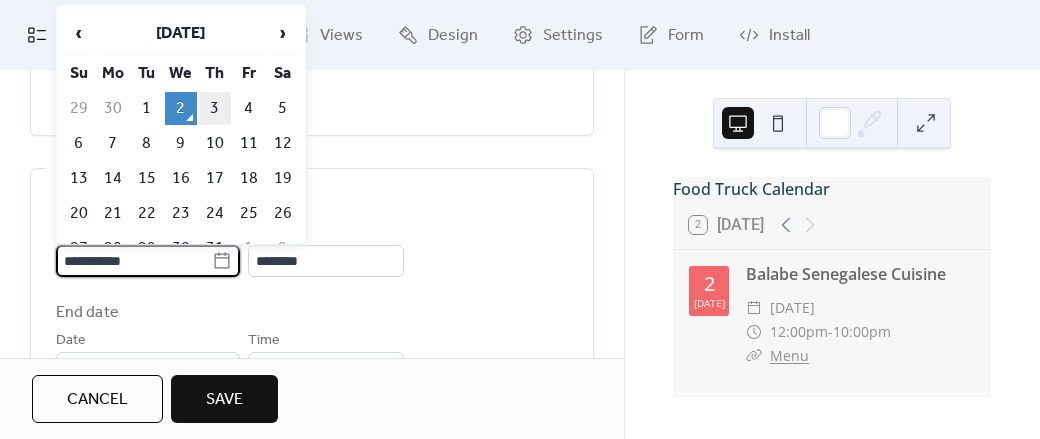 click on "3" at bounding box center (215, 108) 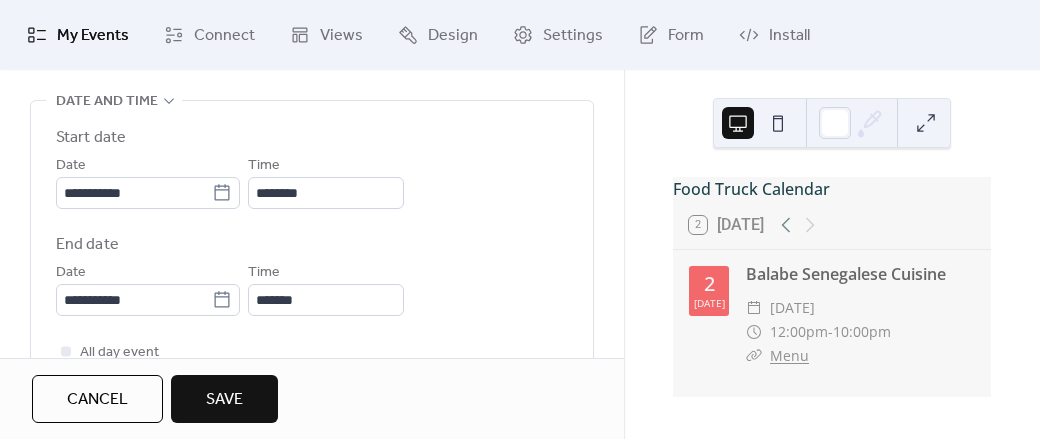 scroll, scrollTop: 672, scrollLeft: 0, axis: vertical 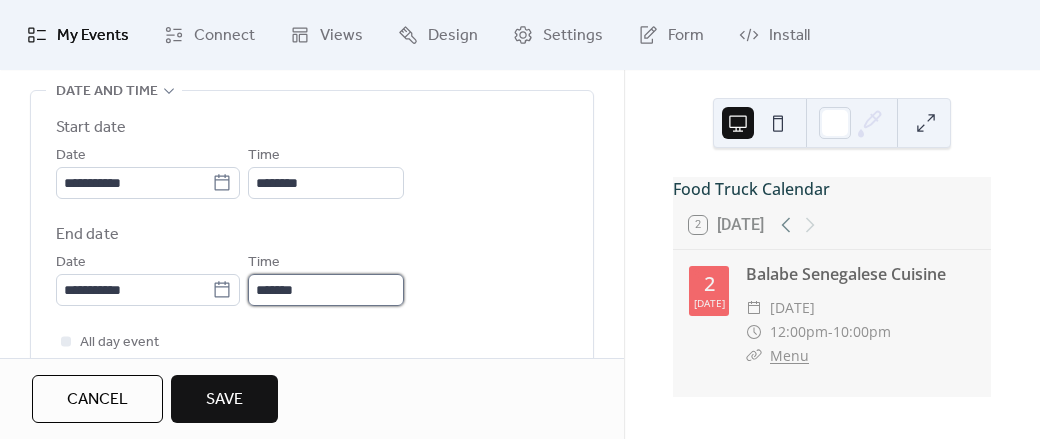 click on "*******" at bounding box center [326, 290] 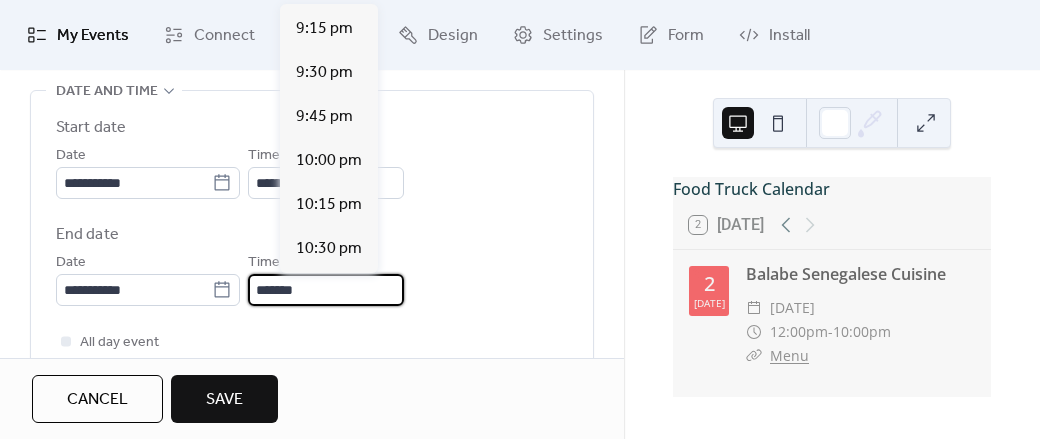 scroll, scrollTop: 1613, scrollLeft: 0, axis: vertical 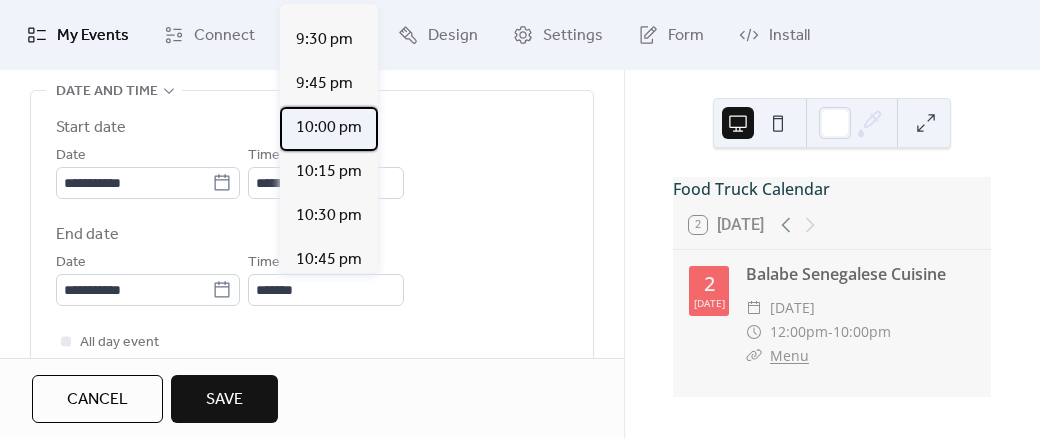 click on "10:00 pm" at bounding box center [329, 128] 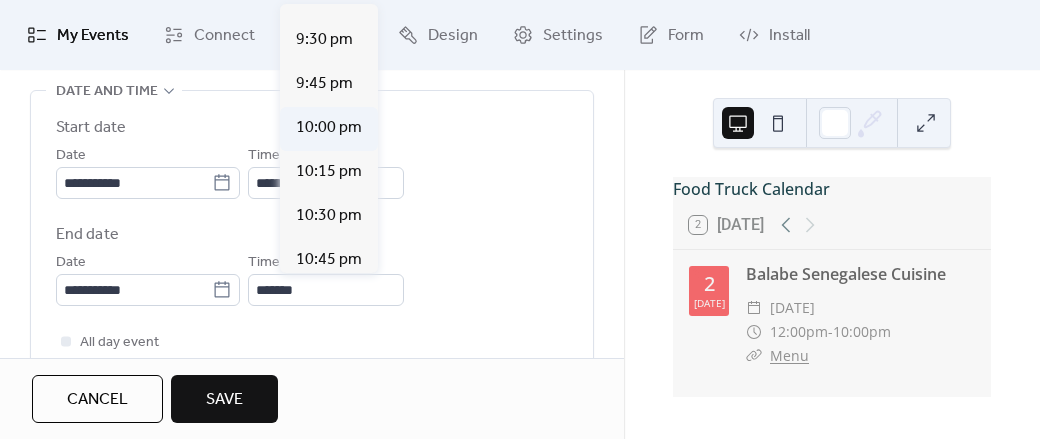 type on "********" 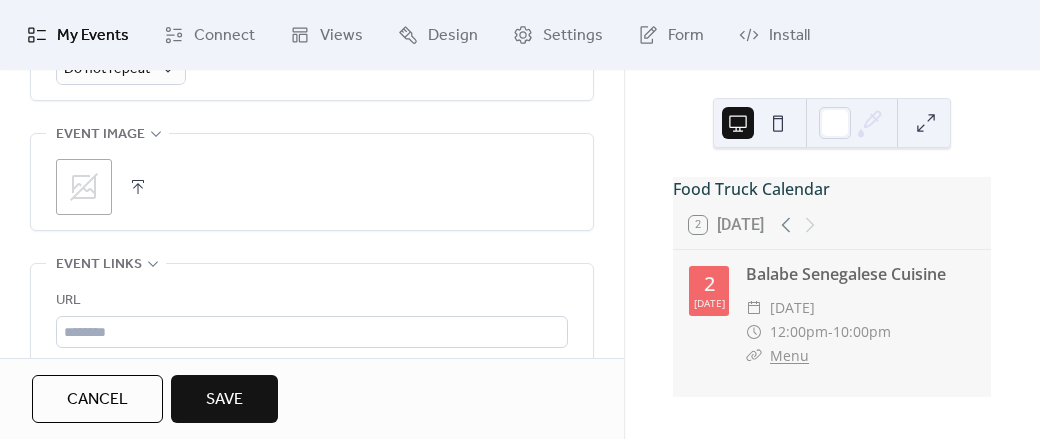 scroll, scrollTop: 1189, scrollLeft: 0, axis: vertical 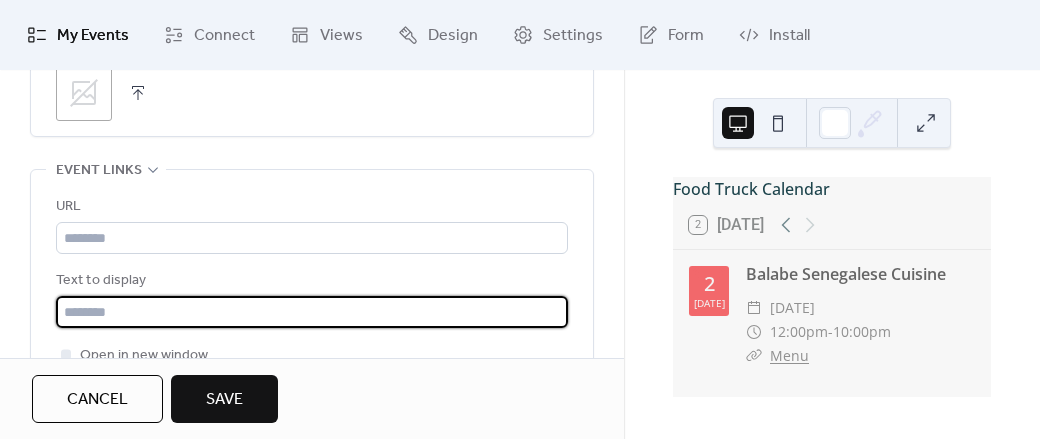 click at bounding box center (312, 312) 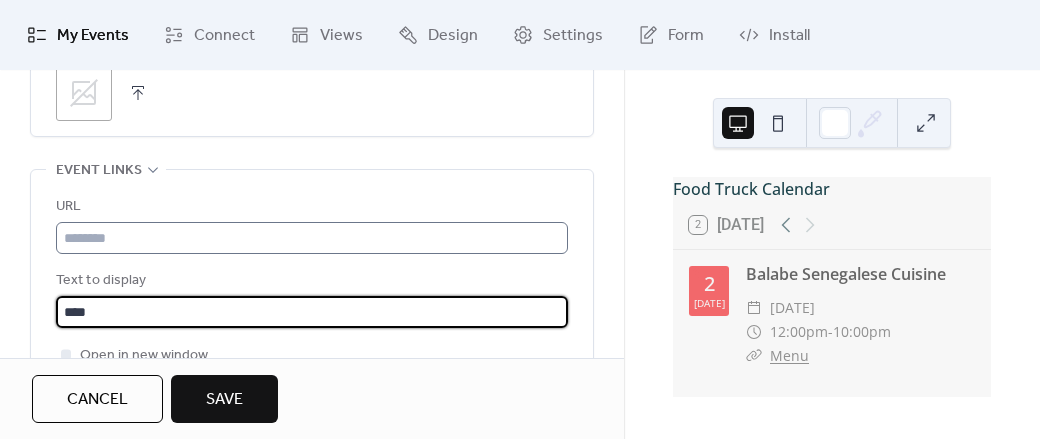 type on "****" 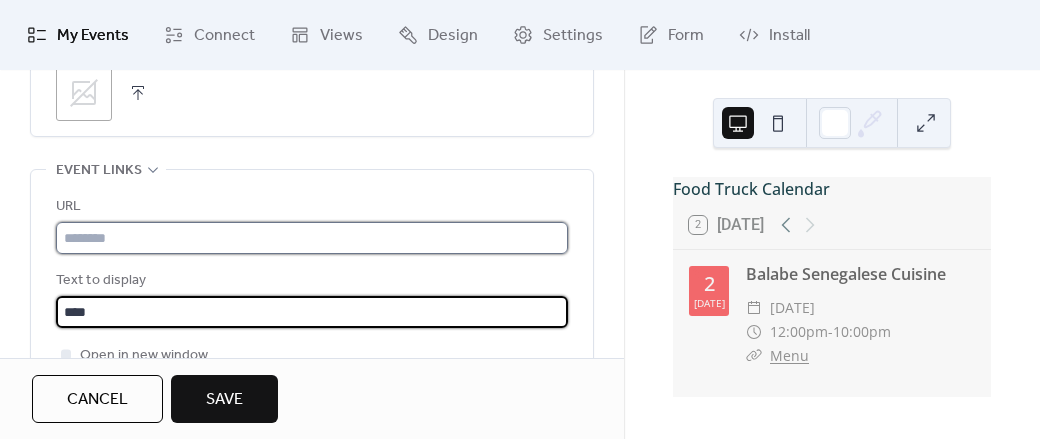 click at bounding box center (312, 238) 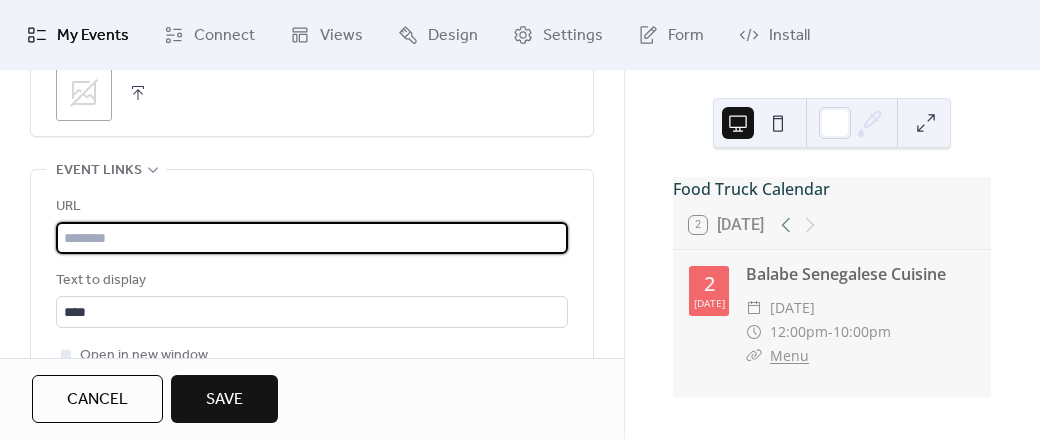 paste on "**********" 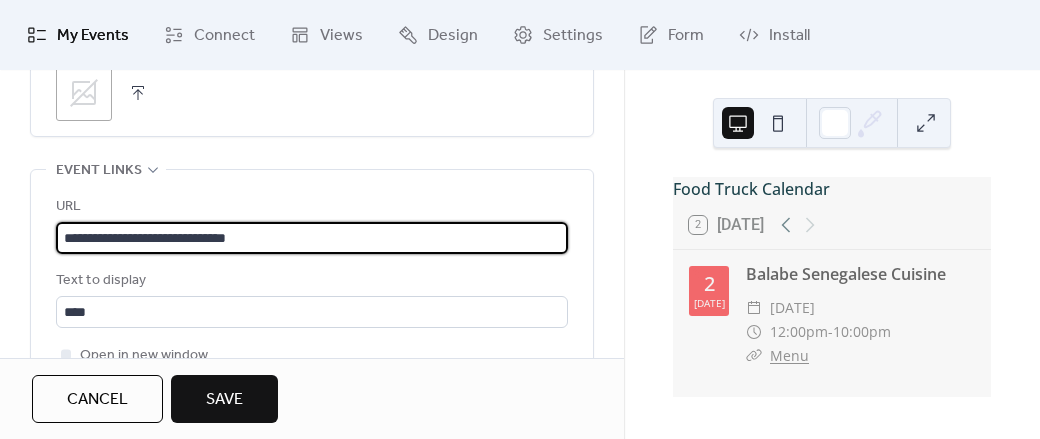 type on "**********" 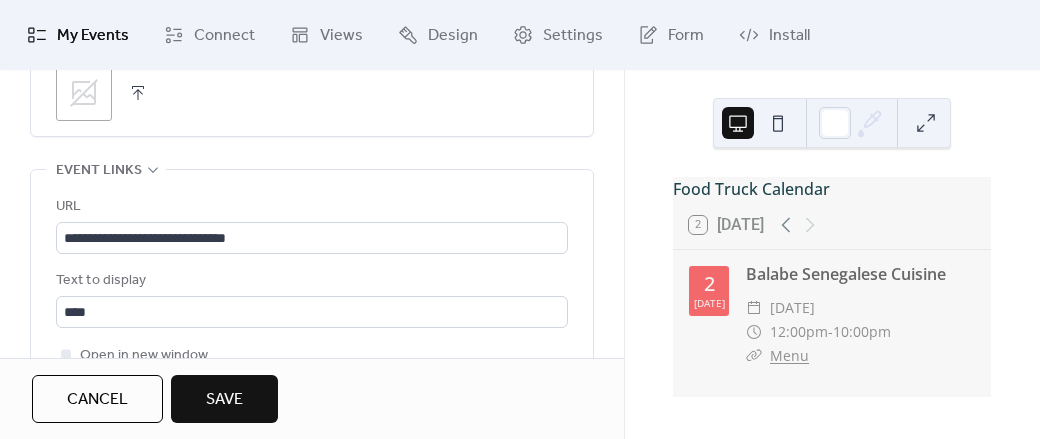 click on "Save" at bounding box center (224, 400) 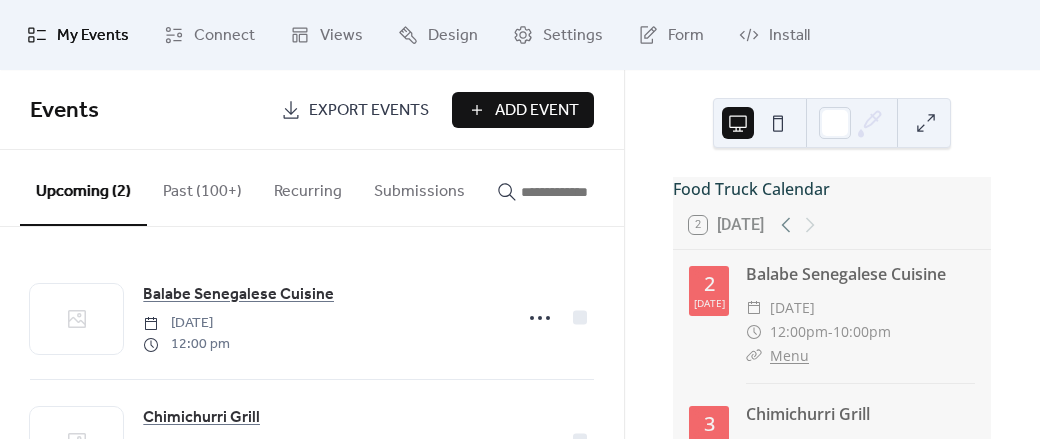 click on "Add Event" at bounding box center [537, 111] 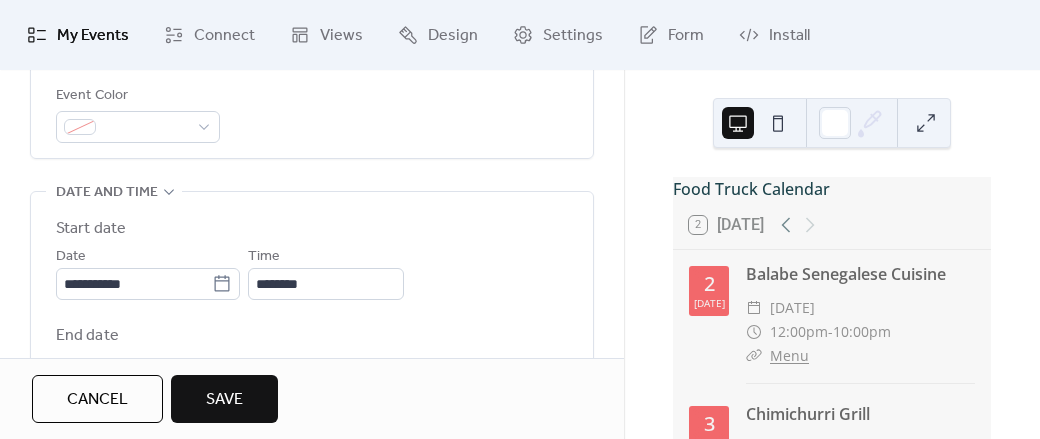scroll, scrollTop: 585, scrollLeft: 0, axis: vertical 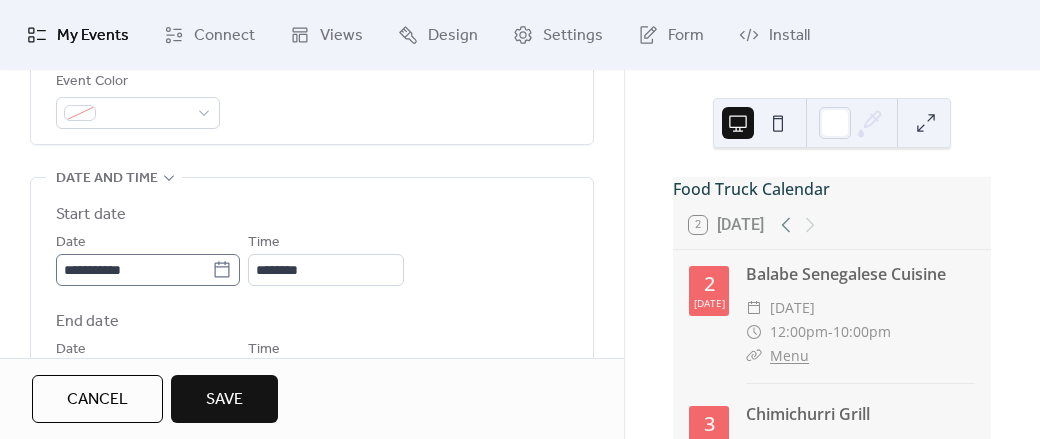 type on "**********" 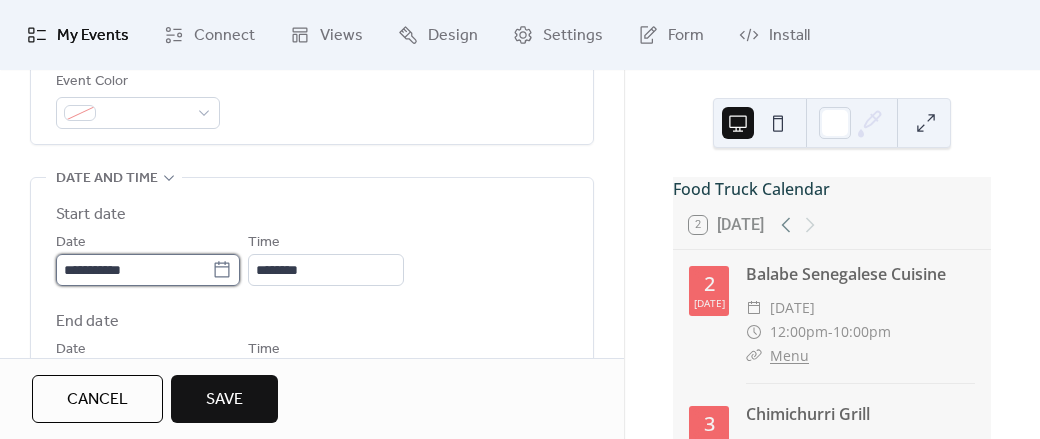click on "**********" at bounding box center [134, 270] 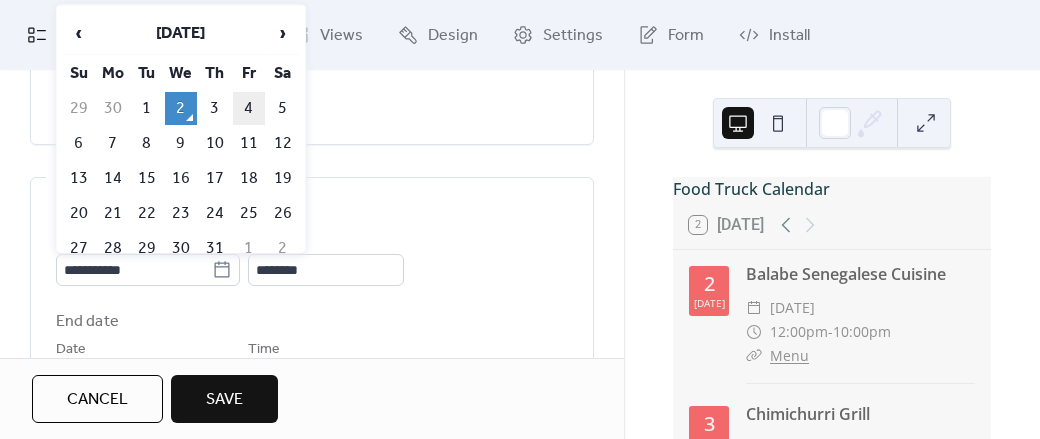 click on "4" at bounding box center (249, 108) 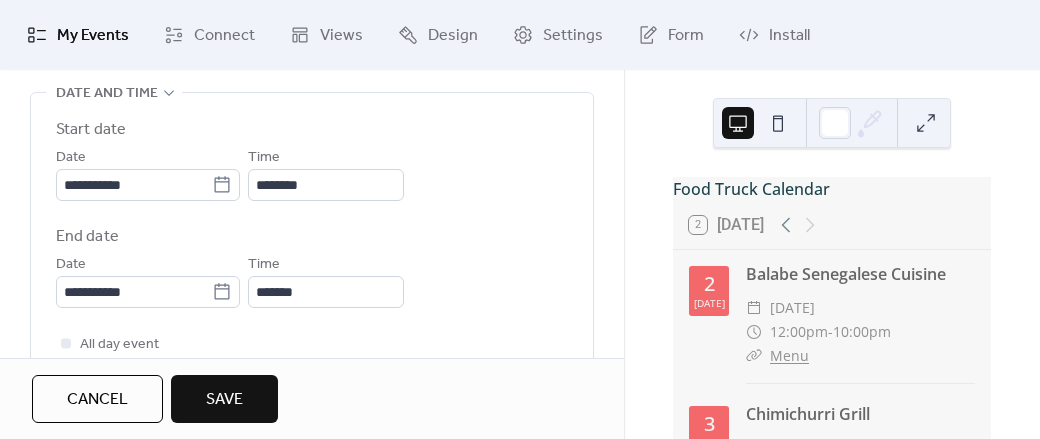 scroll, scrollTop: 698, scrollLeft: 0, axis: vertical 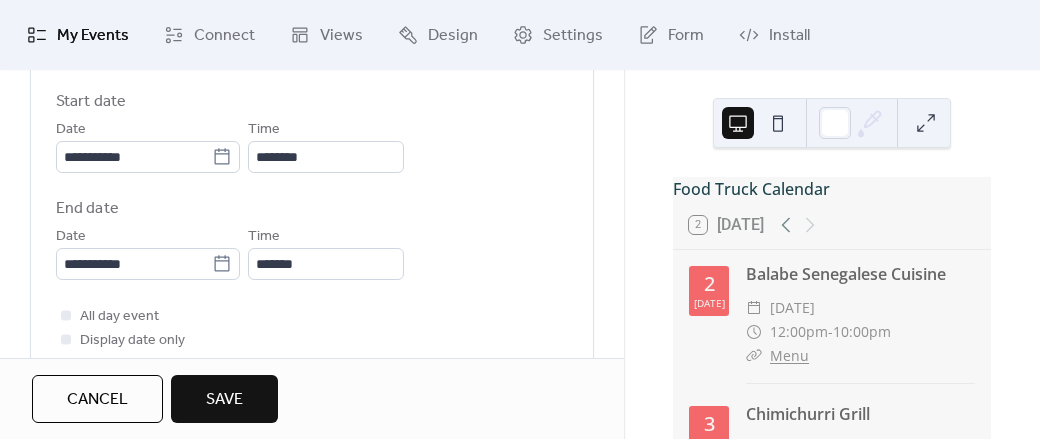click on "Time *******" at bounding box center [326, 252] 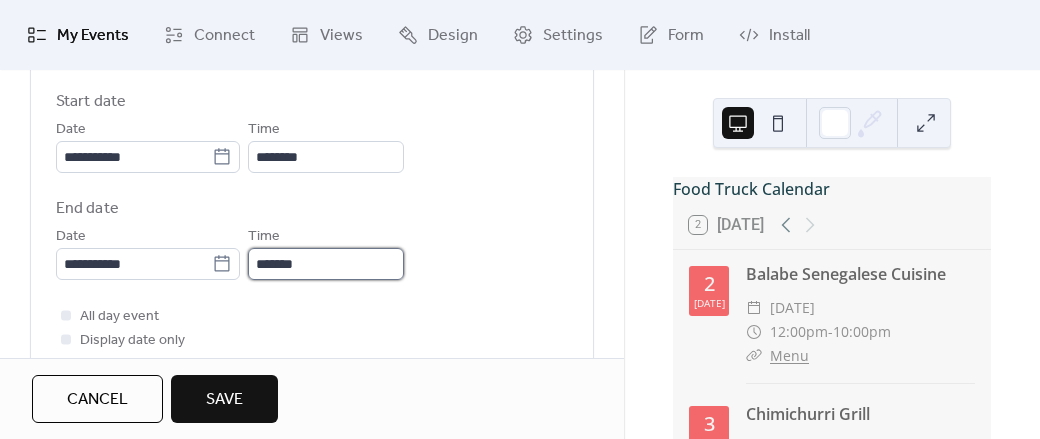 click on "*******" at bounding box center [326, 264] 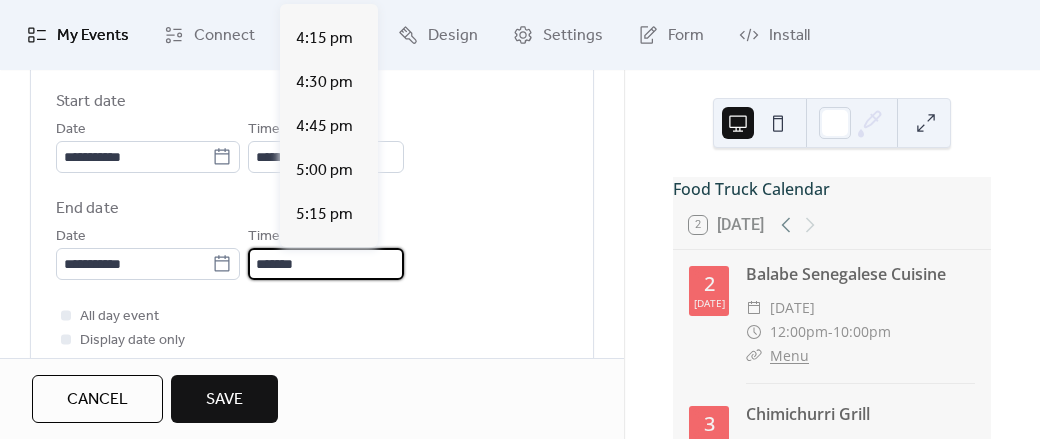 scroll, scrollTop: 703, scrollLeft: 0, axis: vertical 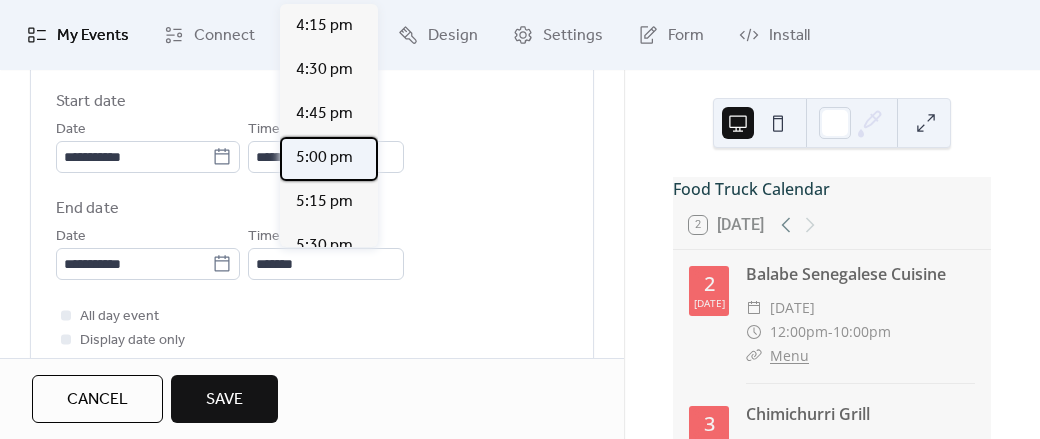 click on "5:00 pm" at bounding box center [324, 158] 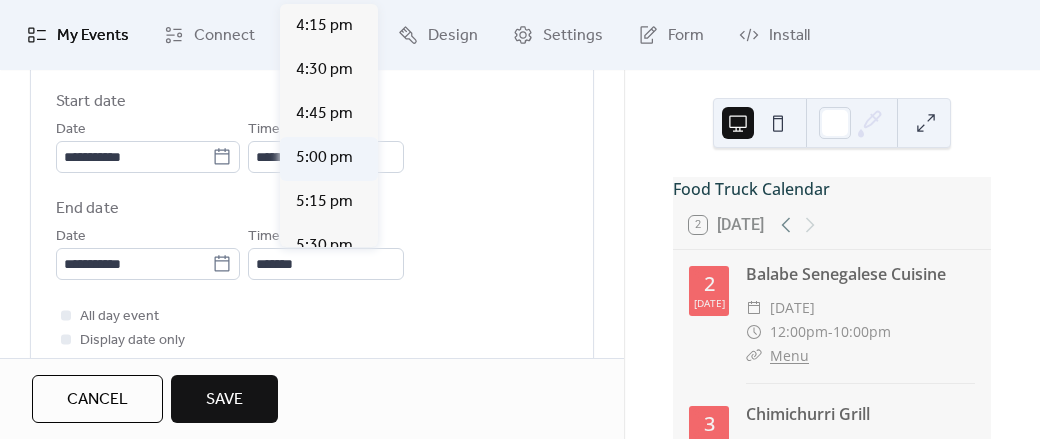 type on "*******" 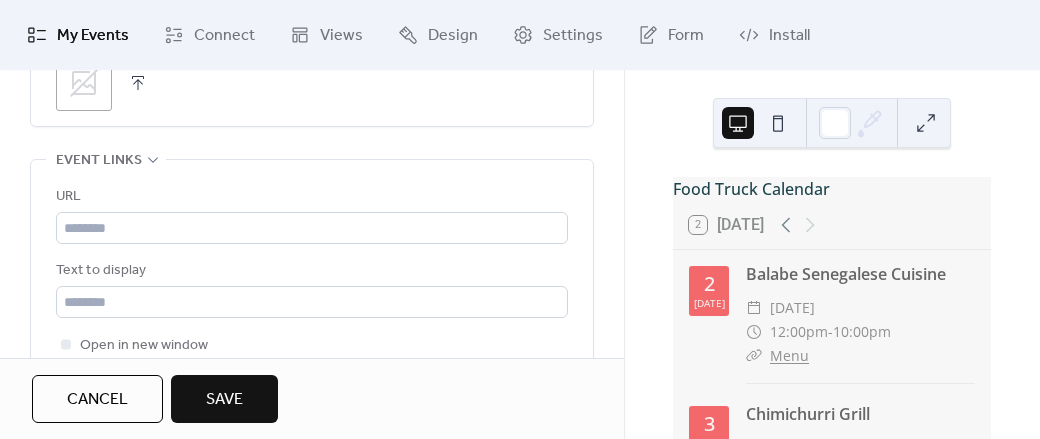 scroll, scrollTop: 1255, scrollLeft: 0, axis: vertical 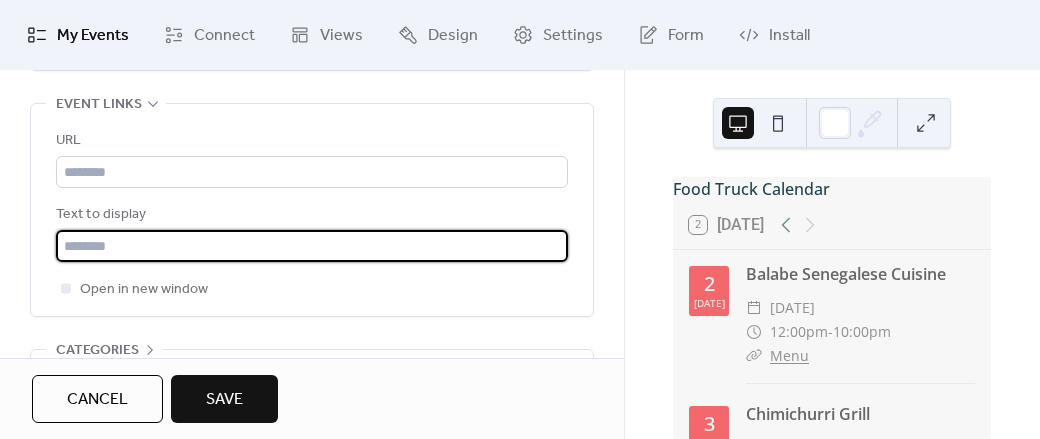 click at bounding box center [312, 246] 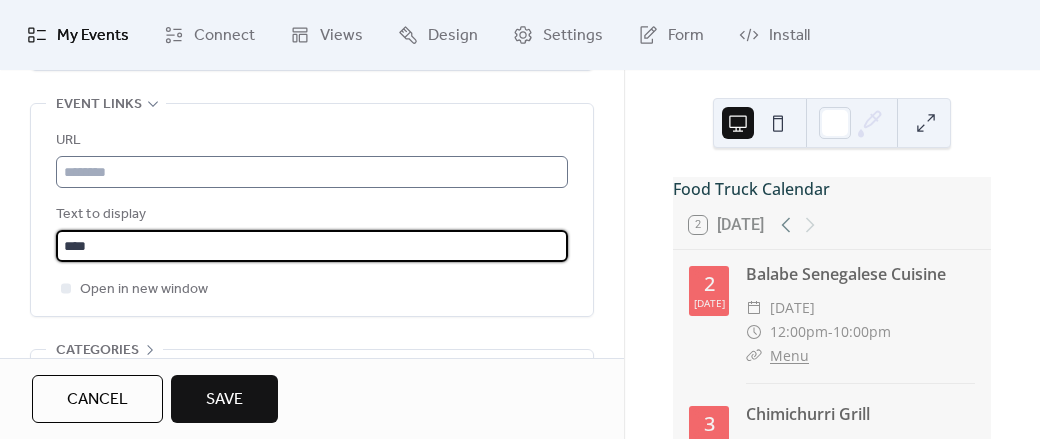 type on "****" 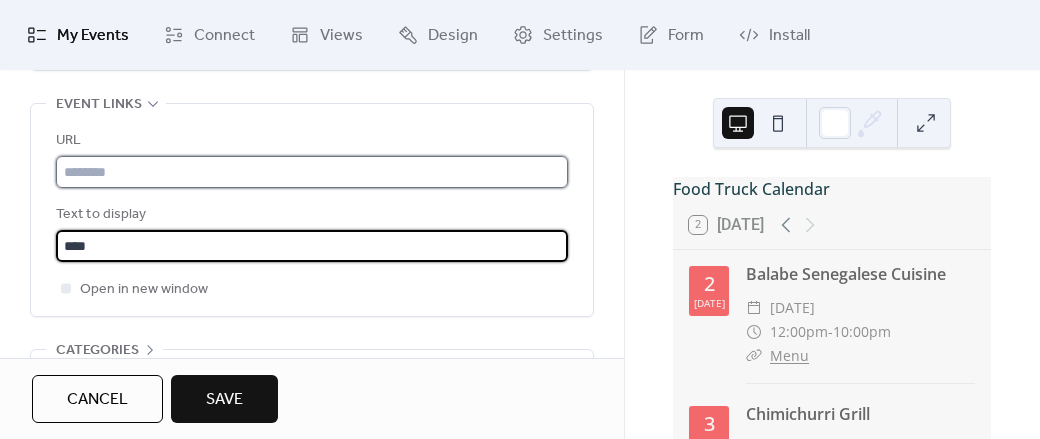 click at bounding box center [312, 172] 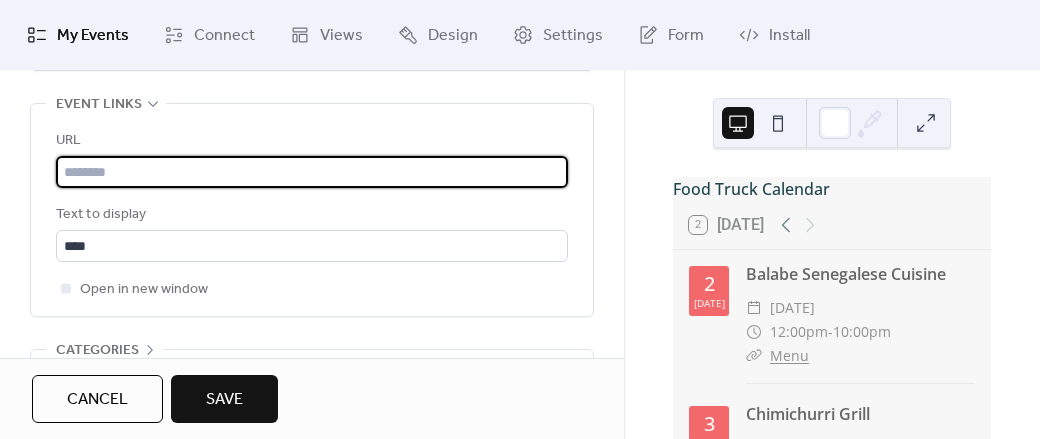 paste on "**********" 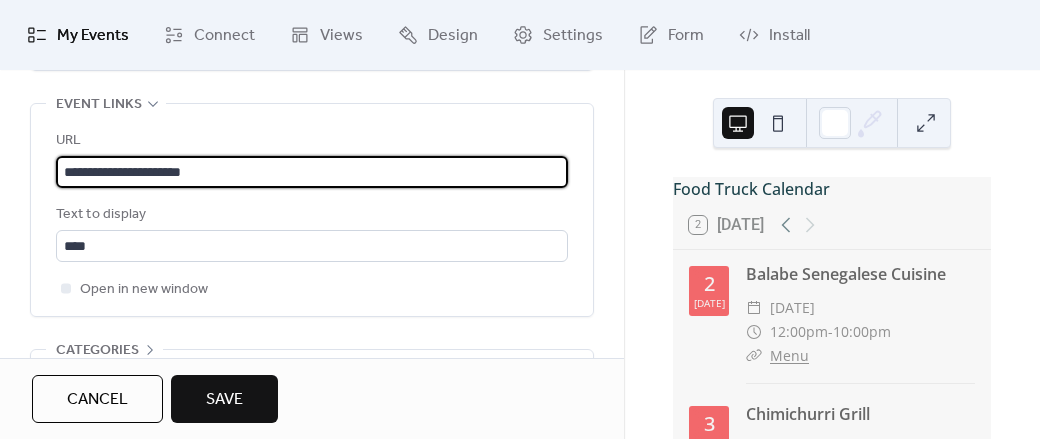 type on "**********" 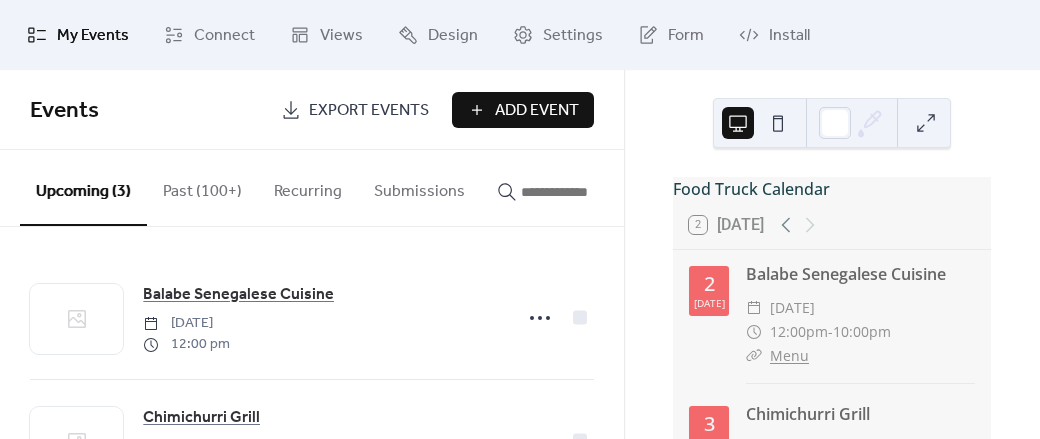 click on "Add Event" at bounding box center [537, 111] 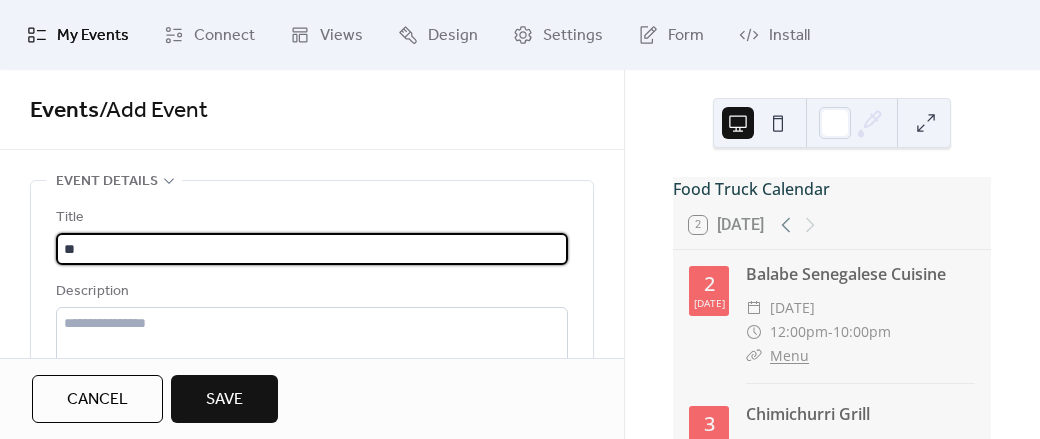 type on "*" 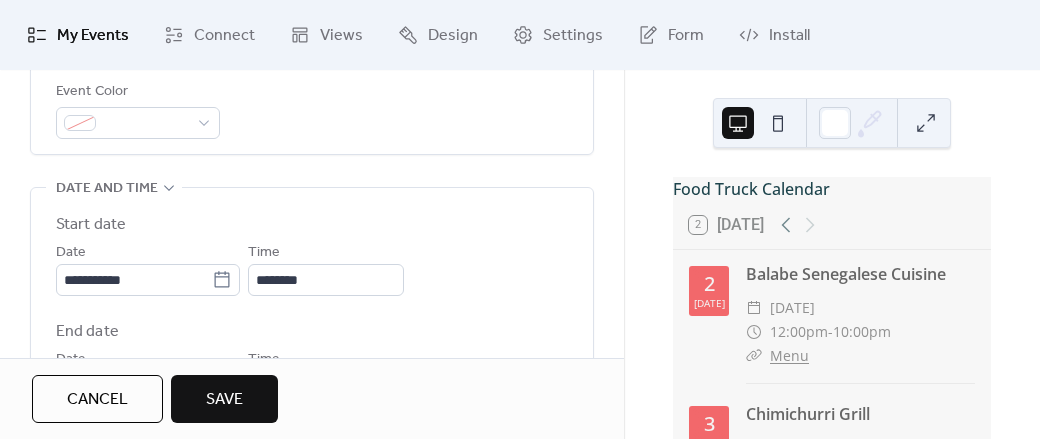 scroll, scrollTop: 608, scrollLeft: 0, axis: vertical 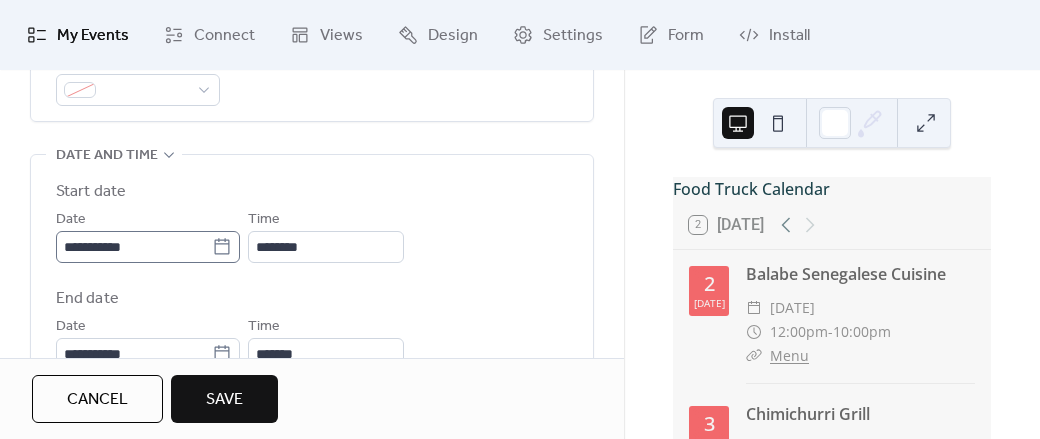 type on "**********" 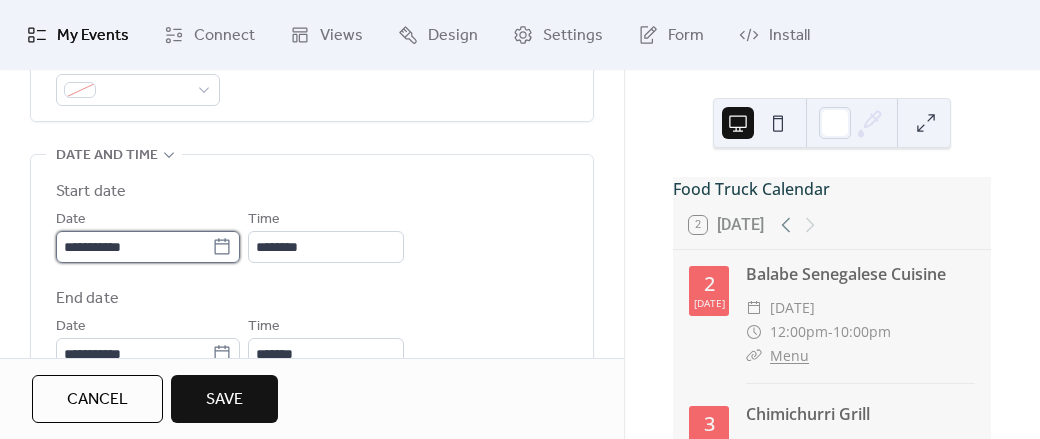 click on "**********" at bounding box center (134, 247) 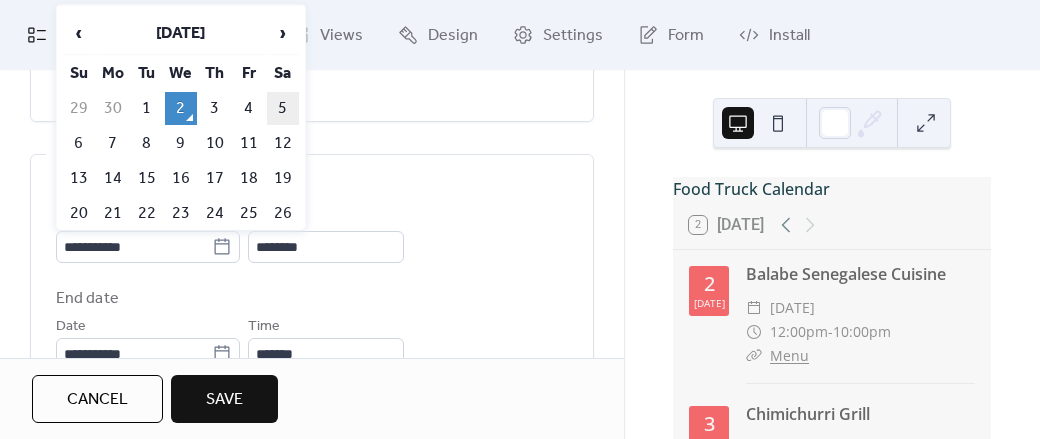 click on "5" at bounding box center [283, 108] 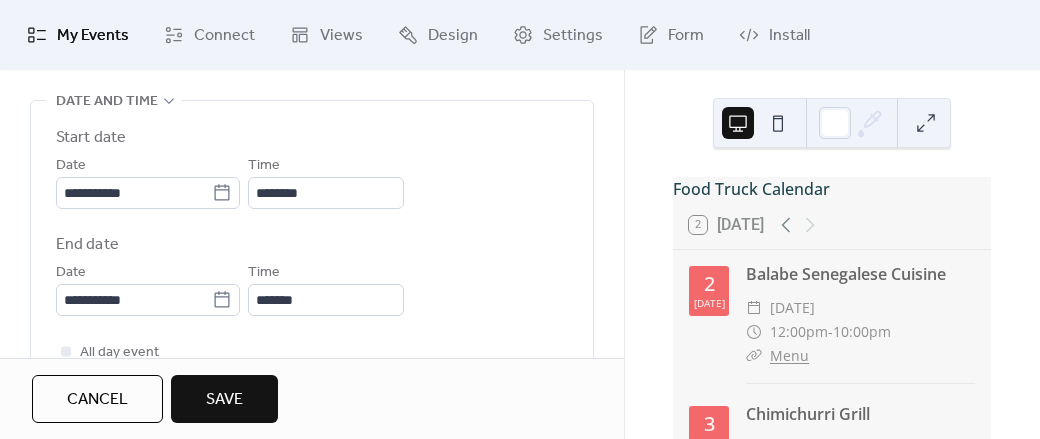scroll, scrollTop: 679, scrollLeft: 0, axis: vertical 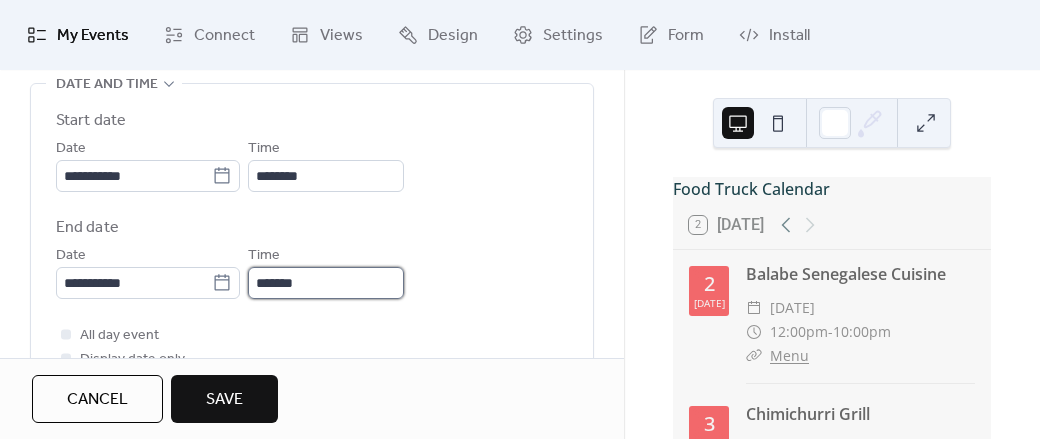 click on "*******" at bounding box center (326, 283) 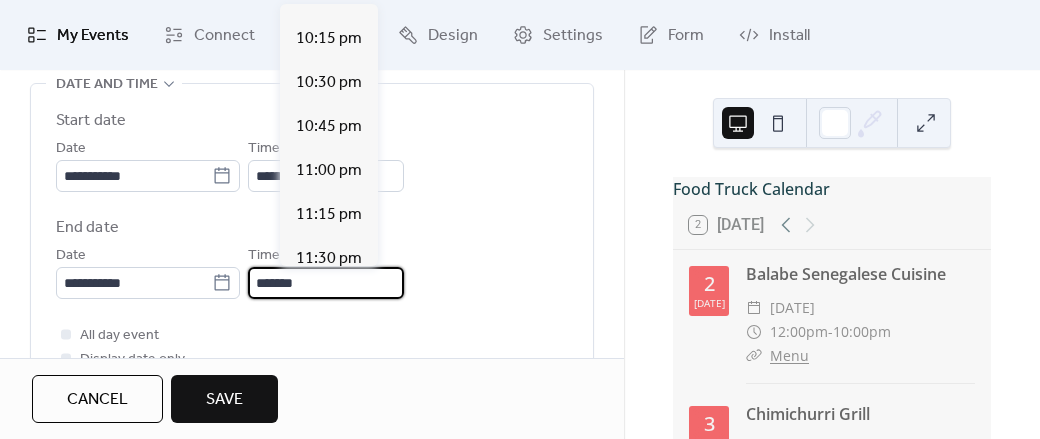 scroll, scrollTop: 1748, scrollLeft: 0, axis: vertical 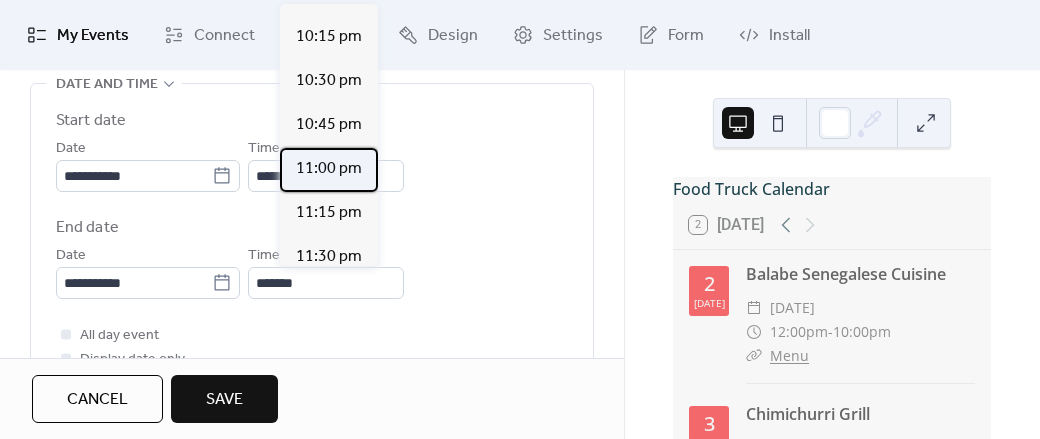 click on "11:00 pm" at bounding box center [329, 169] 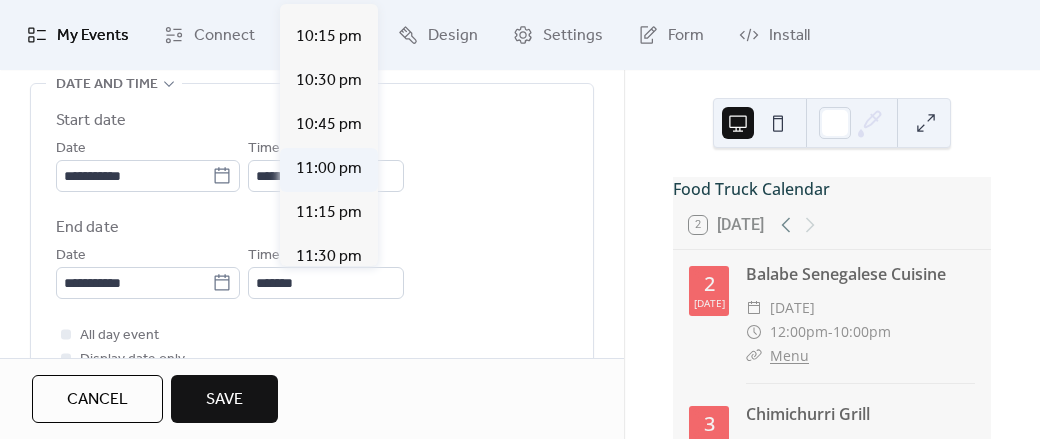 type on "********" 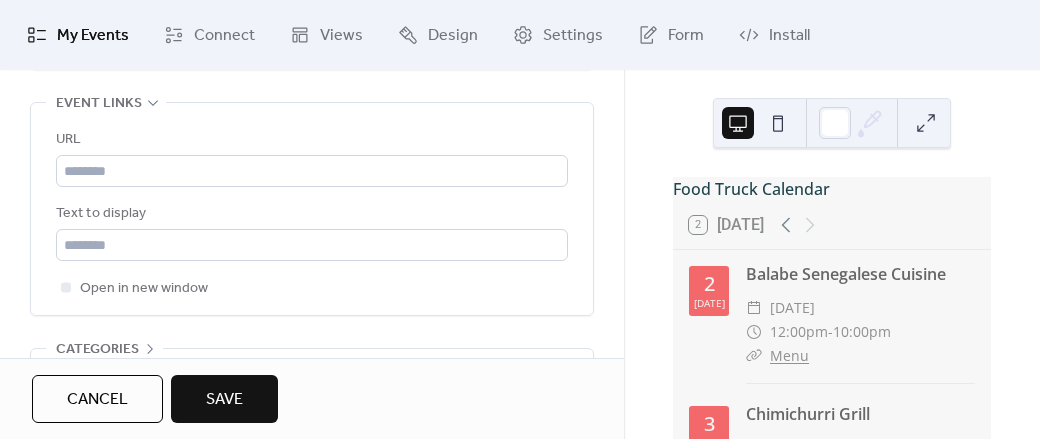 scroll, scrollTop: 1240, scrollLeft: 0, axis: vertical 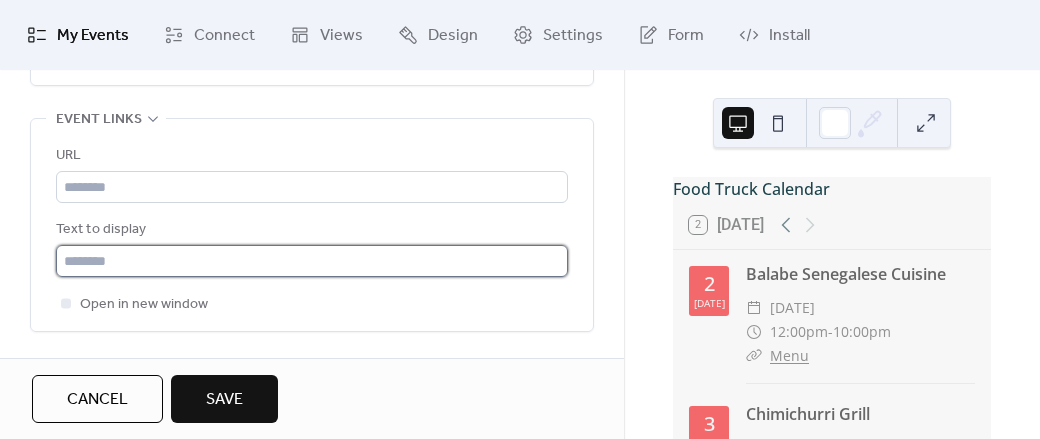 click at bounding box center (312, 261) 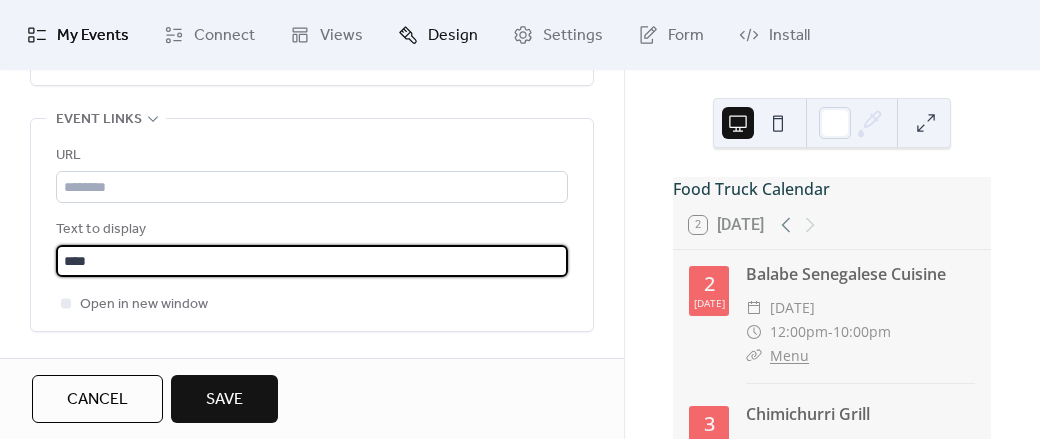 type on "****" 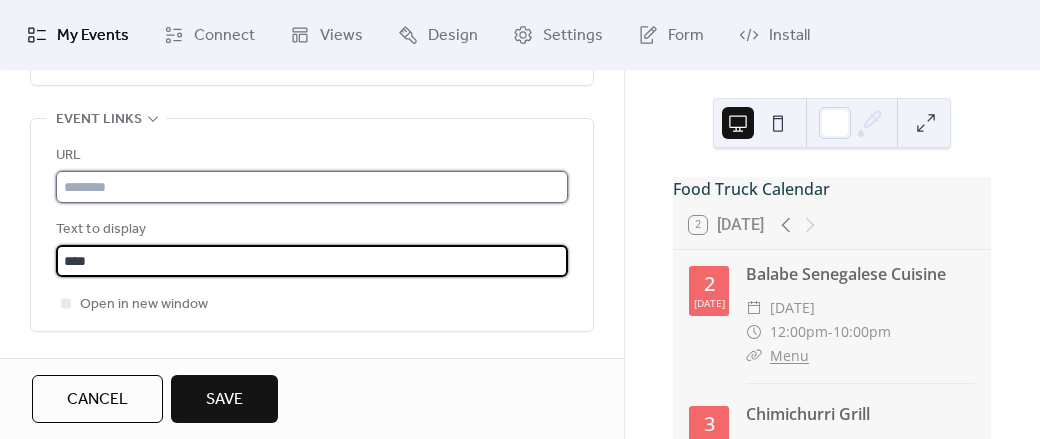 click at bounding box center [312, 187] 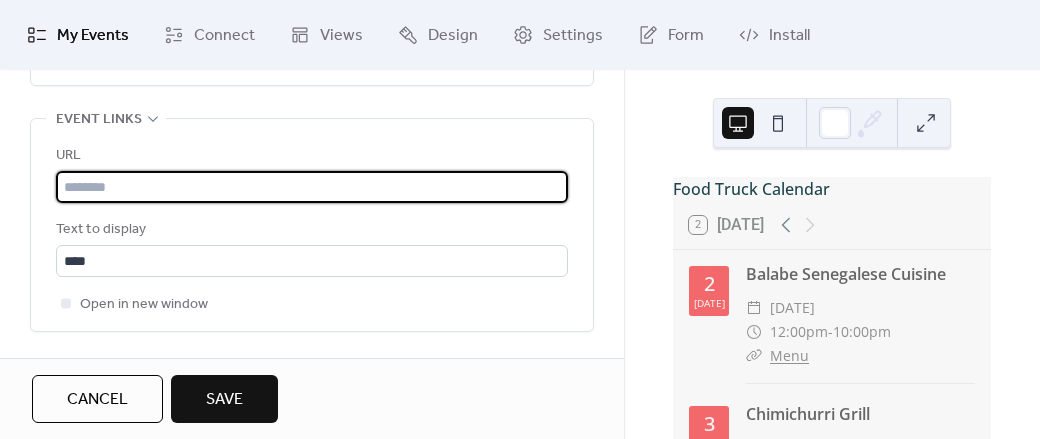 paste on "**********" 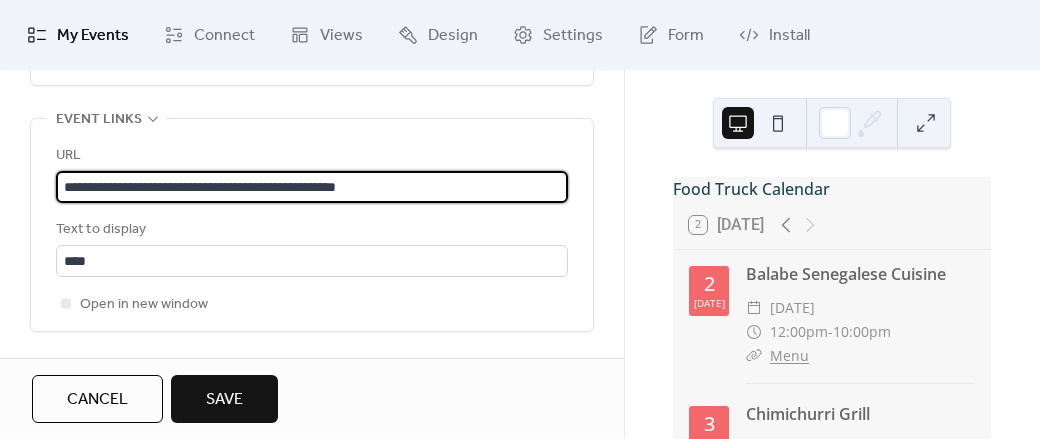 type on "**********" 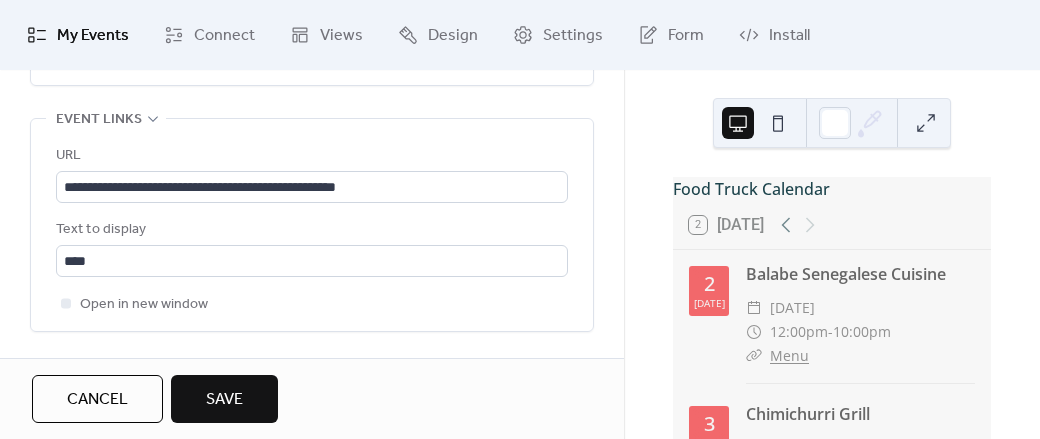 click on "Save" at bounding box center [224, 400] 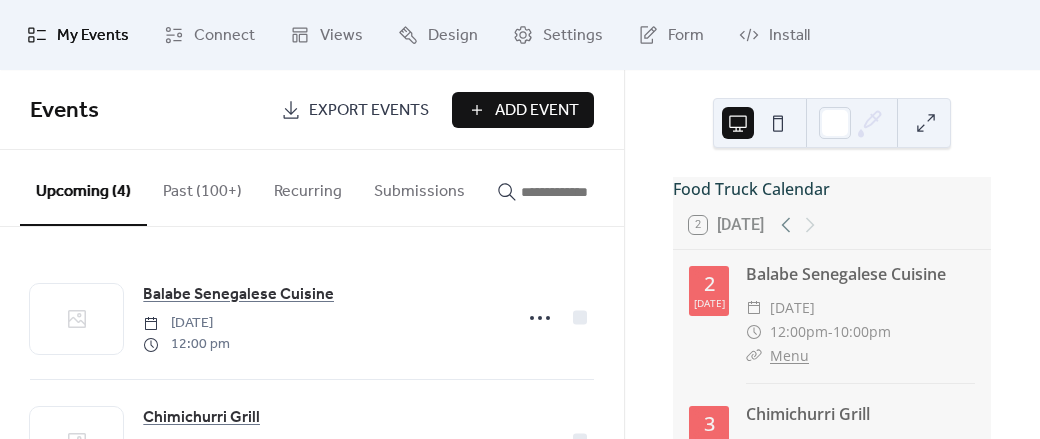 click on "Add Event" at bounding box center [537, 111] 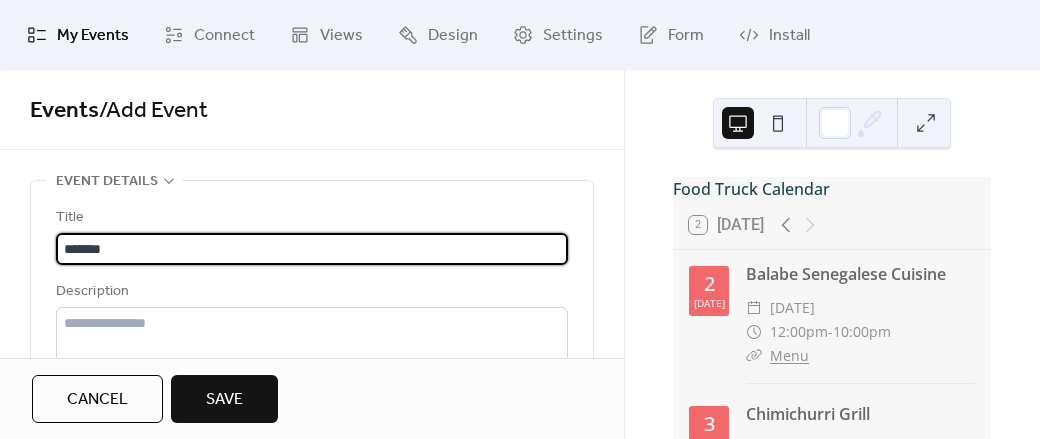 type on "******" 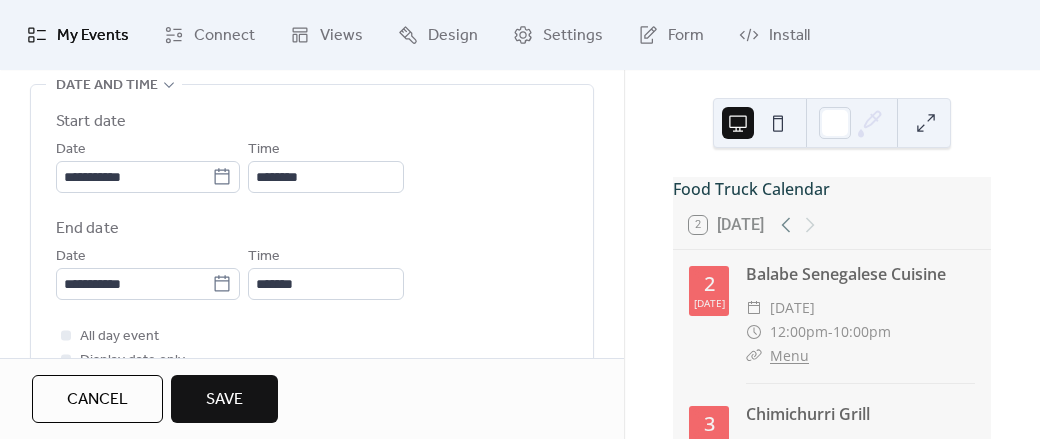 scroll, scrollTop: 679, scrollLeft: 0, axis: vertical 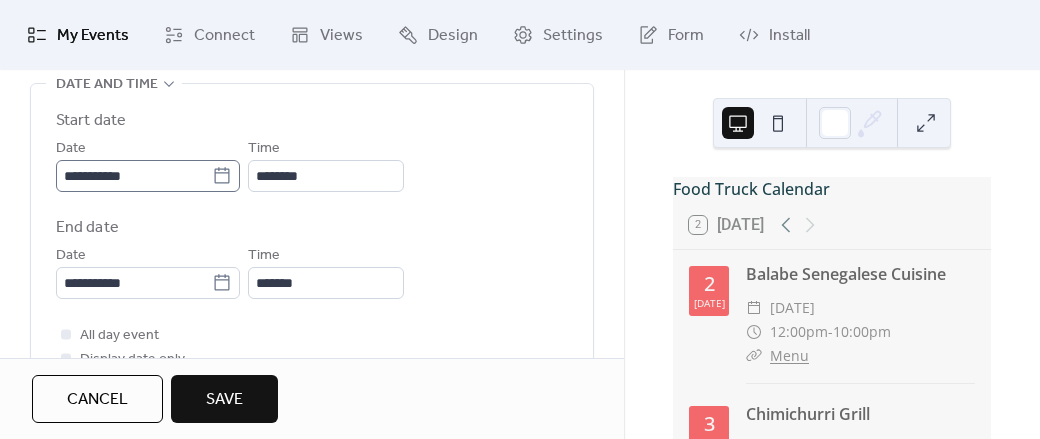 click 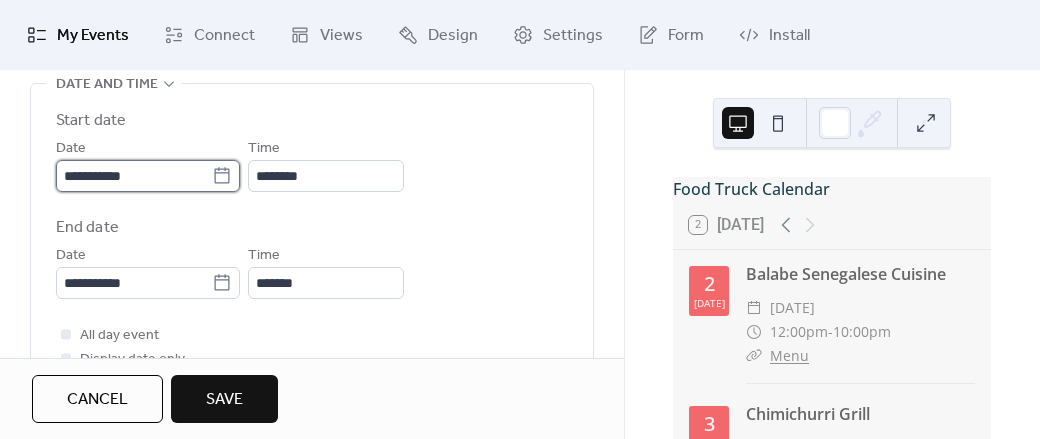 click on "**********" at bounding box center (134, 176) 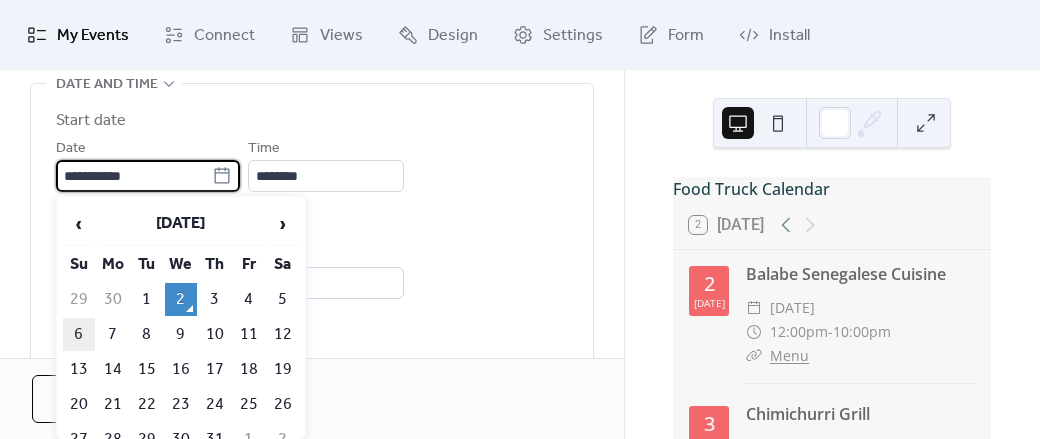 click on "6" at bounding box center (79, 334) 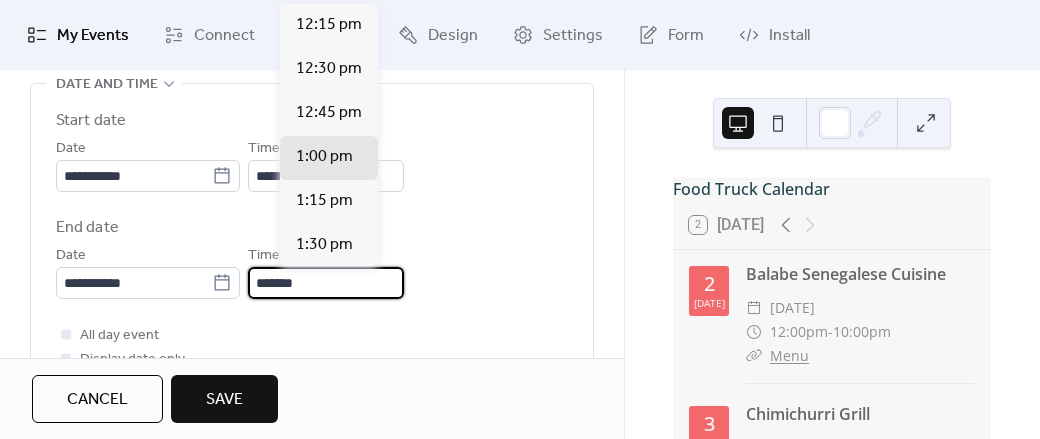 click on "*******" at bounding box center (326, 283) 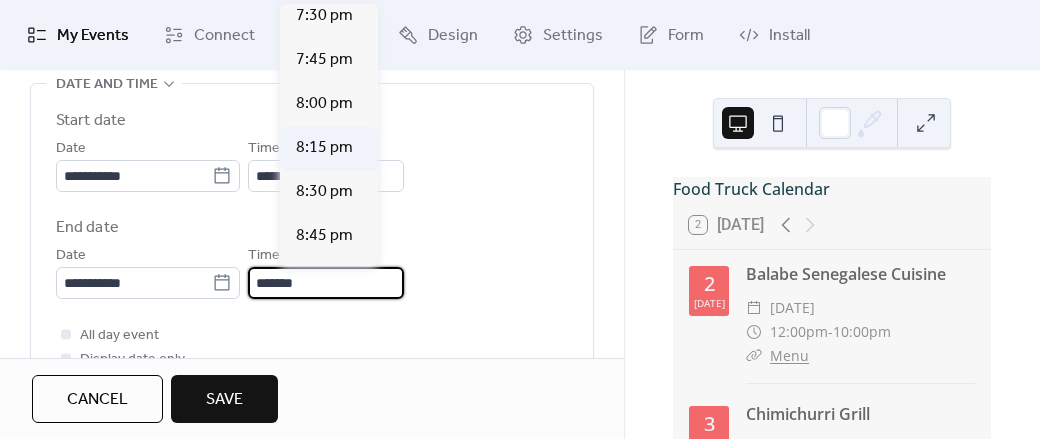 scroll, scrollTop: 1335, scrollLeft: 0, axis: vertical 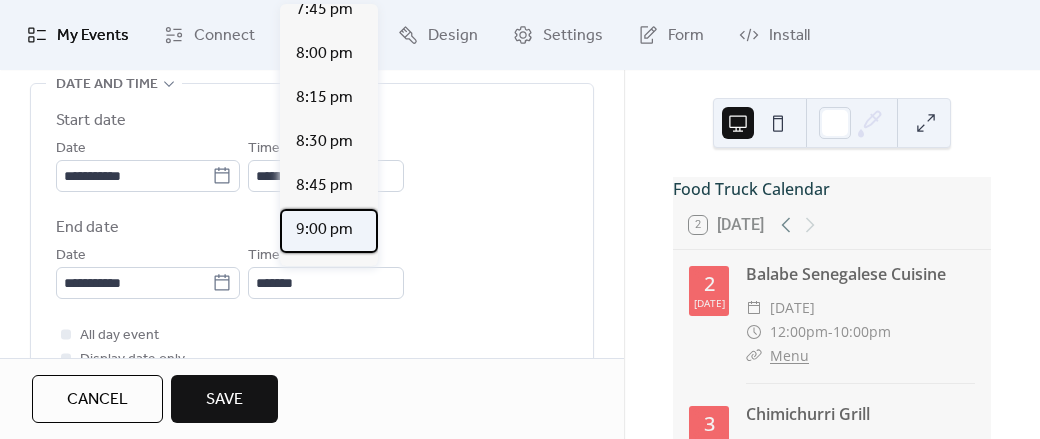 click on "9:00 pm" at bounding box center (324, 230) 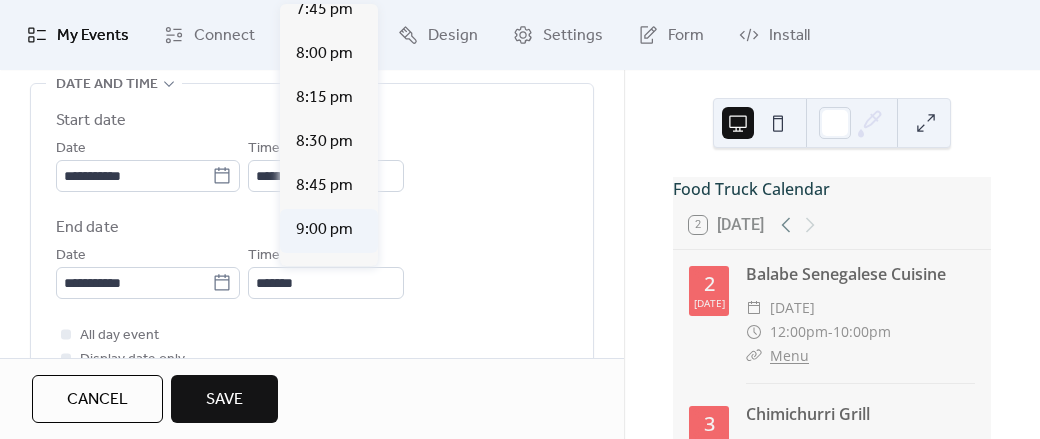 type on "*******" 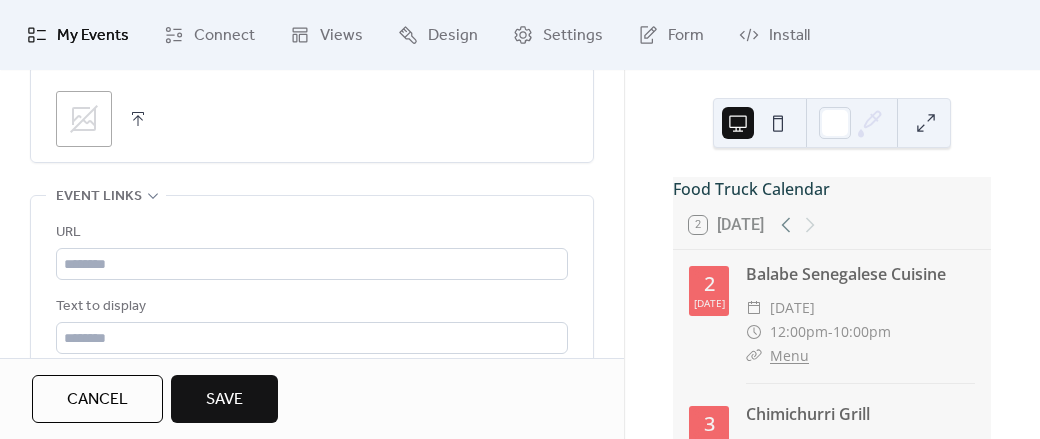 scroll, scrollTop: 1179, scrollLeft: 0, axis: vertical 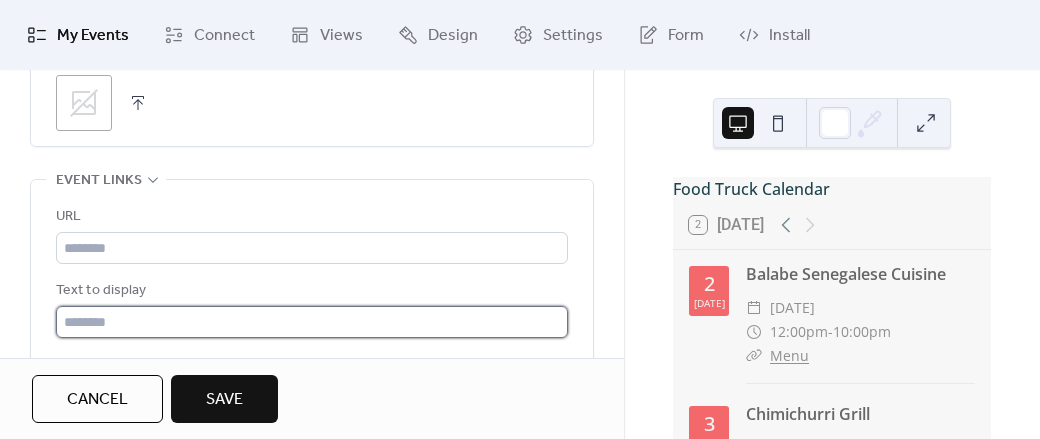 click at bounding box center (312, 322) 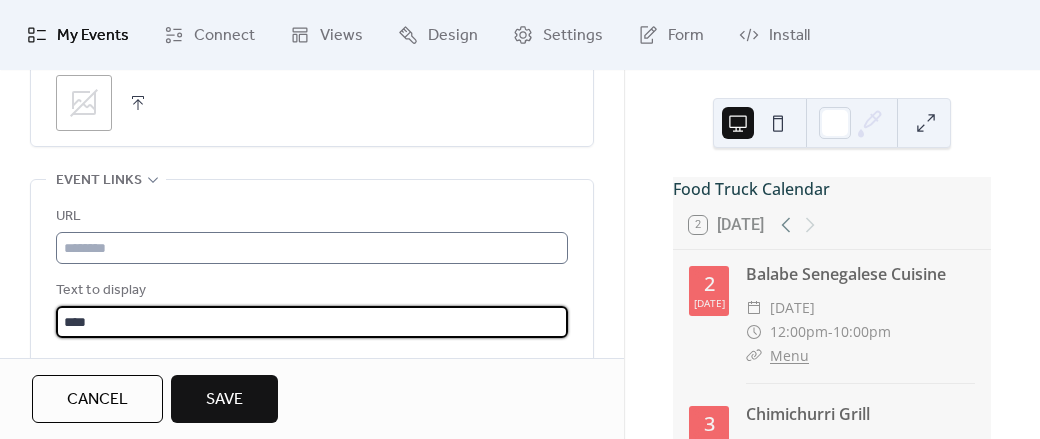 type on "****" 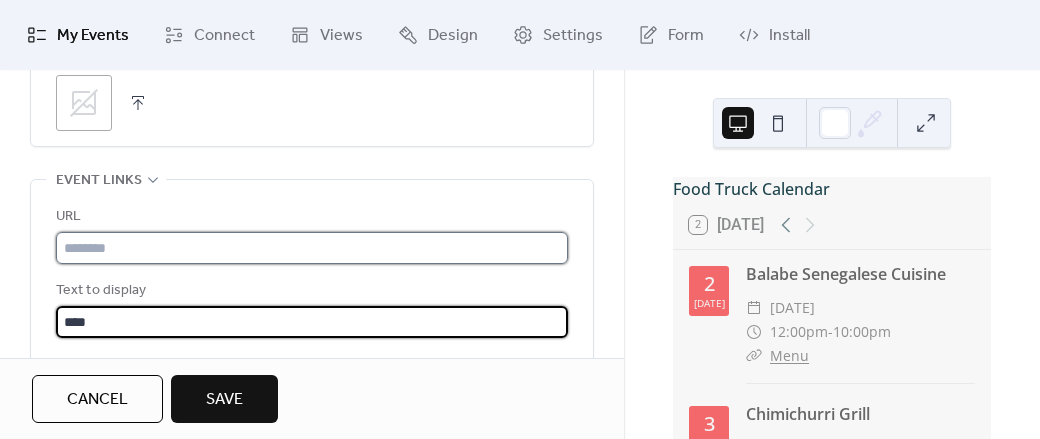 click at bounding box center (312, 248) 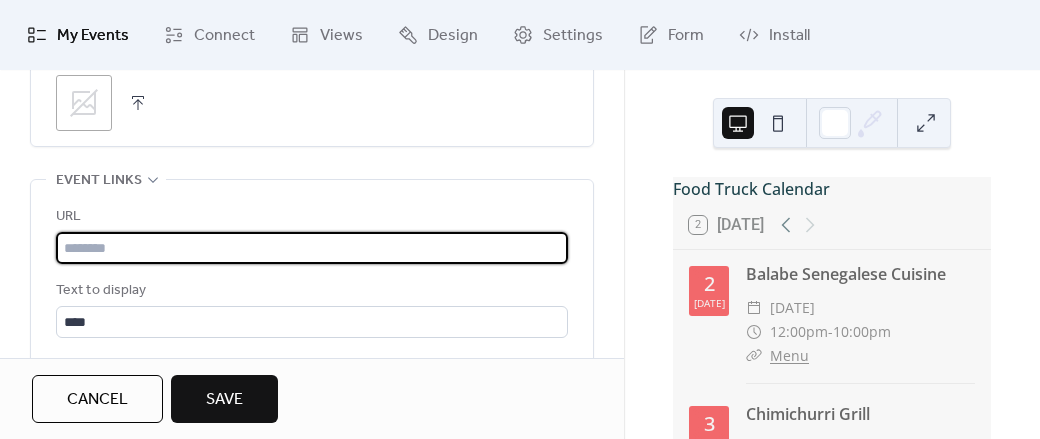 paste on "**********" 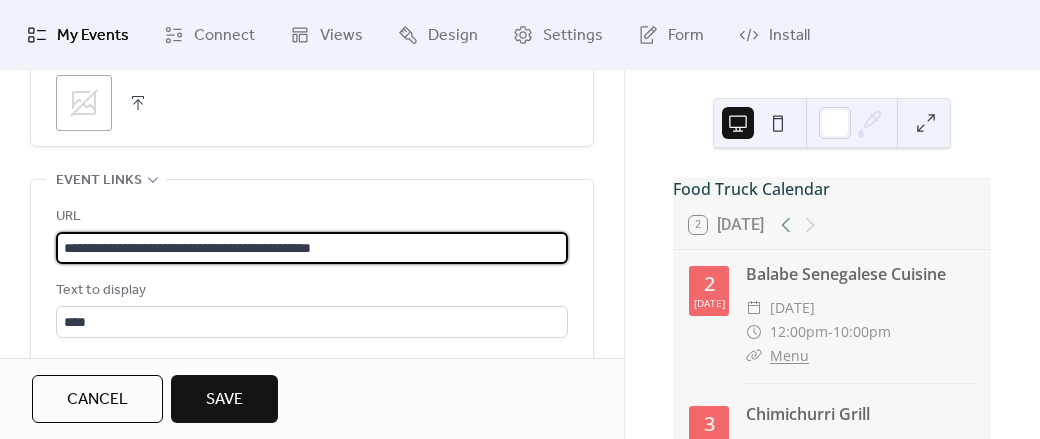 type on "**********" 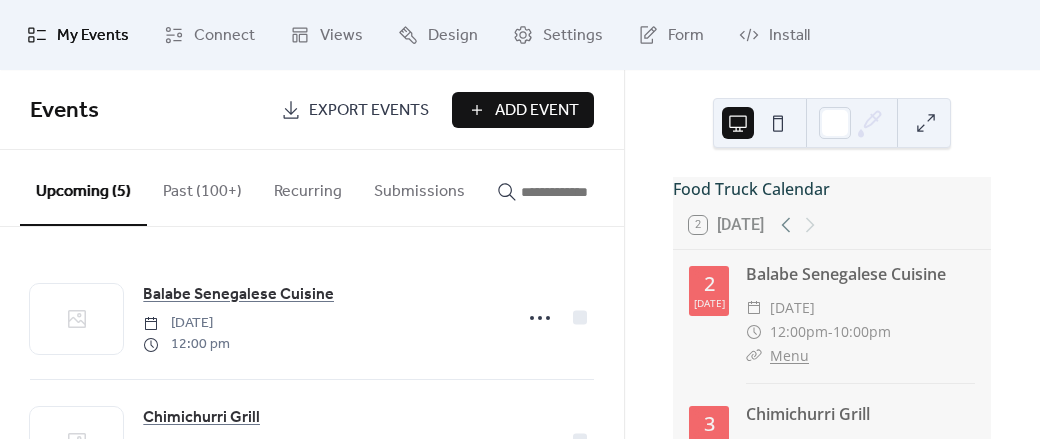 click on "Add Event" at bounding box center (537, 111) 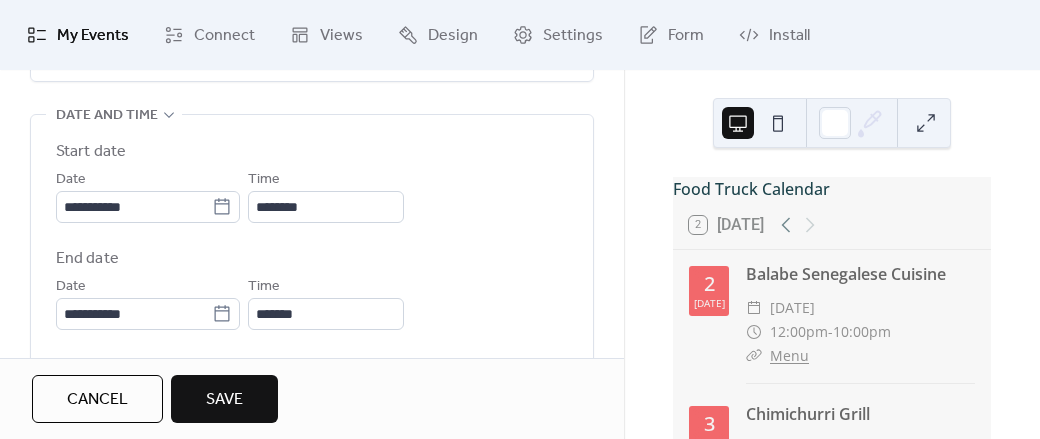 scroll, scrollTop: 660, scrollLeft: 0, axis: vertical 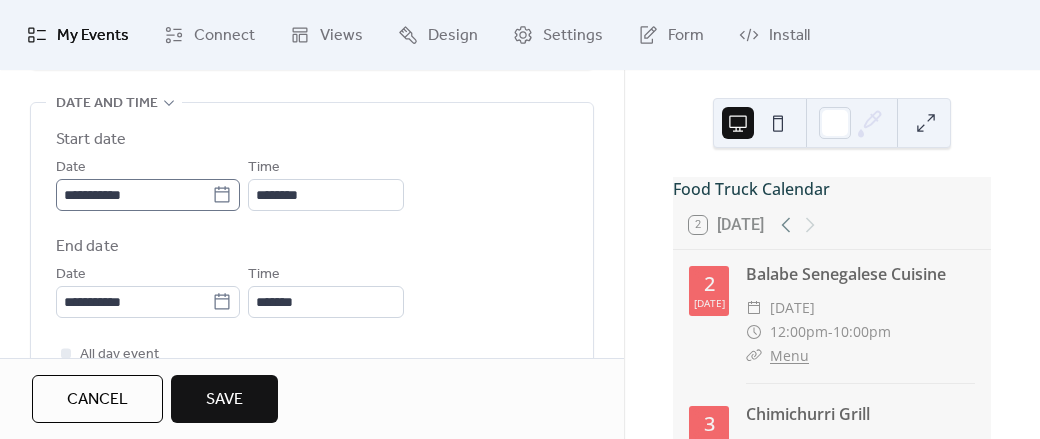 type on "**********" 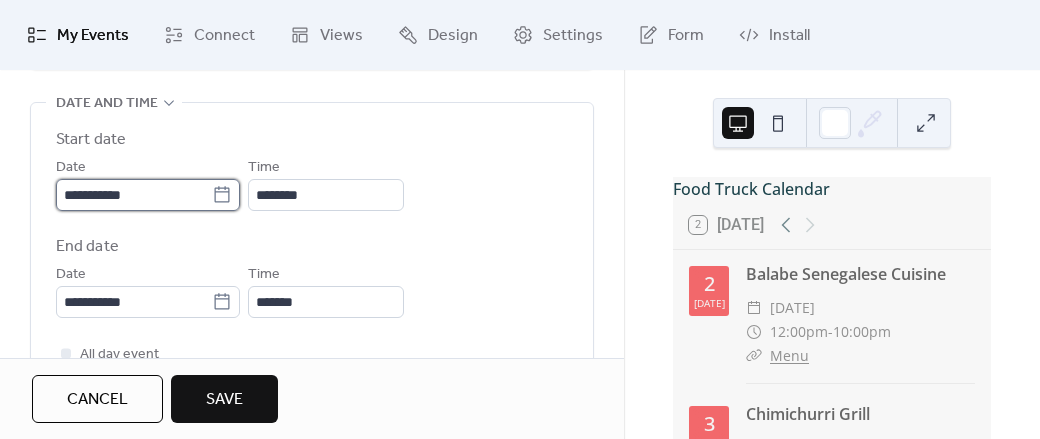 click on "**********" at bounding box center [134, 195] 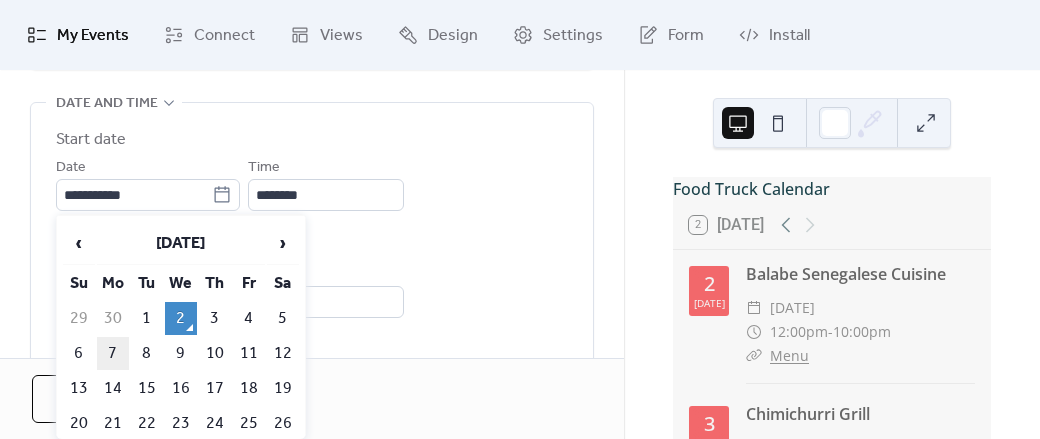 click on "7" at bounding box center [113, 353] 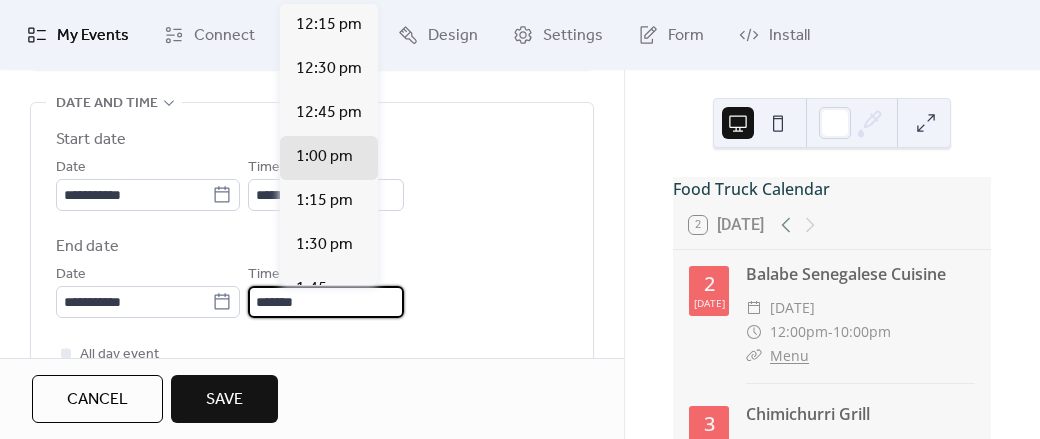 click on "*******" at bounding box center (326, 302) 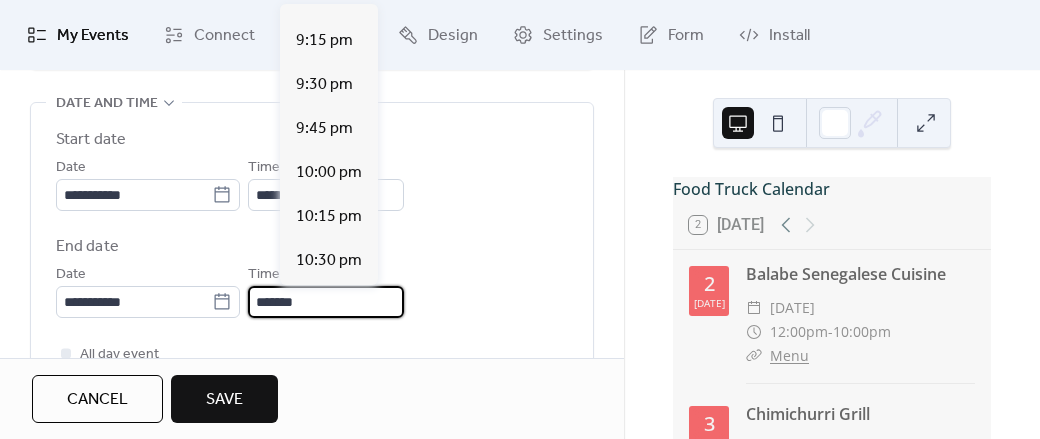 scroll, scrollTop: 1572, scrollLeft: 0, axis: vertical 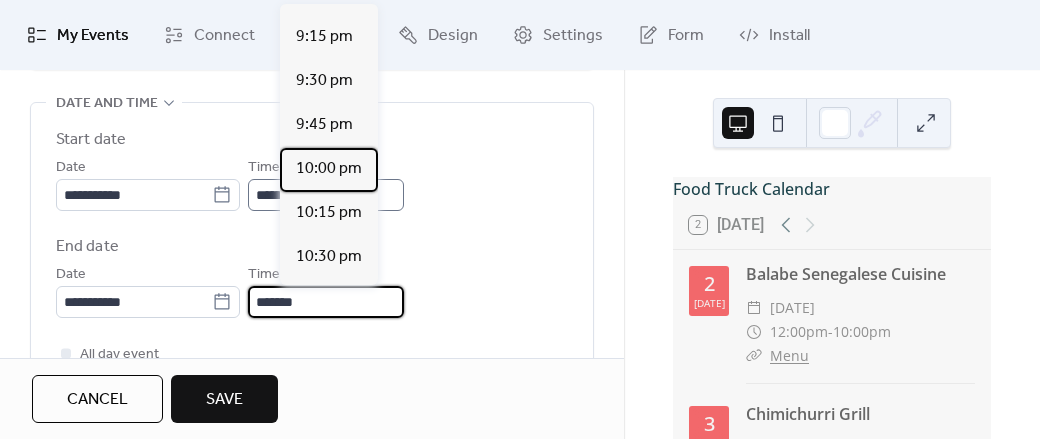 drag, startPoint x: 334, startPoint y: 173, endPoint x: 337, endPoint y: 197, distance: 24.186773 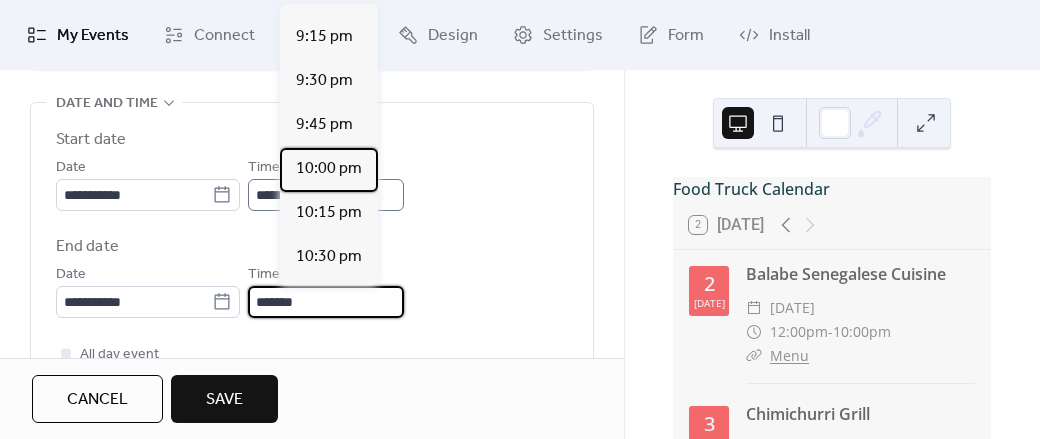 click on "10:00 pm" at bounding box center [329, 169] 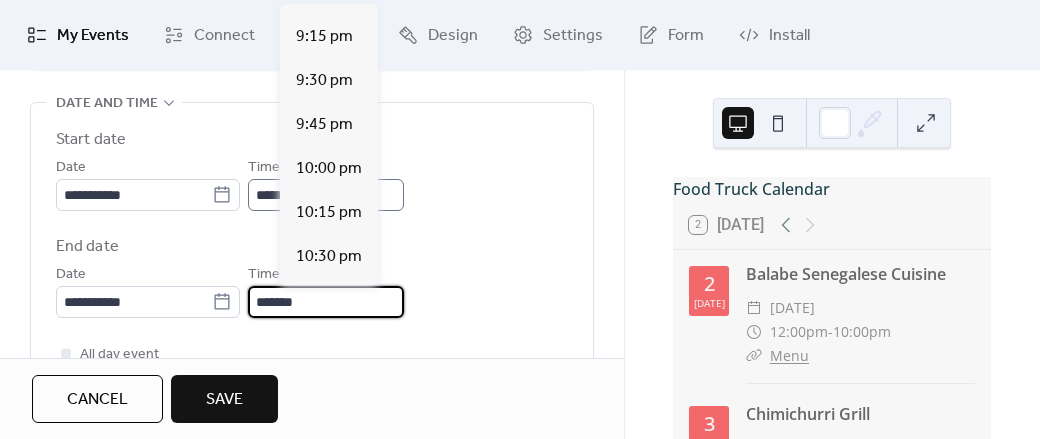 type on "********" 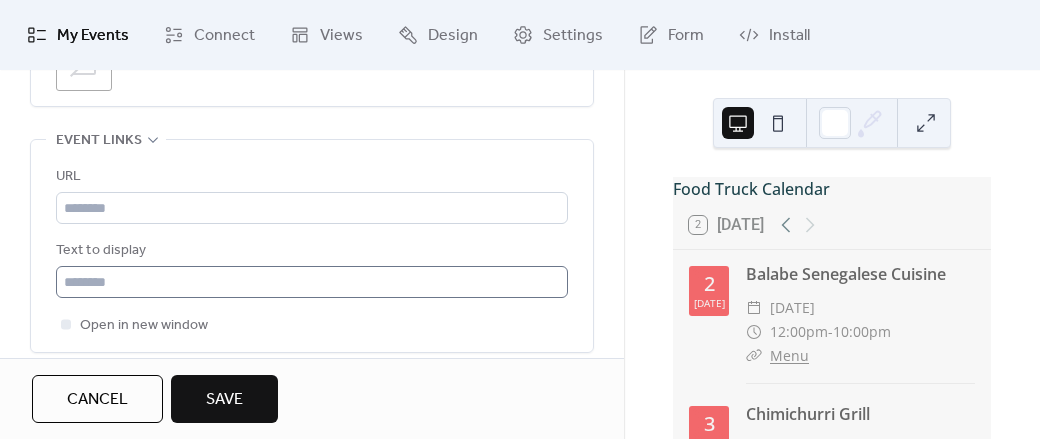 scroll, scrollTop: 1225, scrollLeft: 0, axis: vertical 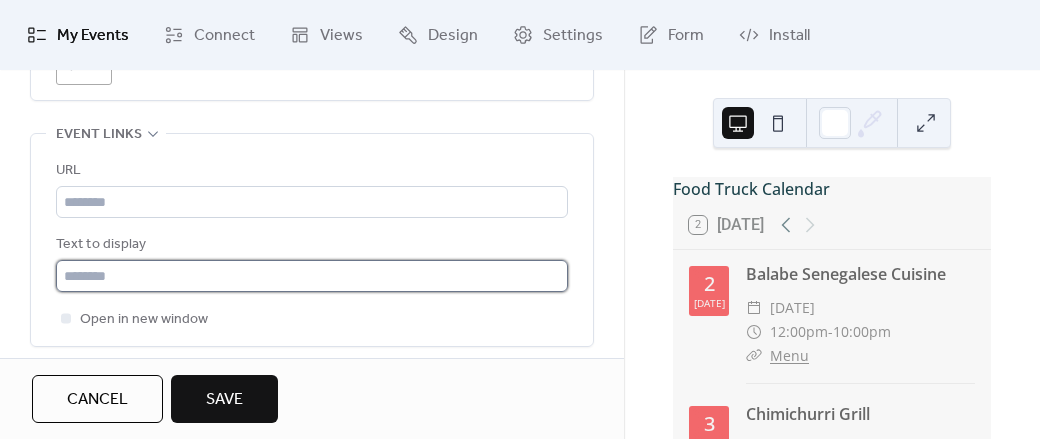 click at bounding box center [312, 276] 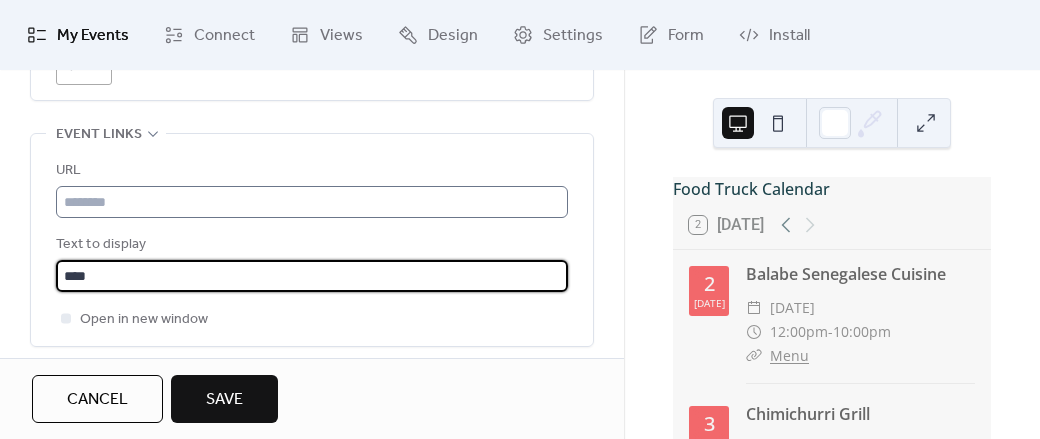 type on "****" 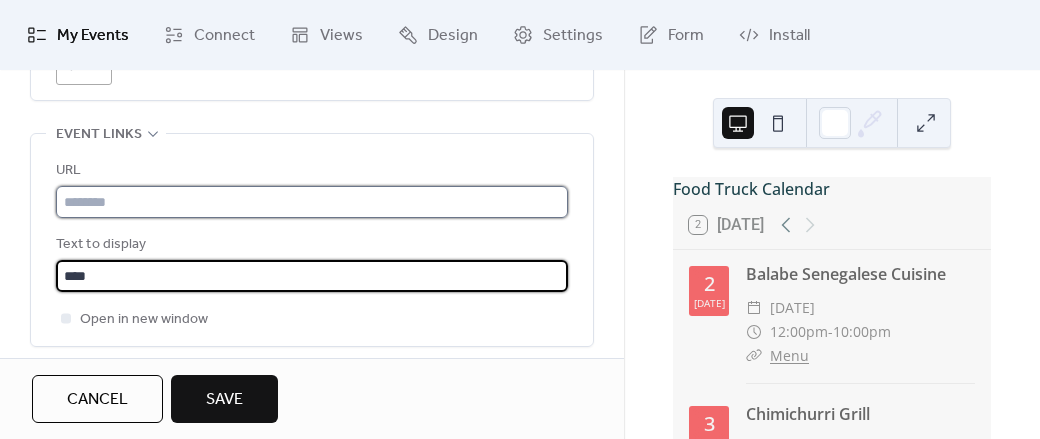 click at bounding box center (312, 202) 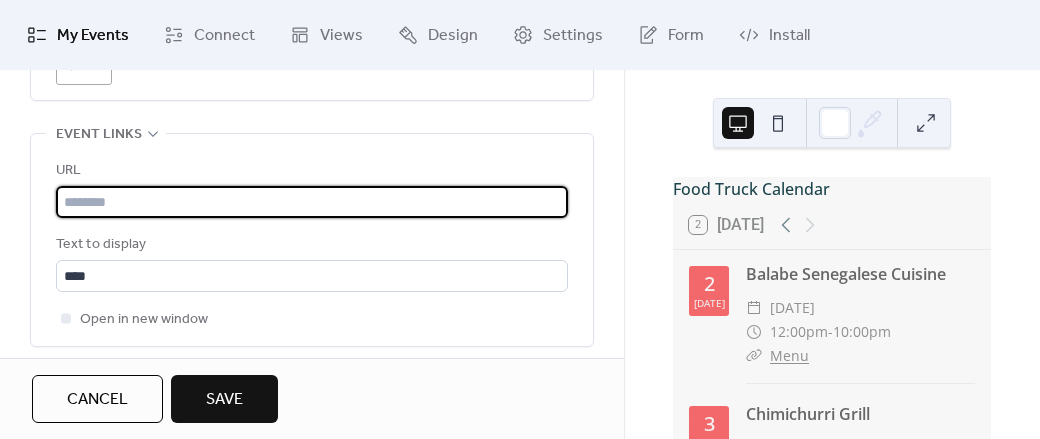 paste on "**********" 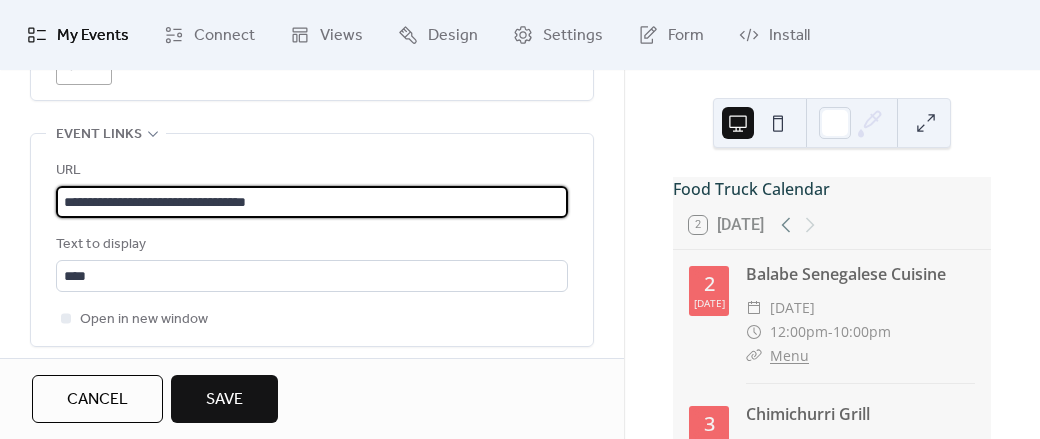 type on "**********" 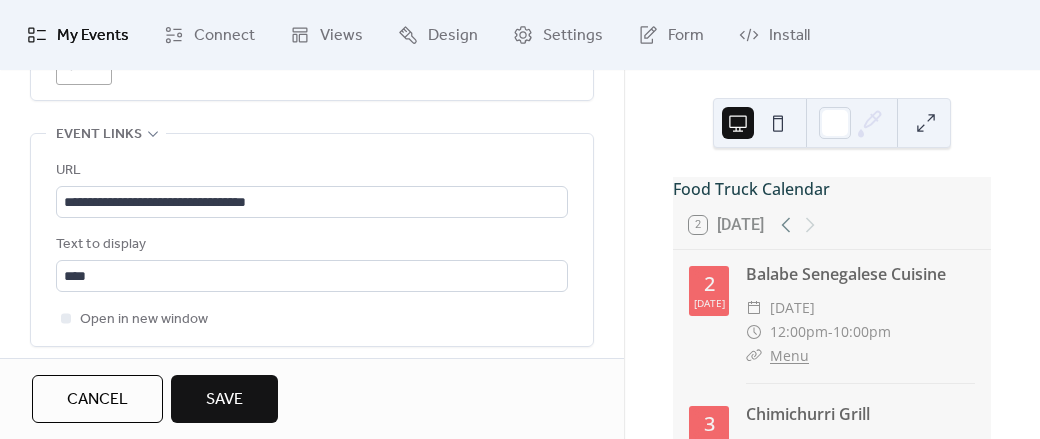 click on "Save" at bounding box center (224, 400) 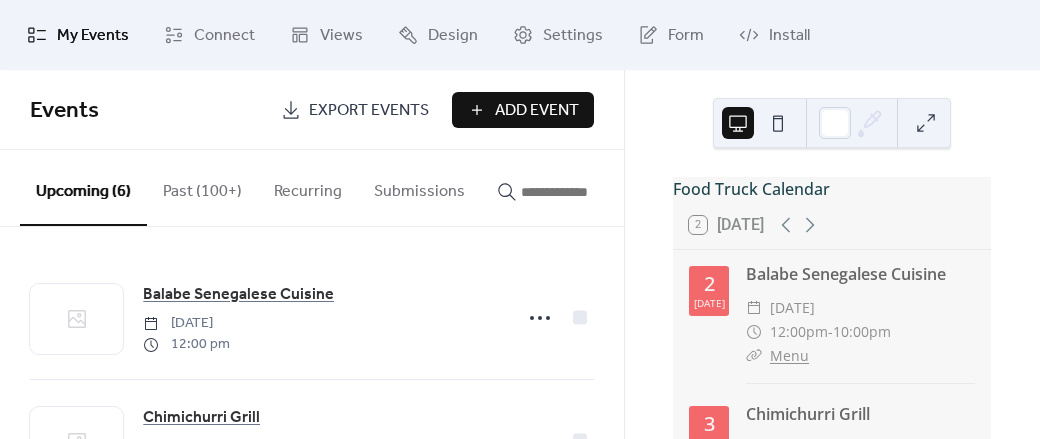 click on "Add Event" at bounding box center (537, 111) 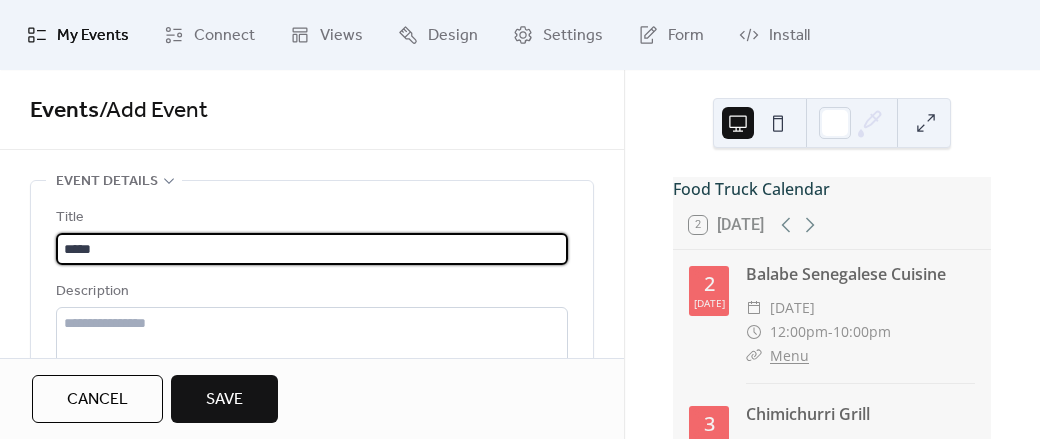 type on "******" 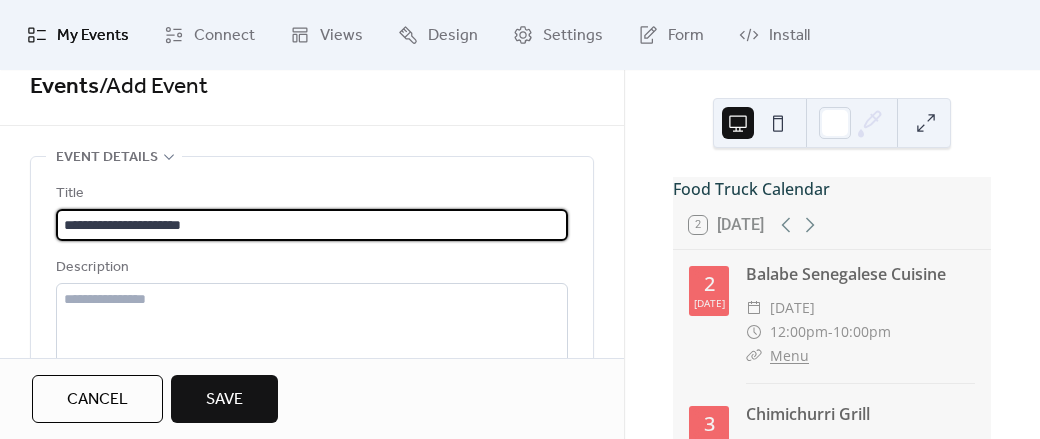scroll, scrollTop: 31, scrollLeft: 0, axis: vertical 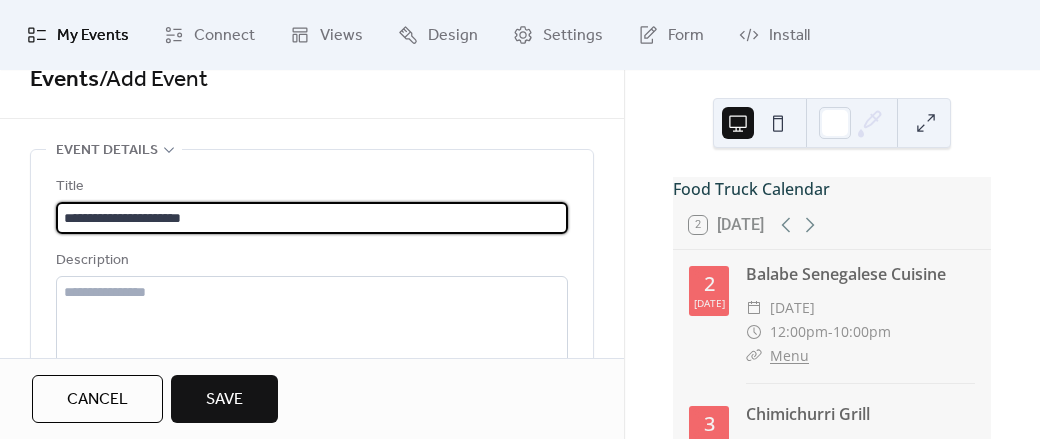 drag, startPoint x: 103, startPoint y: 217, endPoint x: 141, endPoint y: 243, distance: 46.043457 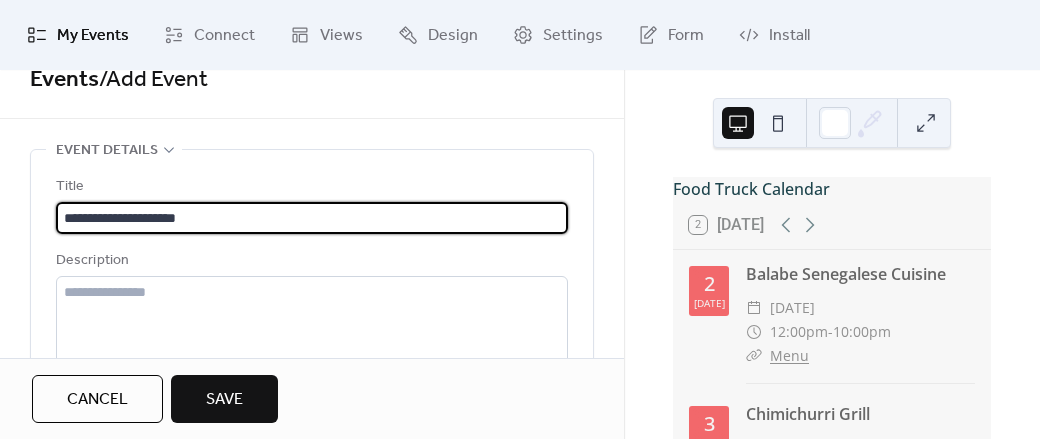 click on "**********" at bounding box center [312, 218] 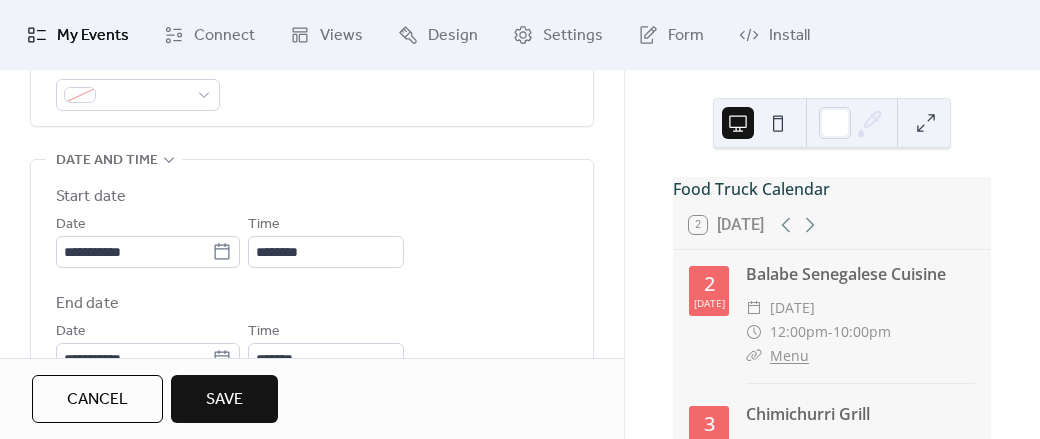 scroll, scrollTop: 644, scrollLeft: 0, axis: vertical 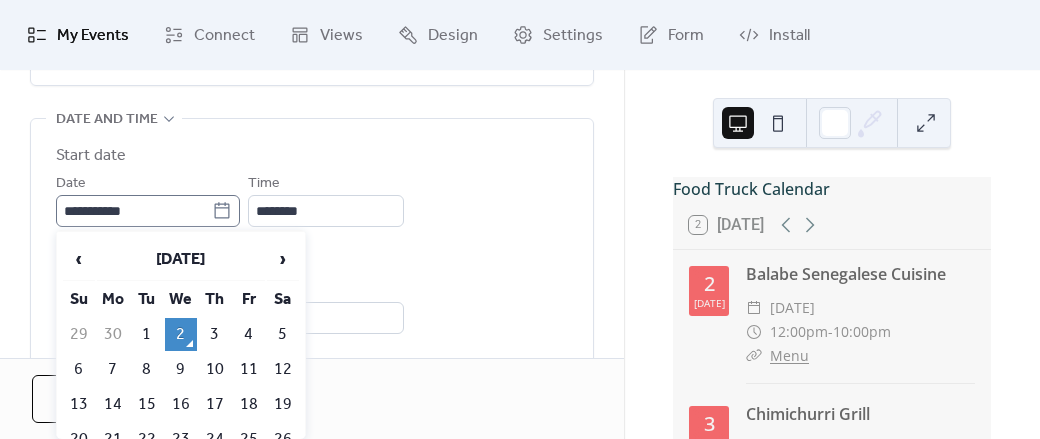 click 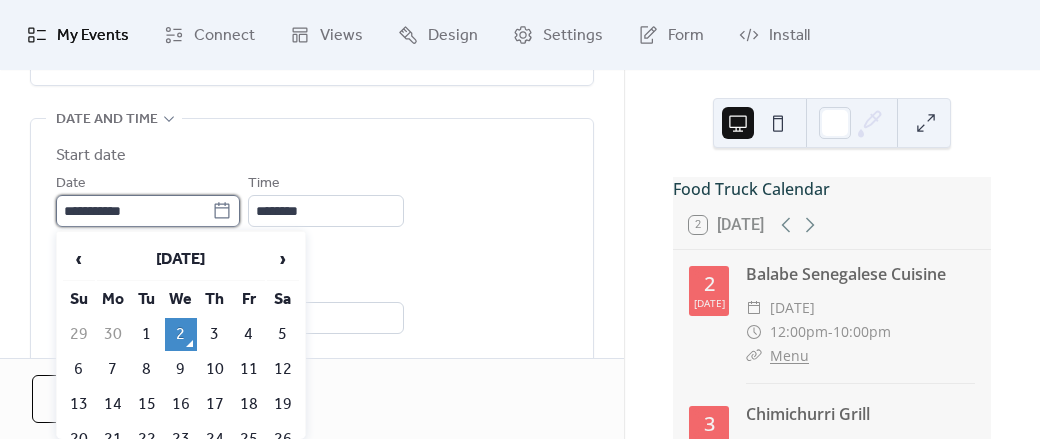 click on "**********" at bounding box center (134, 211) 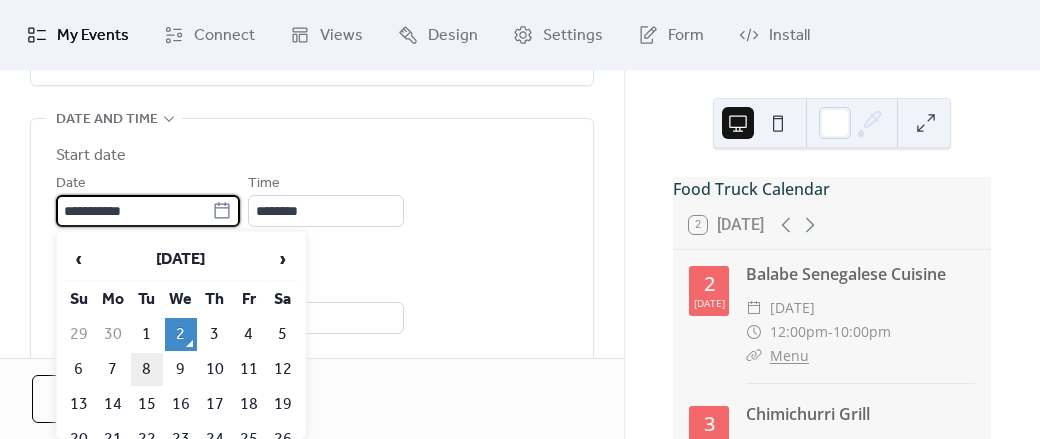 click on "8" at bounding box center (147, 369) 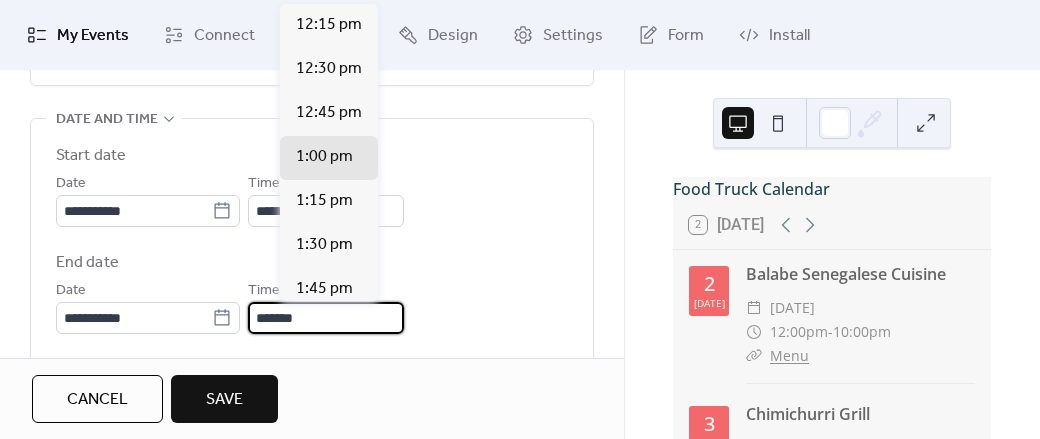 click on "*******" at bounding box center [326, 318] 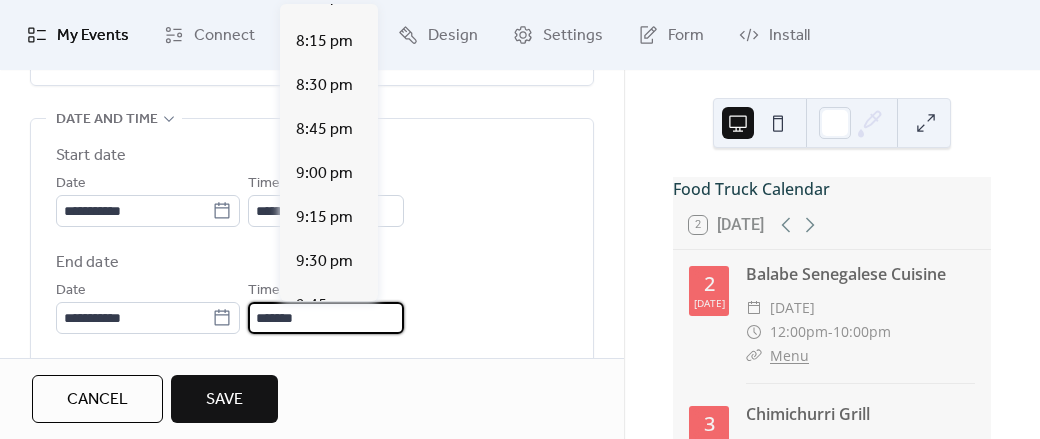 scroll, scrollTop: 1522, scrollLeft: 0, axis: vertical 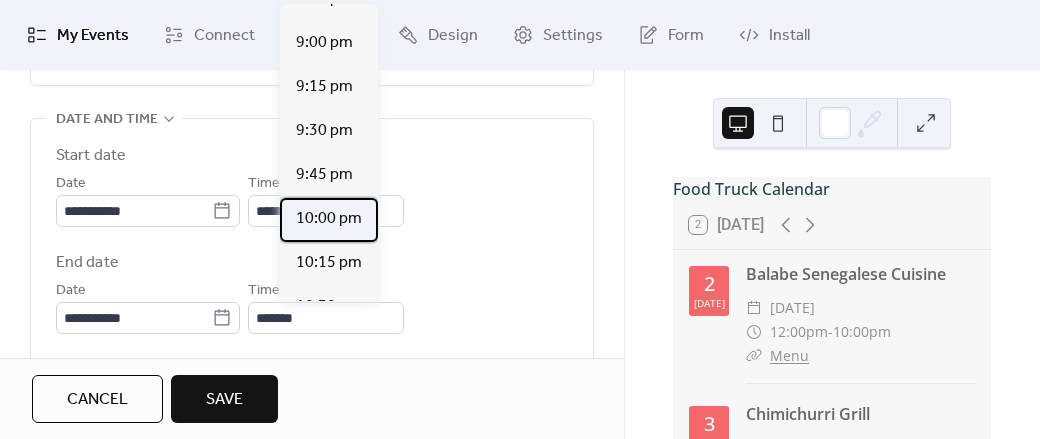 click on "10:00 pm" at bounding box center [329, 219] 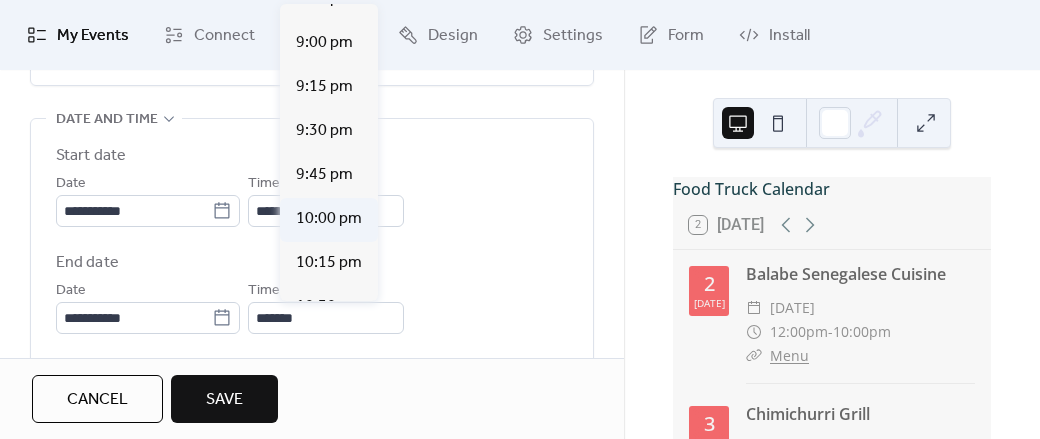 type on "********" 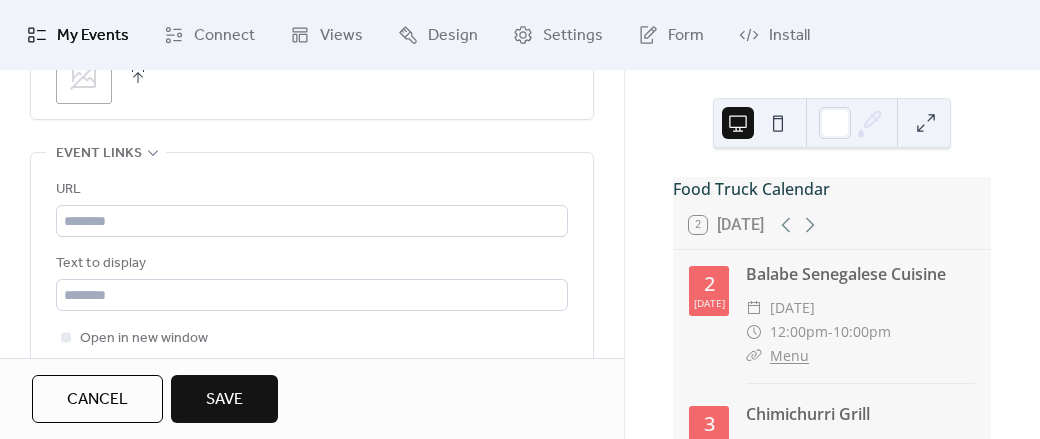 scroll, scrollTop: 1262, scrollLeft: 0, axis: vertical 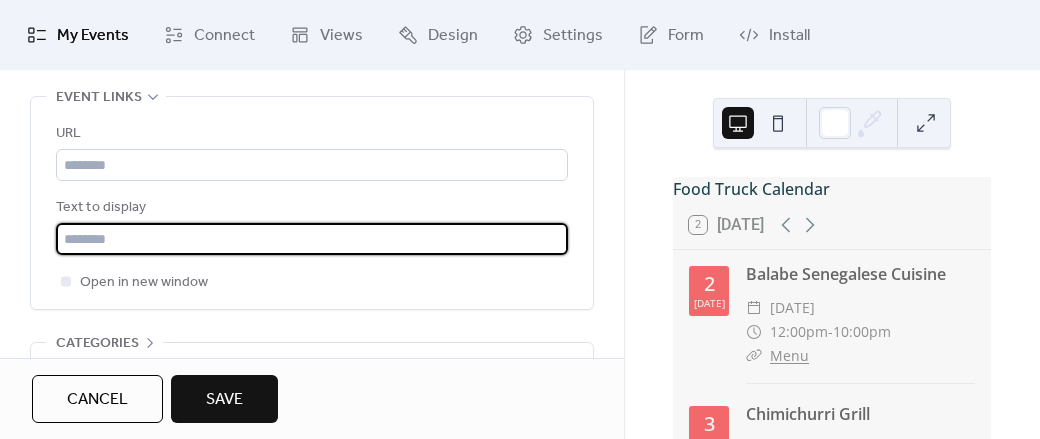 click at bounding box center (312, 239) 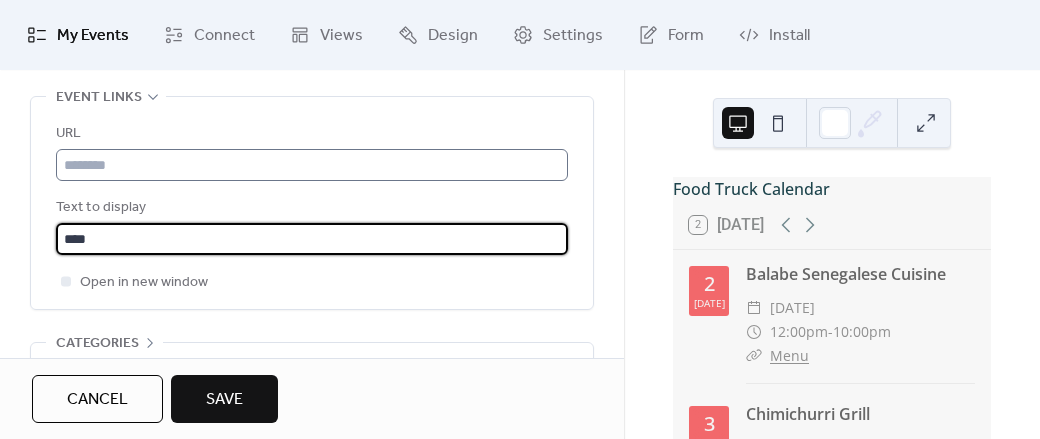 type on "****" 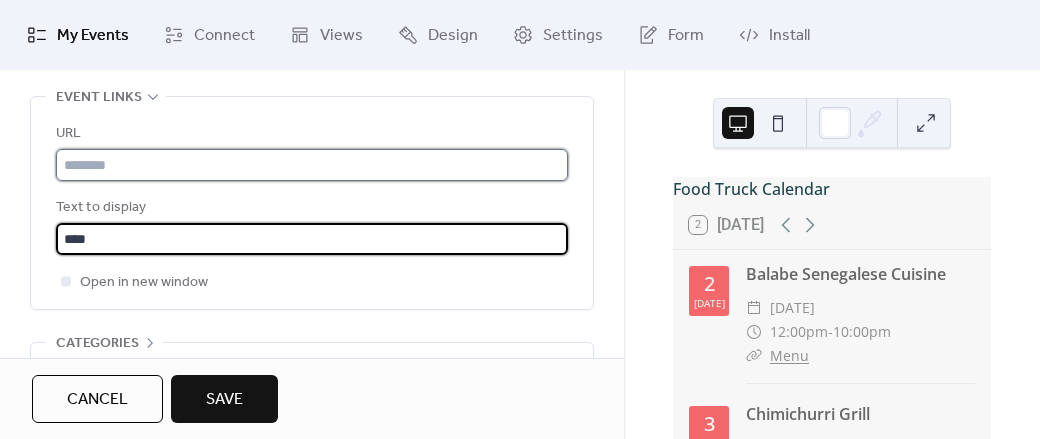 click at bounding box center (312, 165) 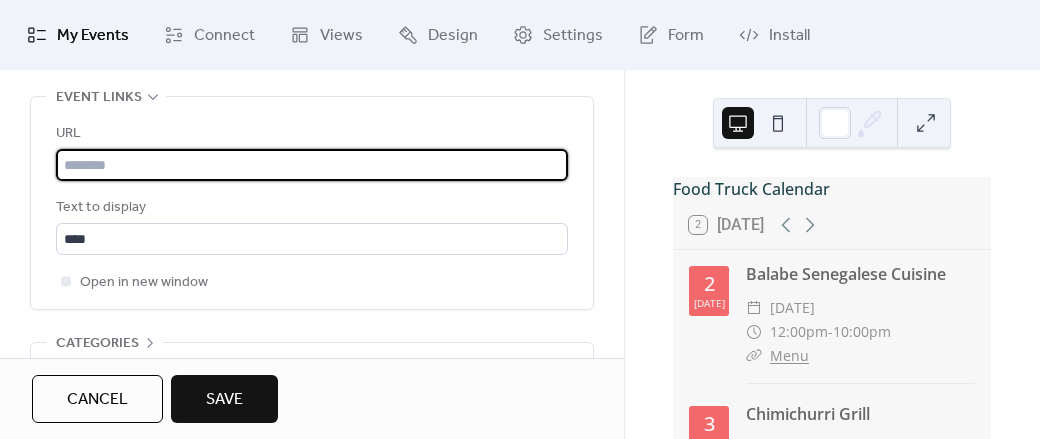 paste on "**********" 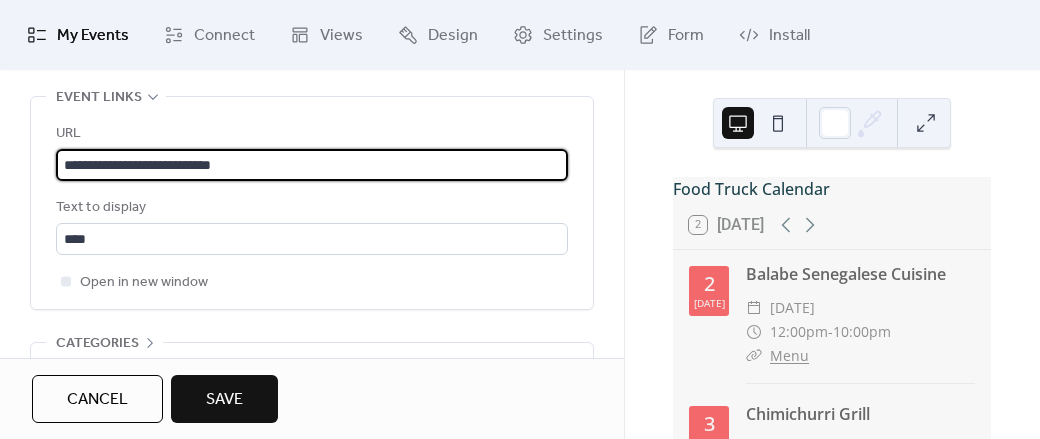 type on "**********" 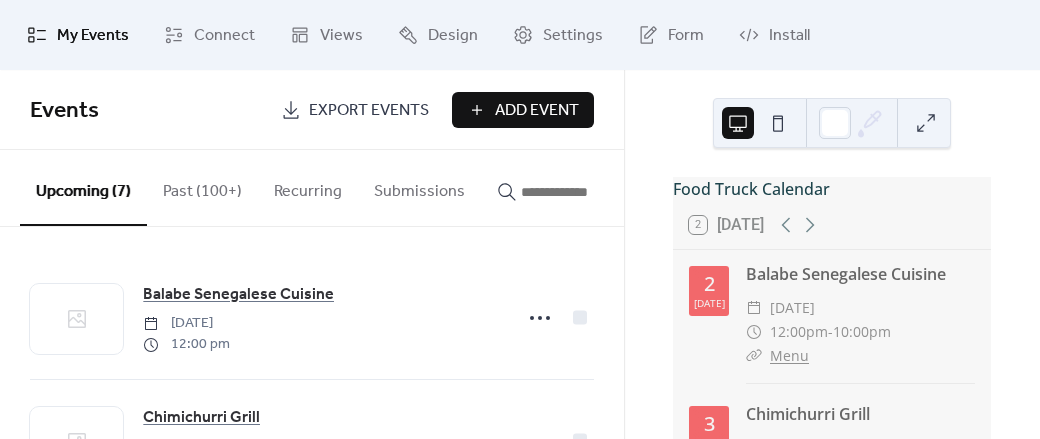 click on "Add Event" at bounding box center (537, 111) 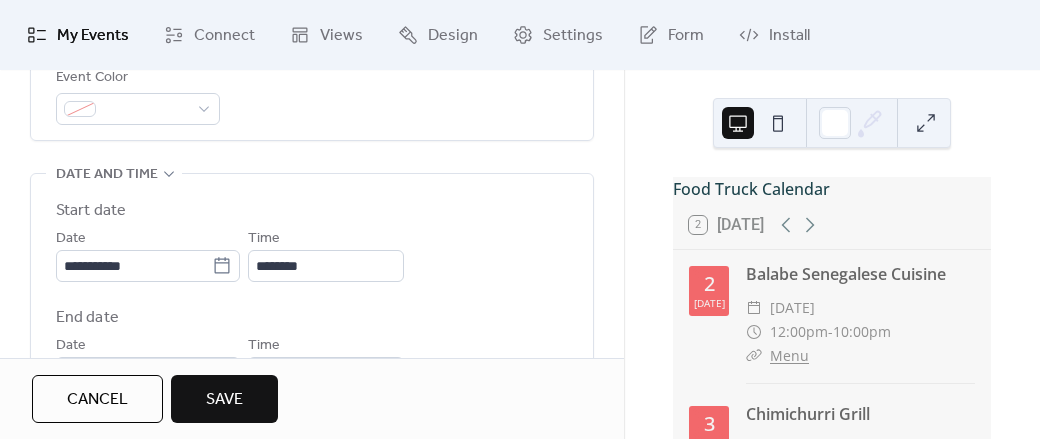 scroll, scrollTop: 624, scrollLeft: 0, axis: vertical 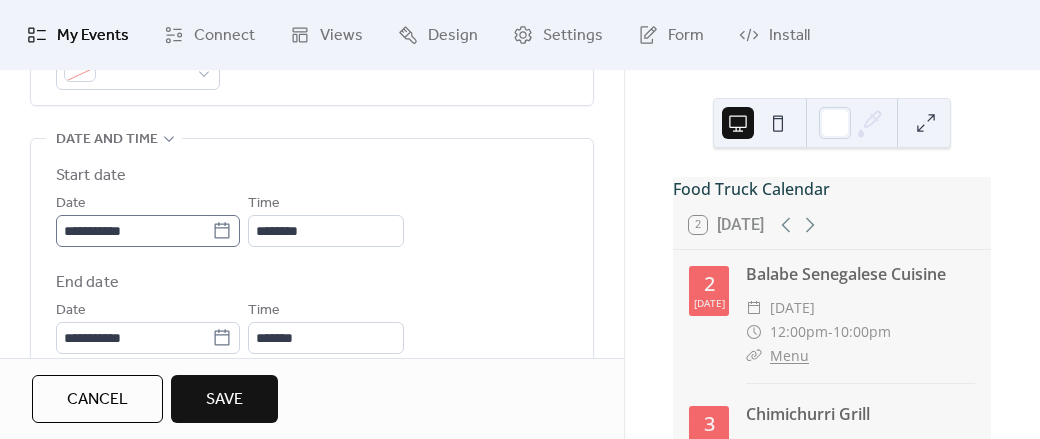 type on "**********" 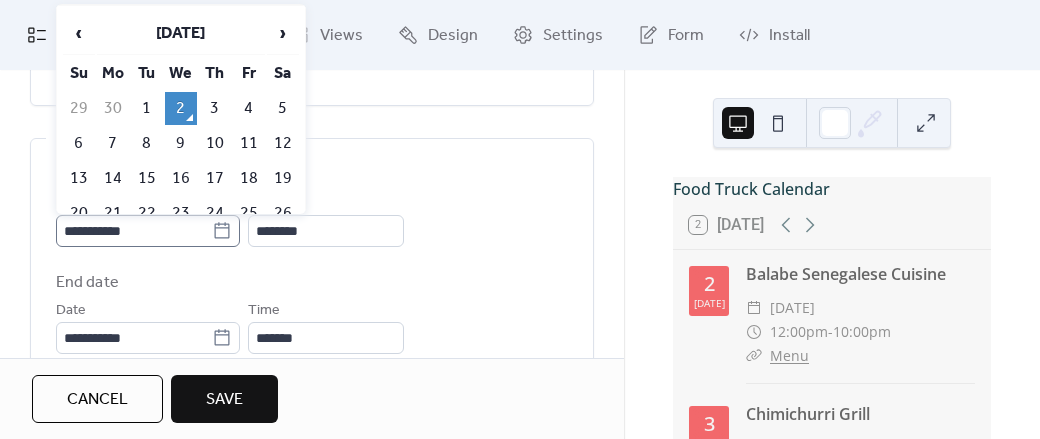 click 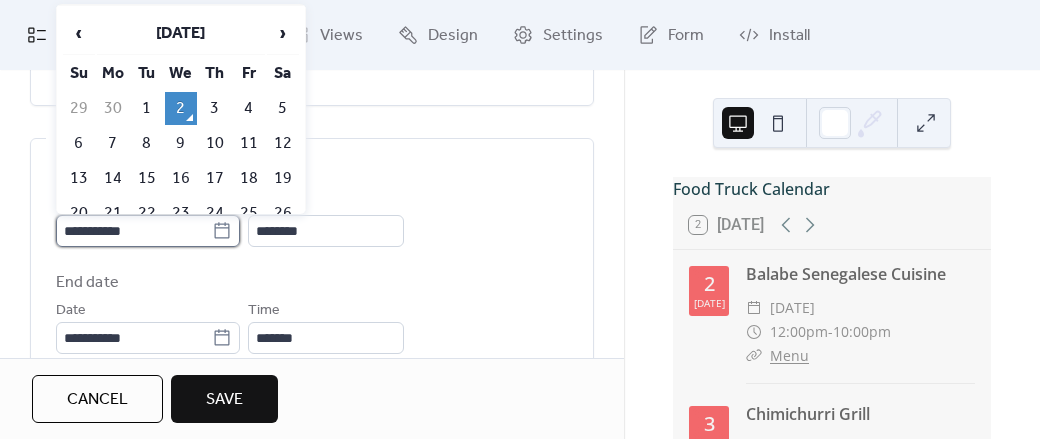 click on "**********" at bounding box center [134, 231] 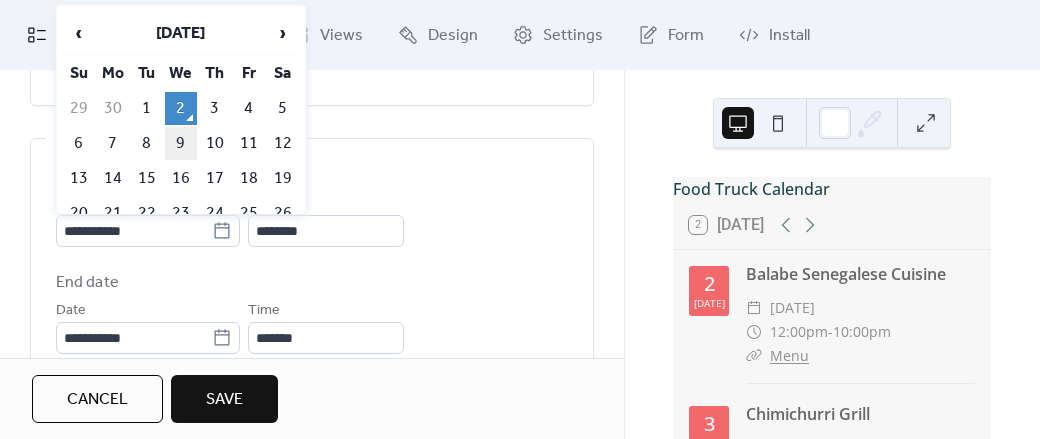 click on "9" at bounding box center (181, 143) 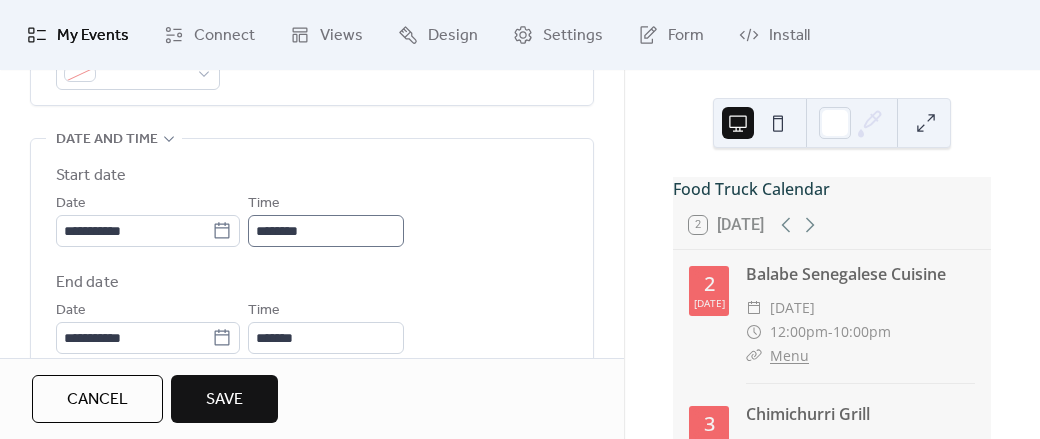 scroll, scrollTop: 1, scrollLeft: 0, axis: vertical 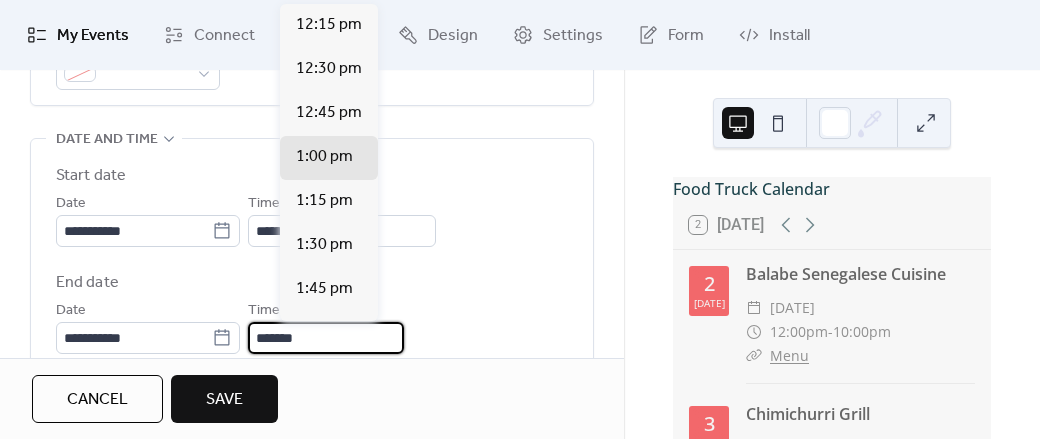 click on "*******" at bounding box center [326, 338] 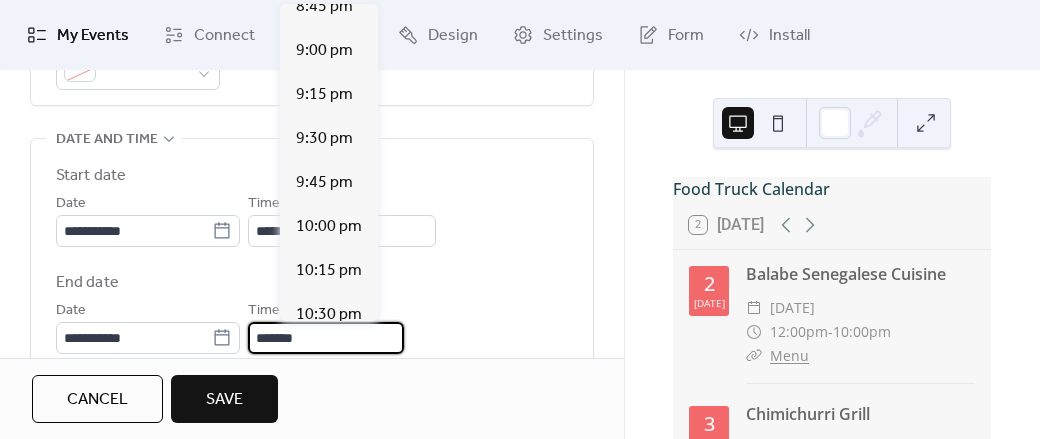 scroll, scrollTop: 1525, scrollLeft: 0, axis: vertical 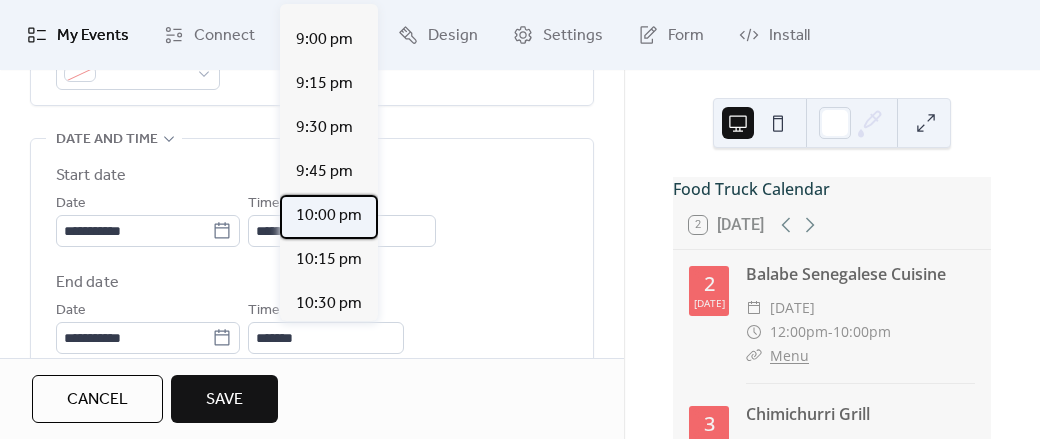 click on "10:00 pm" at bounding box center (329, 216) 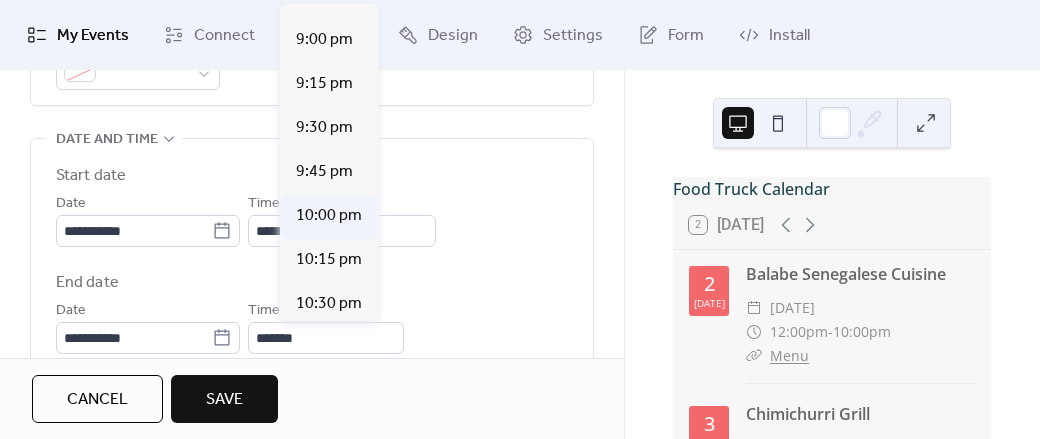 type on "********" 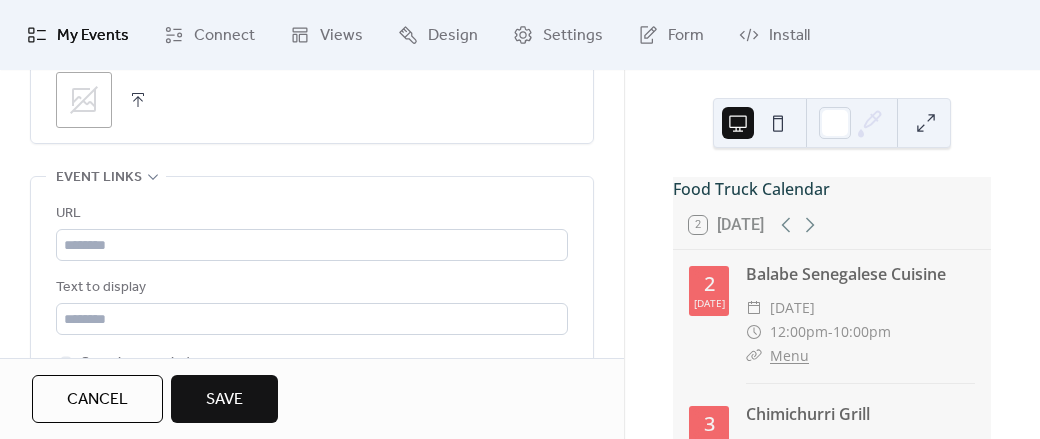 scroll, scrollTop: 1209, scrollLeft: 0, axis: vertical 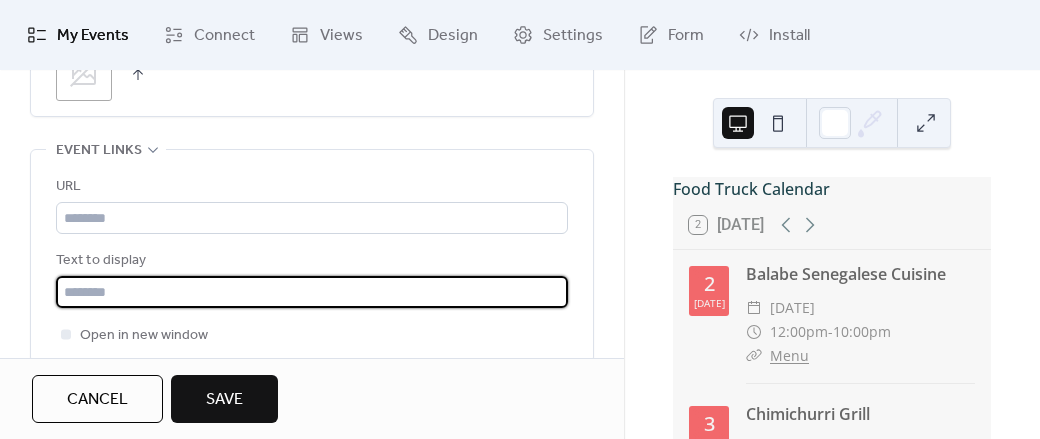 click at bounding box center (312, 292) 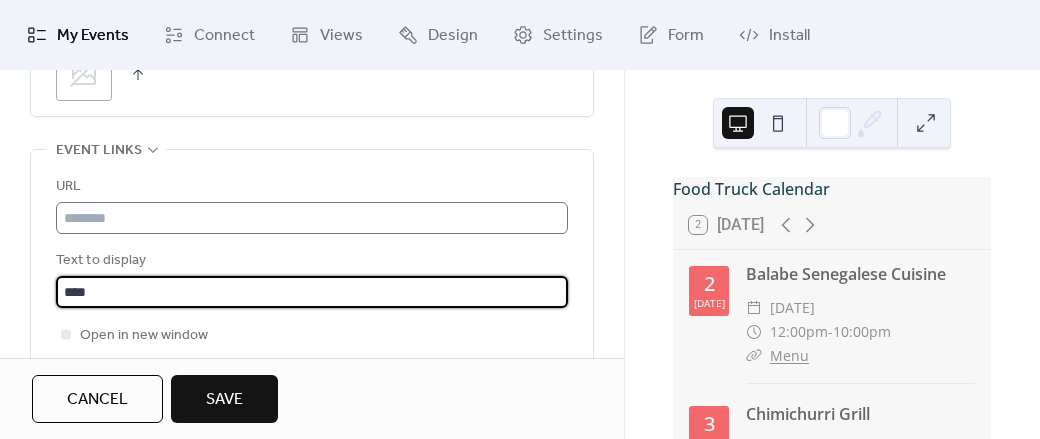 type on "****" 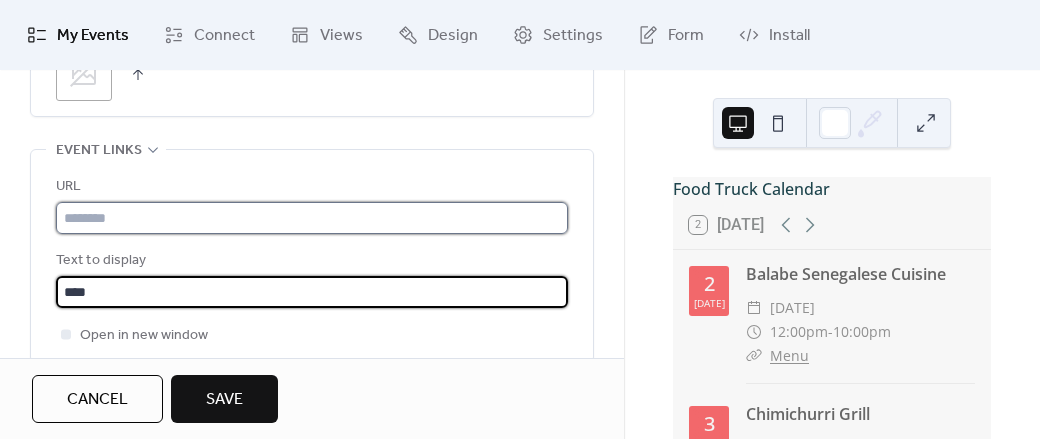 click at bounding box center (312, 218) 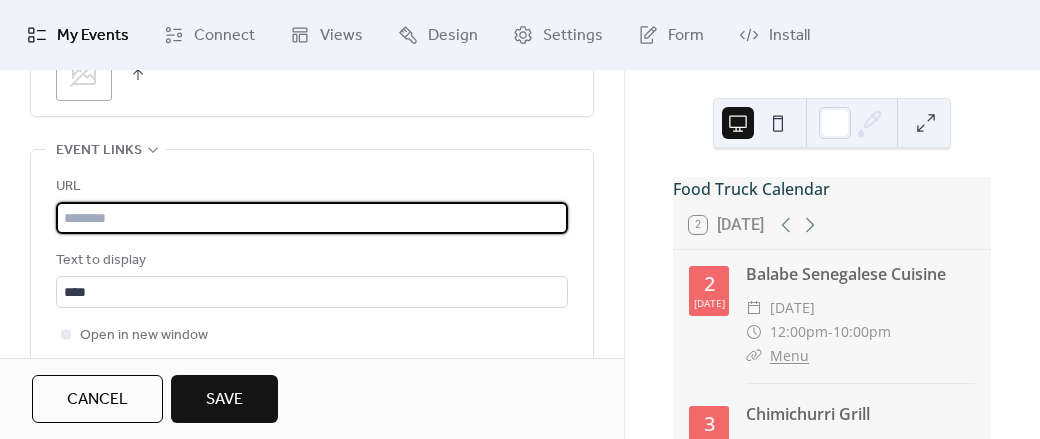 paste on "**********" 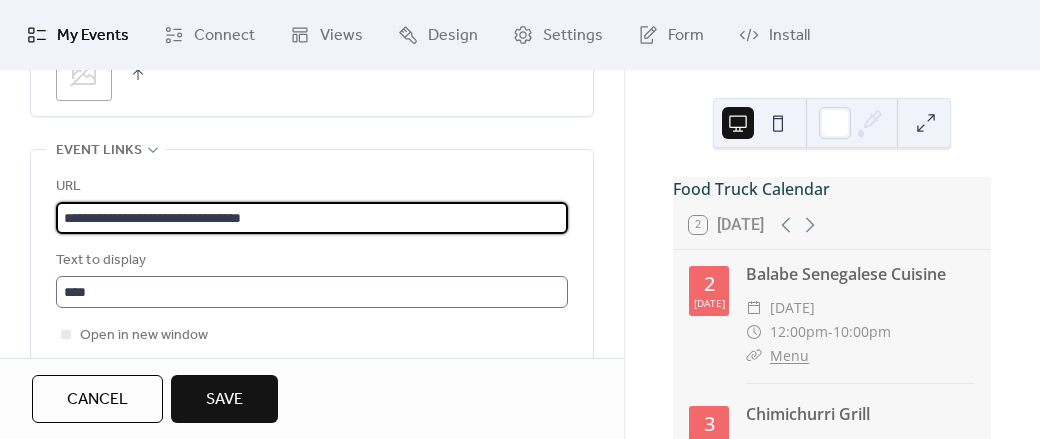scroll, scrollTop: 1, scrollLeft: 0, axis: vertical 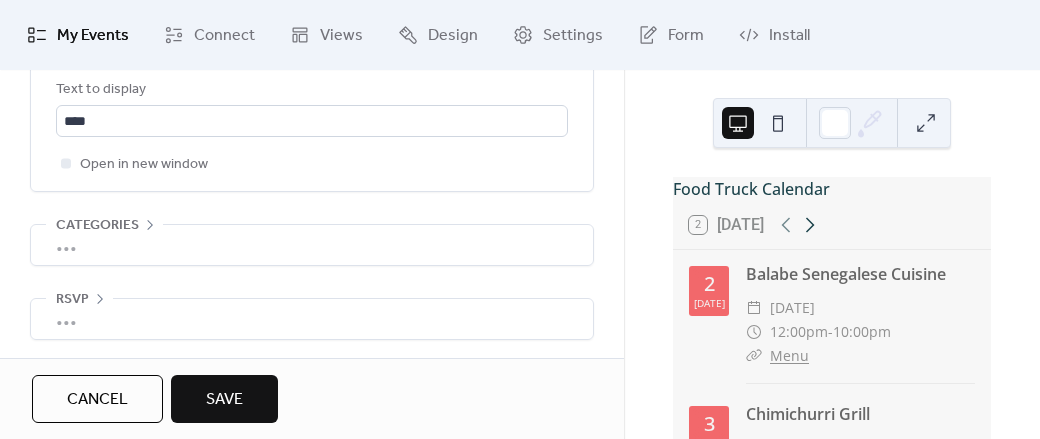 type on "**********" 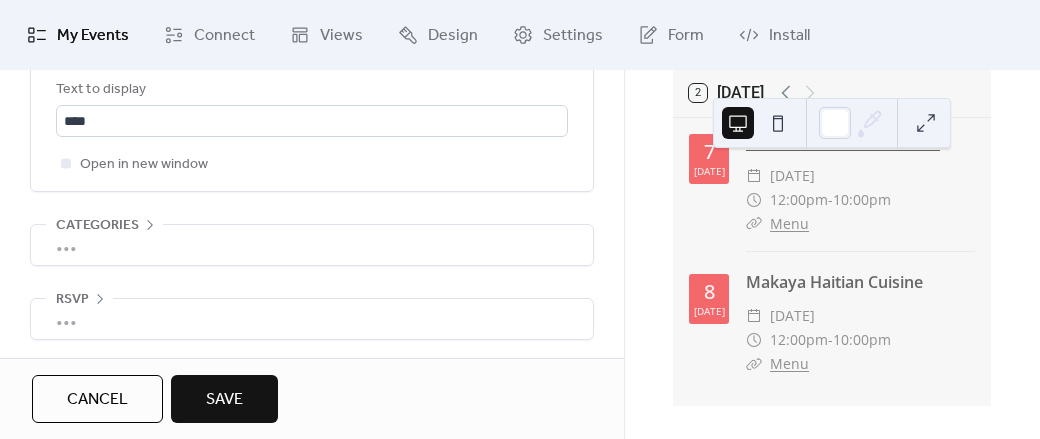 scroll, scrollTop: 142, scrollLeft: 0, axis: vertical 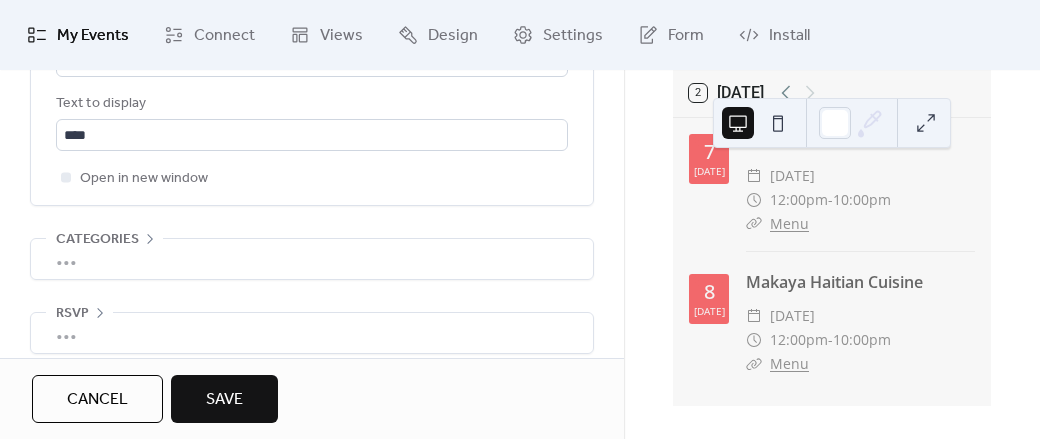 click on "Save" at bounding box center [224, 399] 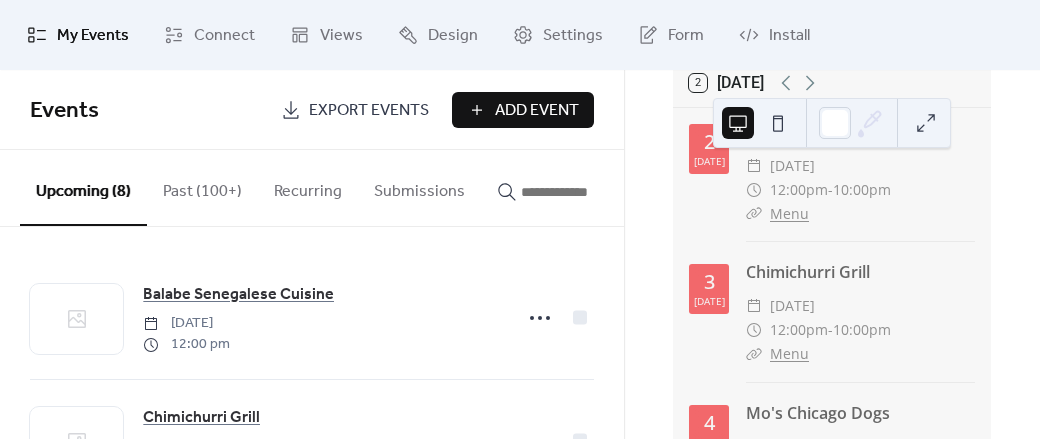 click on "Add Event" at bounding box center (537, 111) 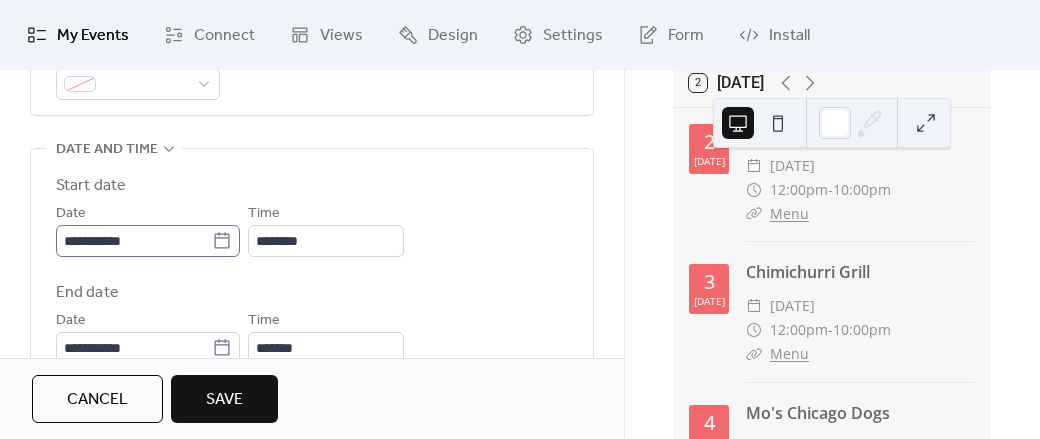 scroll, scrollTop: 615, scrollLeft: 0, axis: vertical 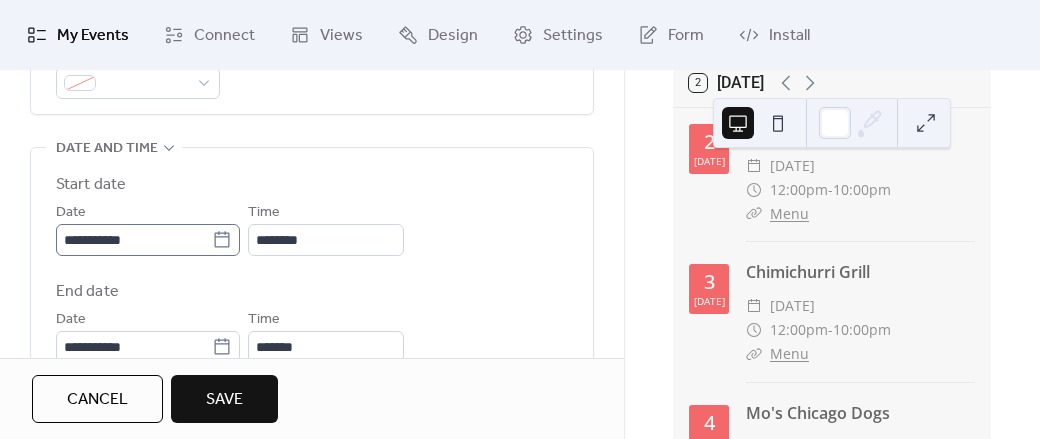 type on "**********" 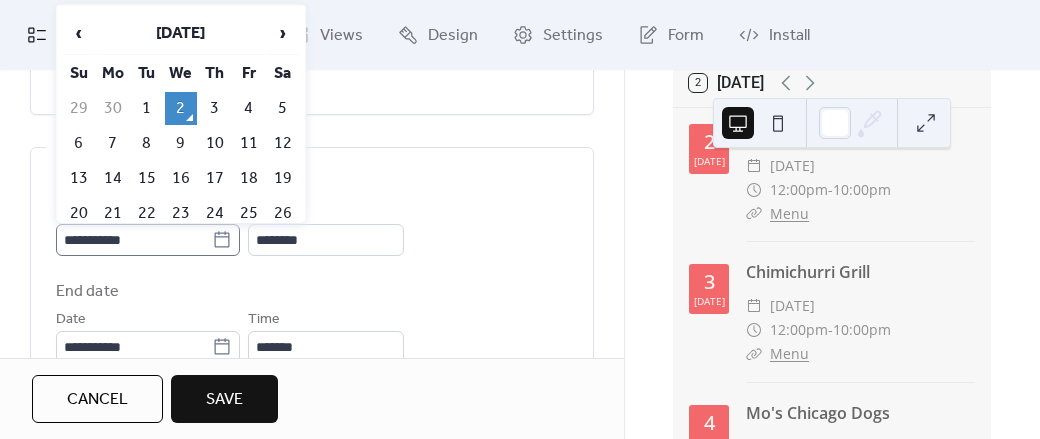 click 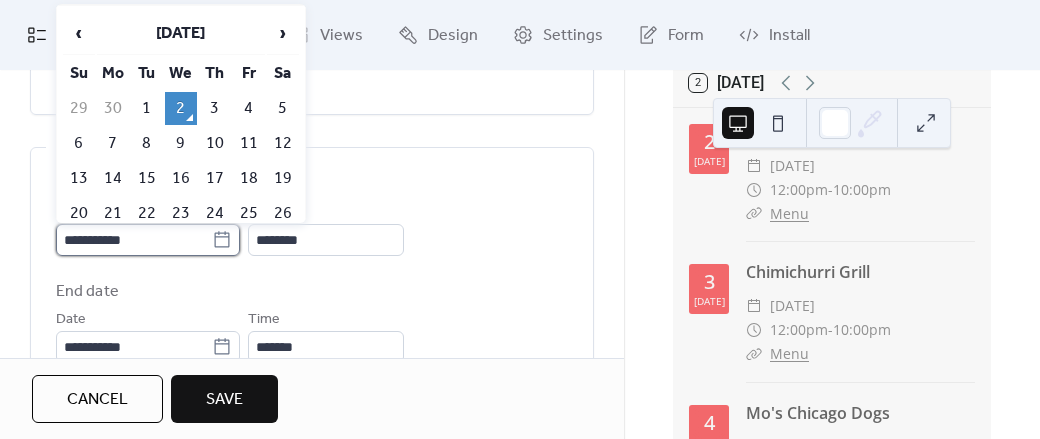 click on "**********" at bounding box center (134, 240) 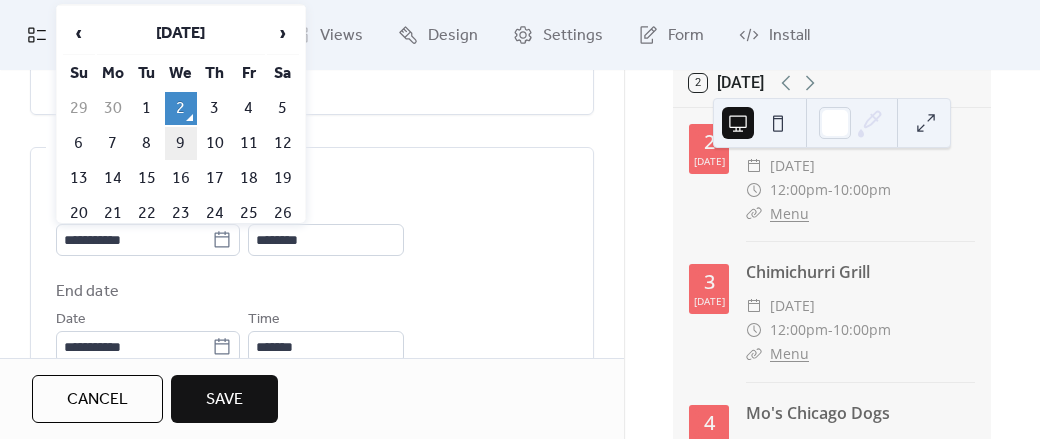 click on "9" at bounding box center [181, 143] 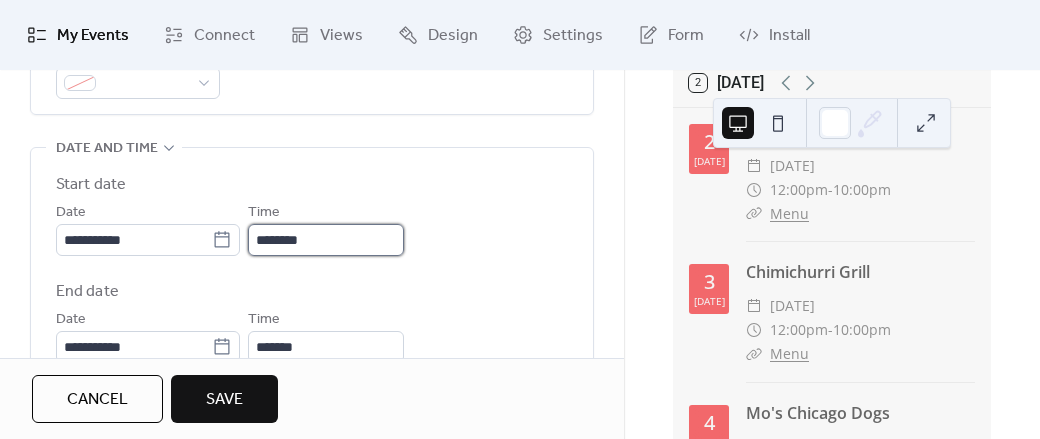 click on "********" at bounding box center [326, 240] 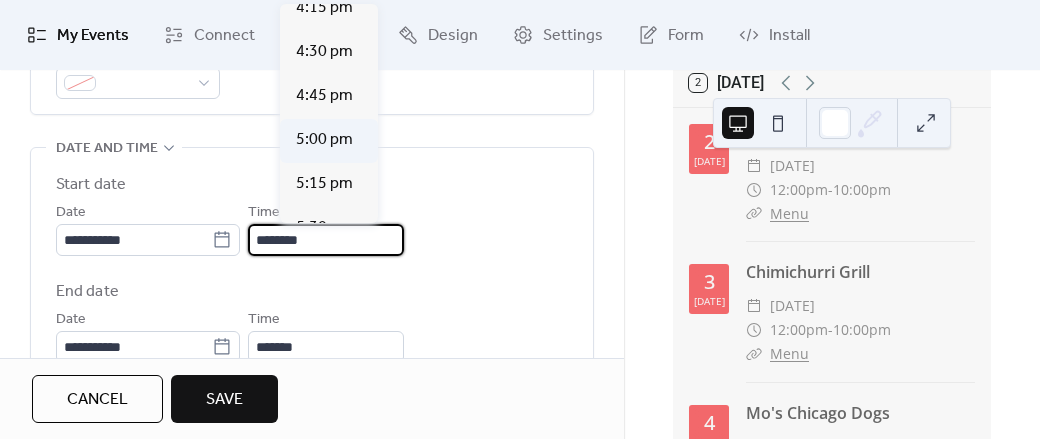 scroll, scrollTop: 2876, scrollLeft: 0, axis: vertical 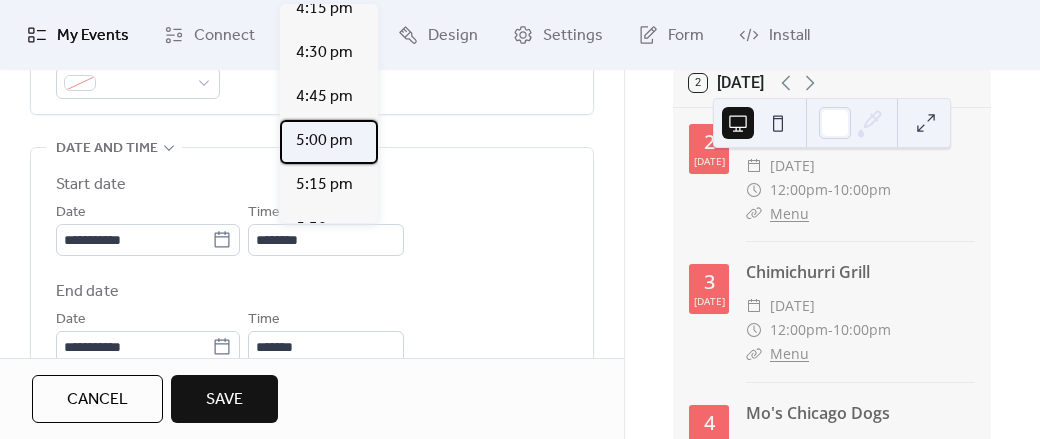 click on "5:00 pm" at bounding box center (324, 141) 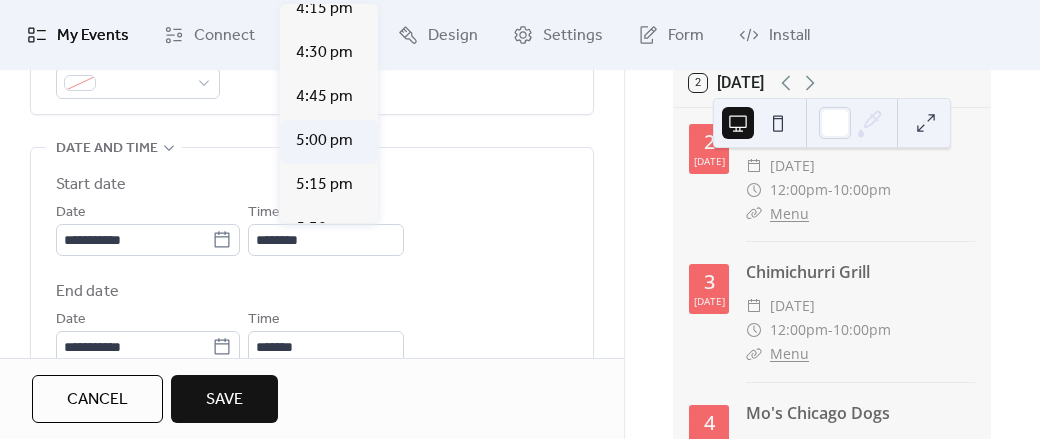 type on "*******" 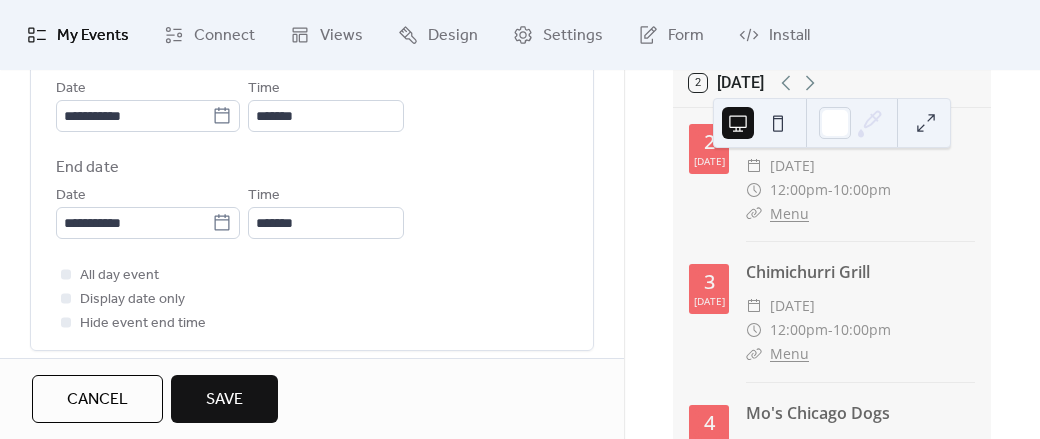 scroll, scrollTop: 739, scrollLeft: 0, axis: vertical 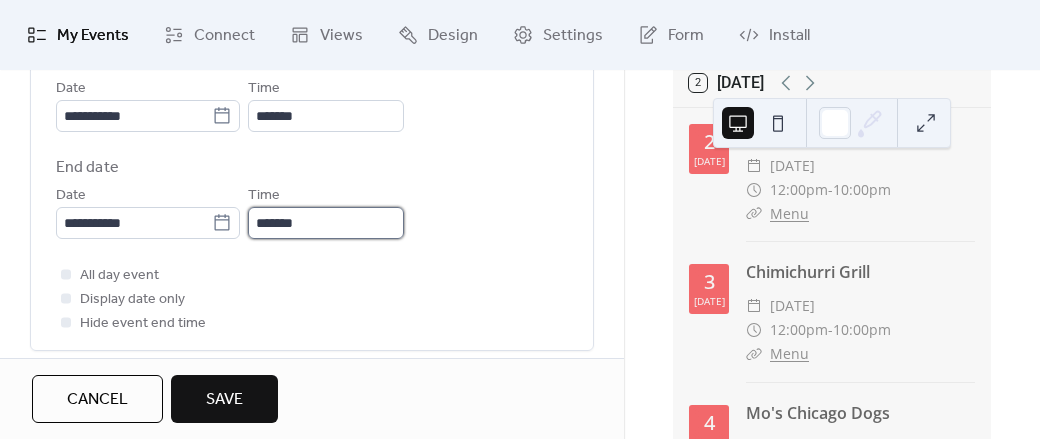 click on "*******" at bounding box center [326, 223] 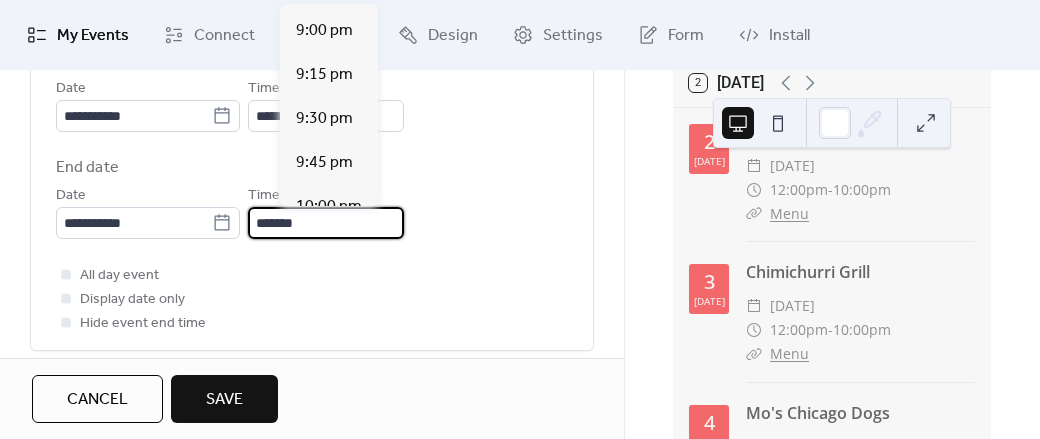 scroll, scrollTop: 738, scrollLeft: 0, axis: vertical 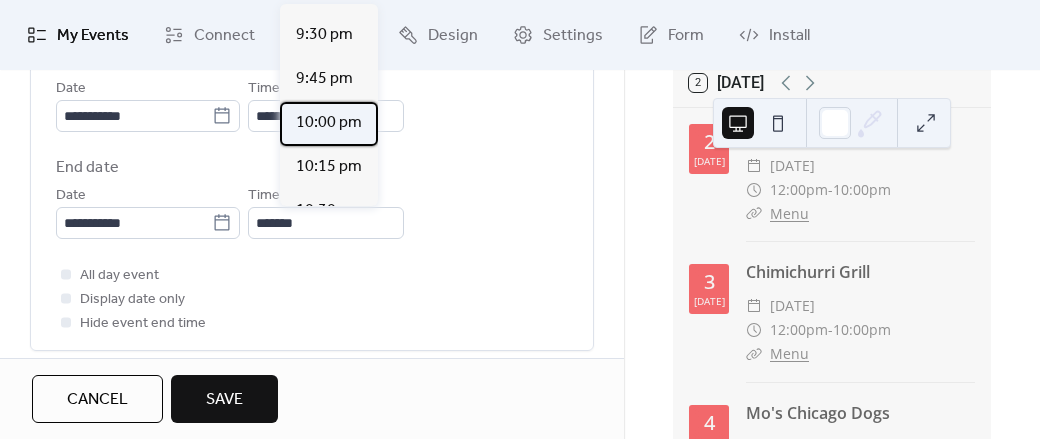 click on "10:00 pm" at bounding box center [329, 123] 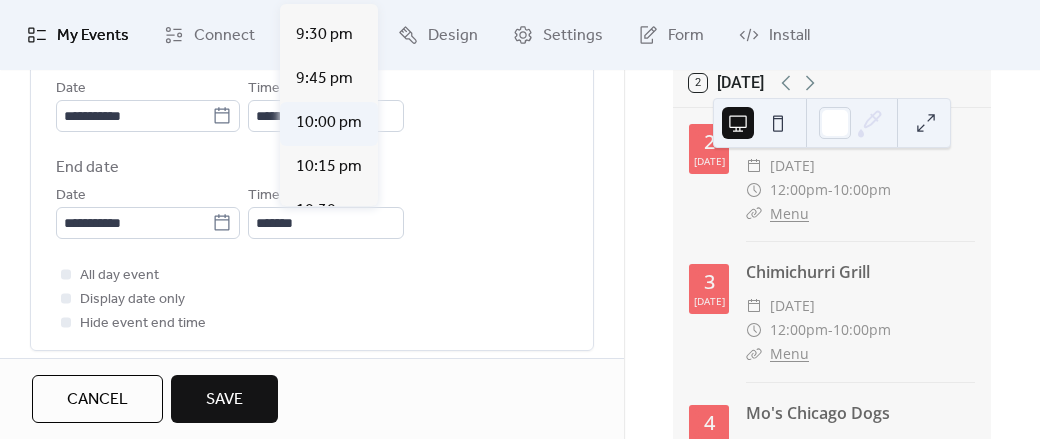 type on "********" 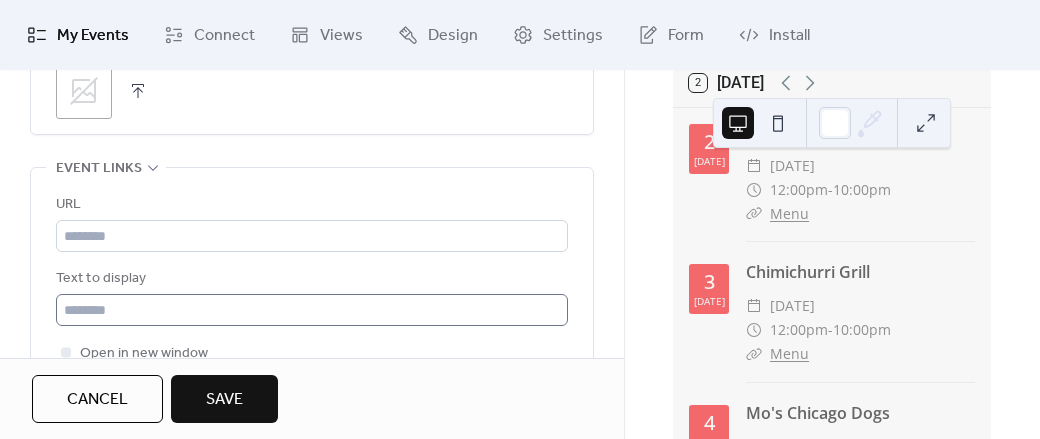 scroll, scrollTop: 1197, scrollLeft: 0, axis: vertical 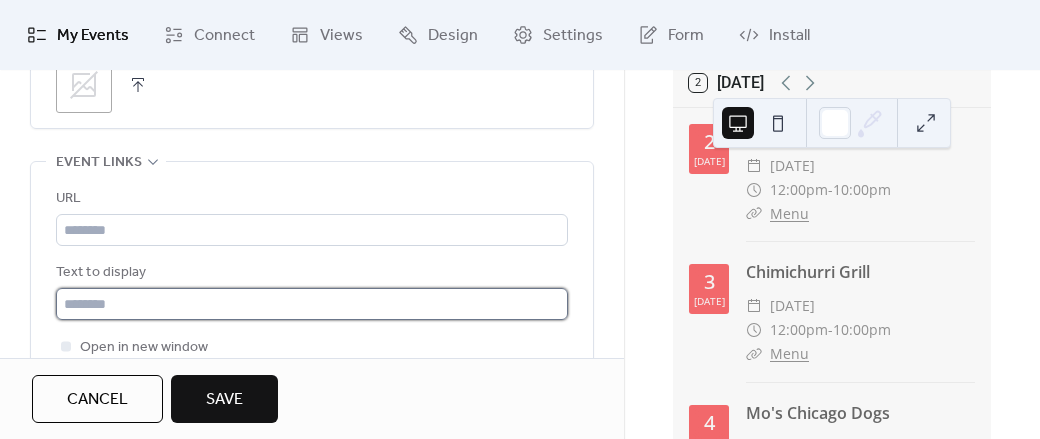 click at bounding box center (312, 304) 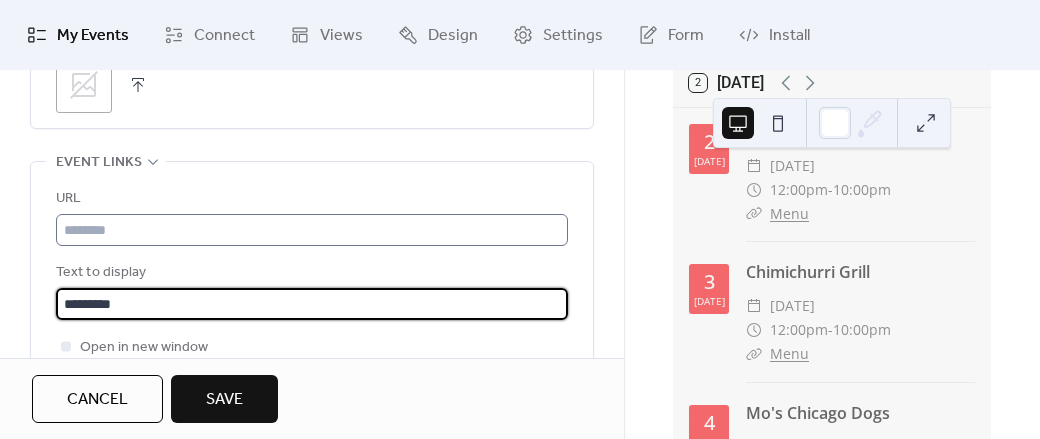 type on "*********" 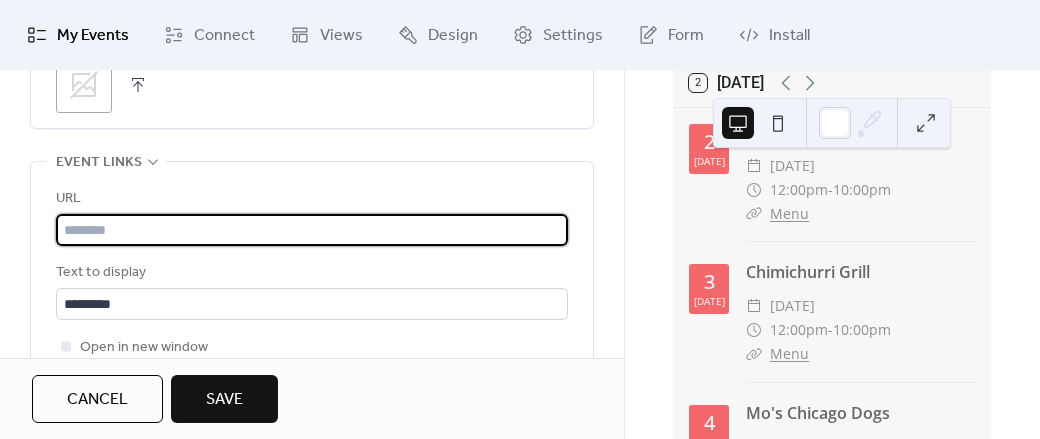 click at bounding box center (312, 230) 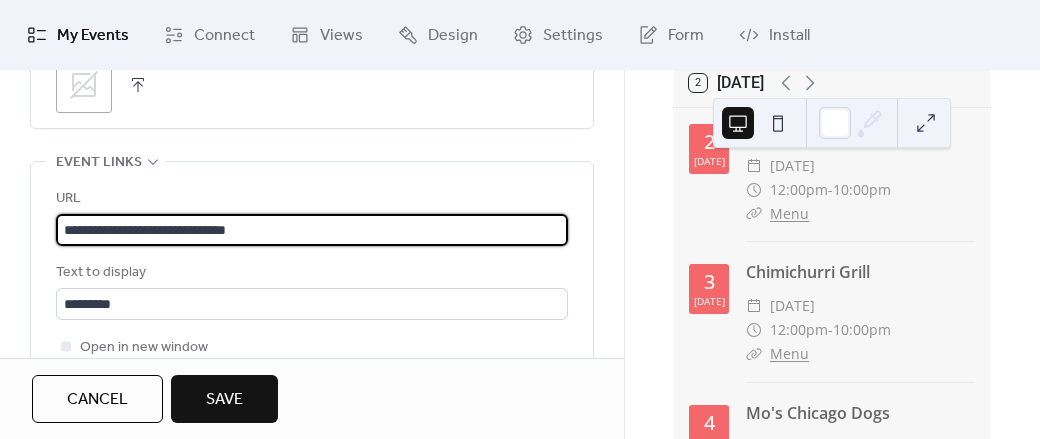 type on "**********" 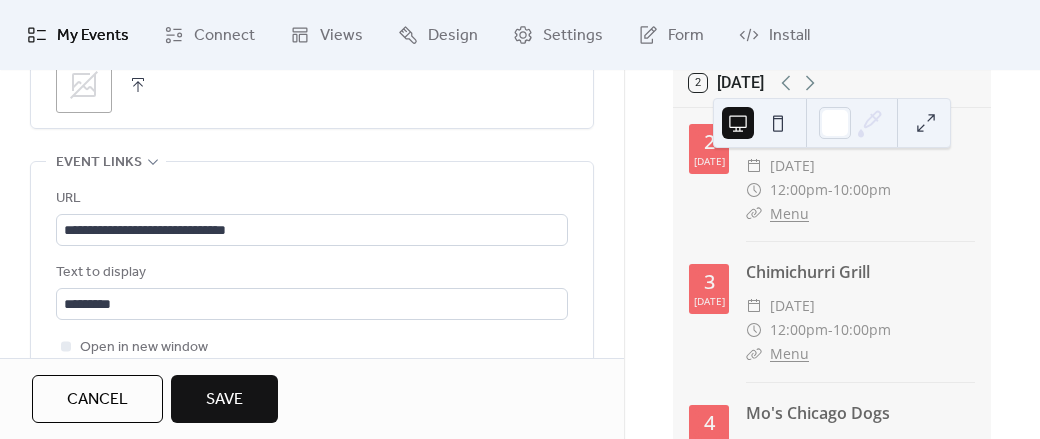 click on "Save" at bounding box center [224, 400] 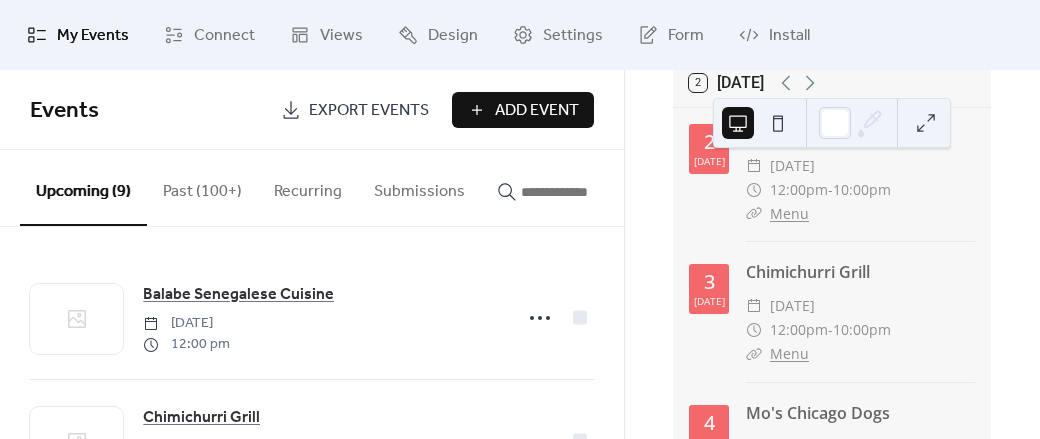 click on "Add Event" at bounding box center (537, 111) 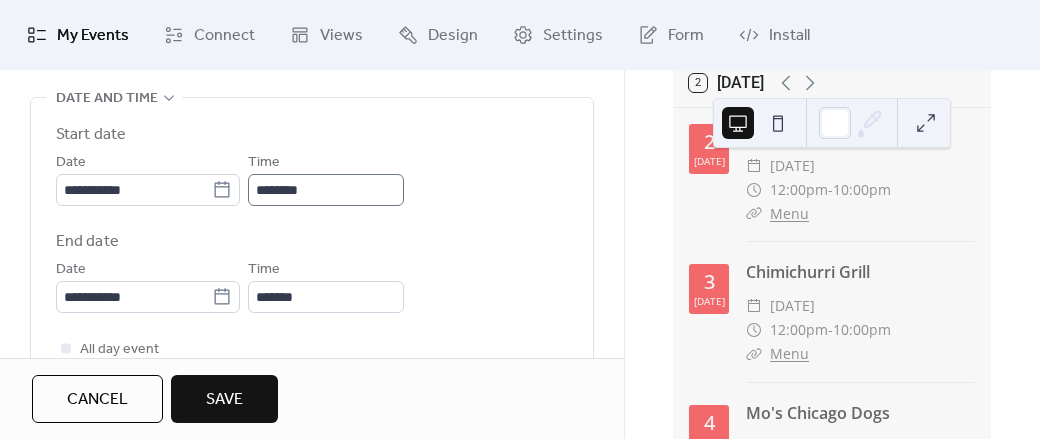 scroll, scrollTop: 680, scrollLeft: 0, axis: vertical 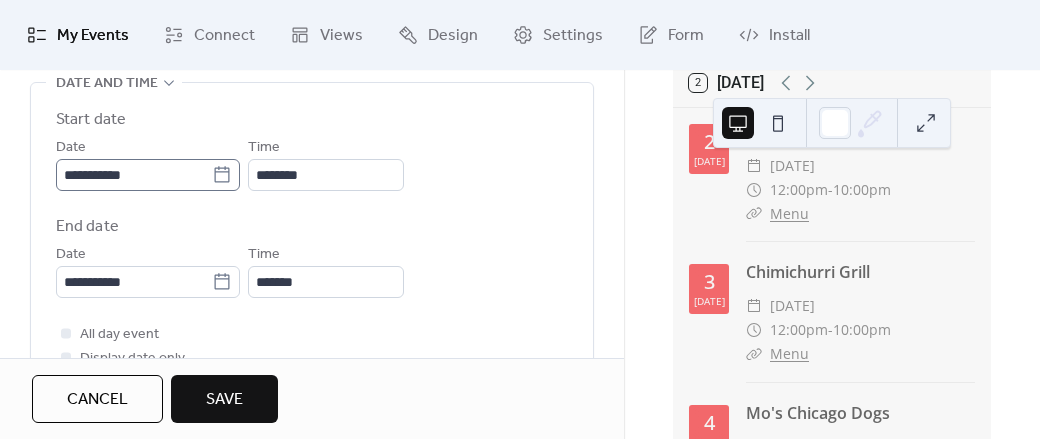 type on "********" 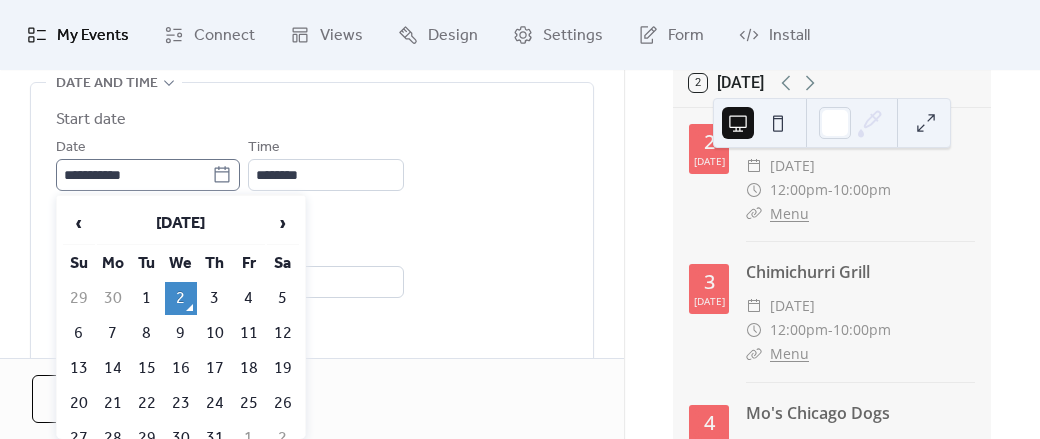 click 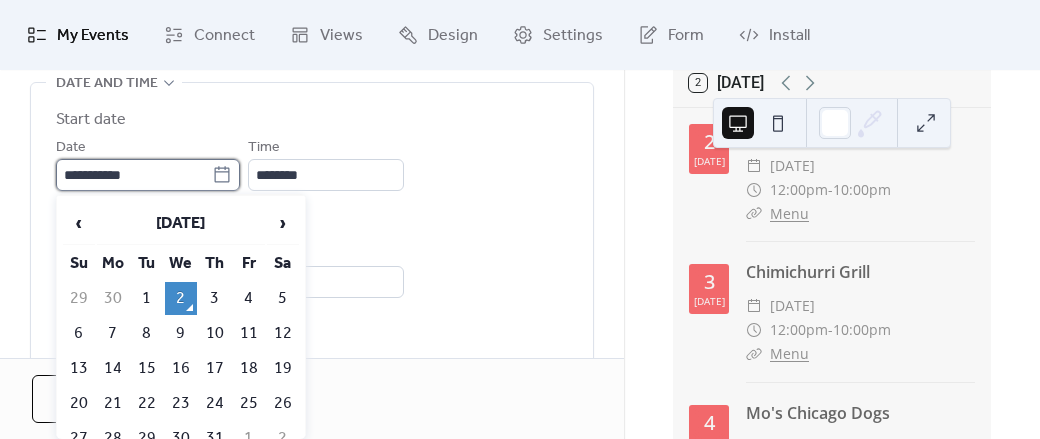 click on "**********" at bounding box center [134, 175] 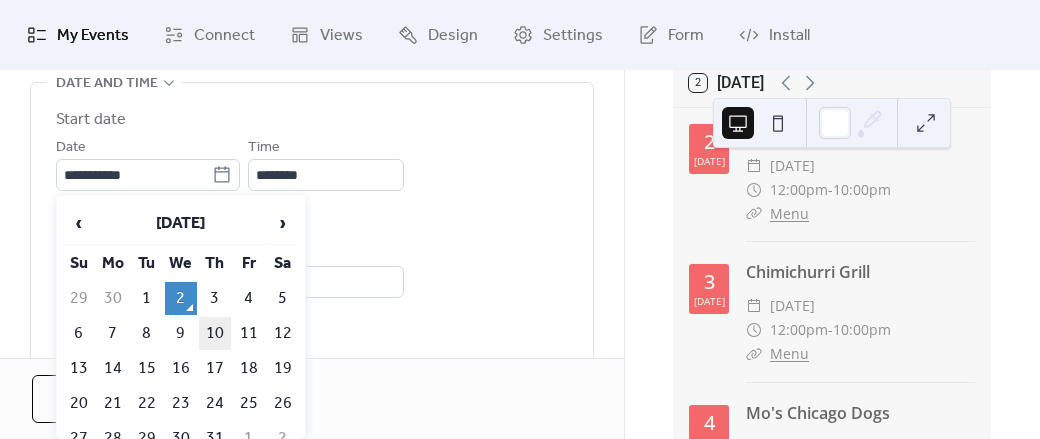 click on "10" at bounding box center (215, 333) 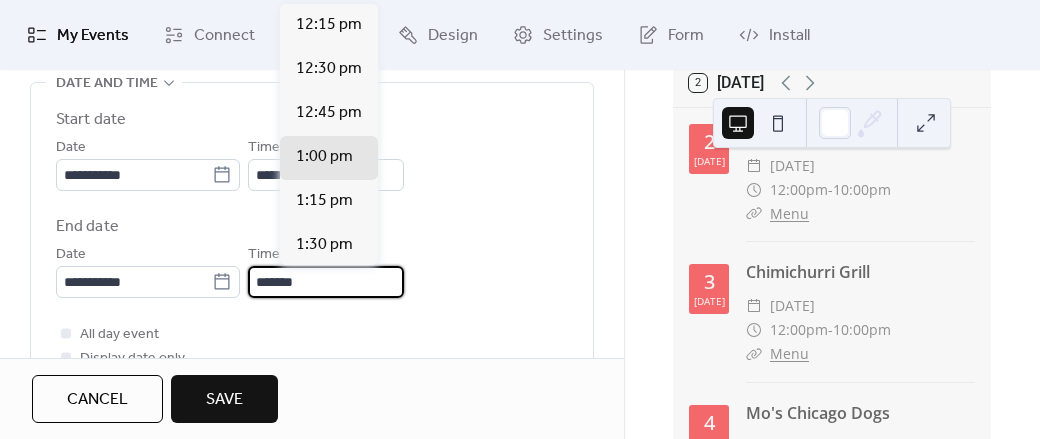 click on "*******" at bounding box center [326, 282] 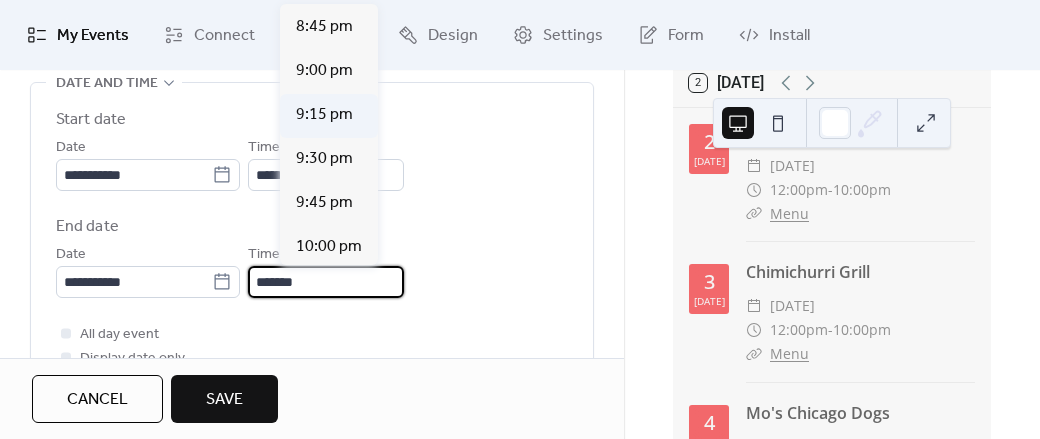 scroll, scrollTop: 1594, scrollLeft: 0, axis: vertical 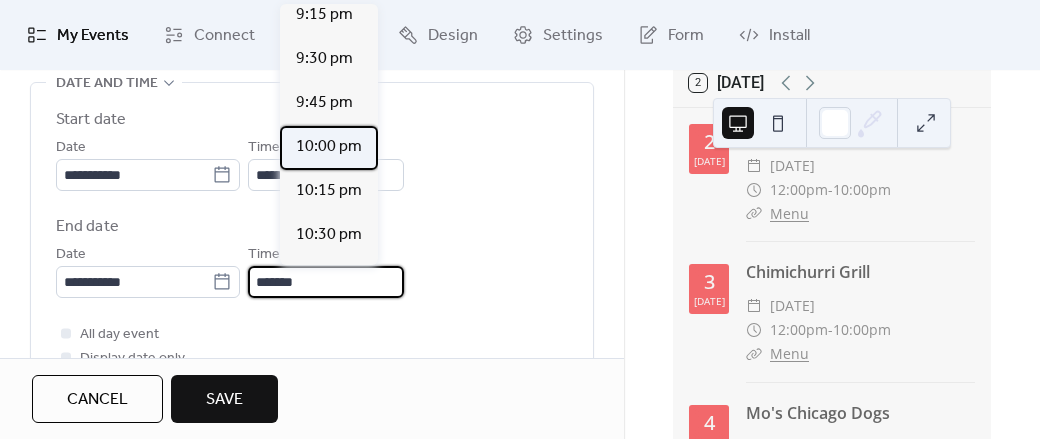 click on "10:00 pm" at bounding box center (329, 147) 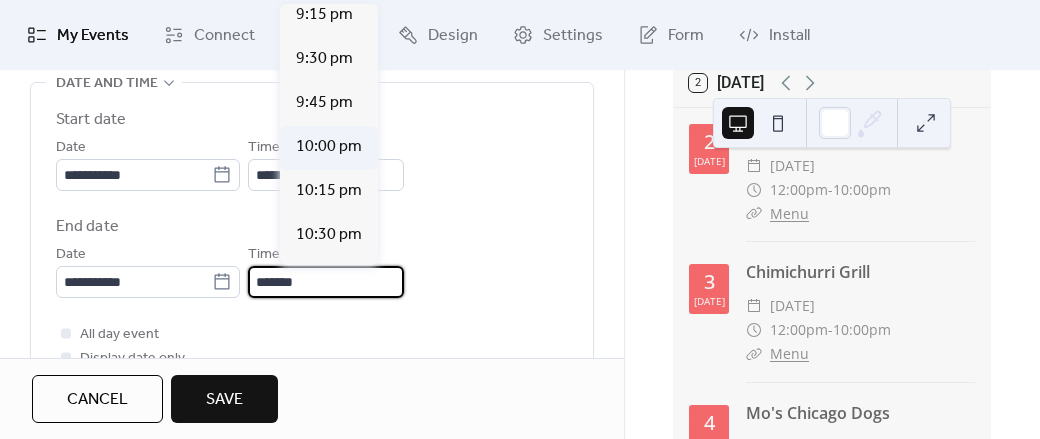 type on "********" 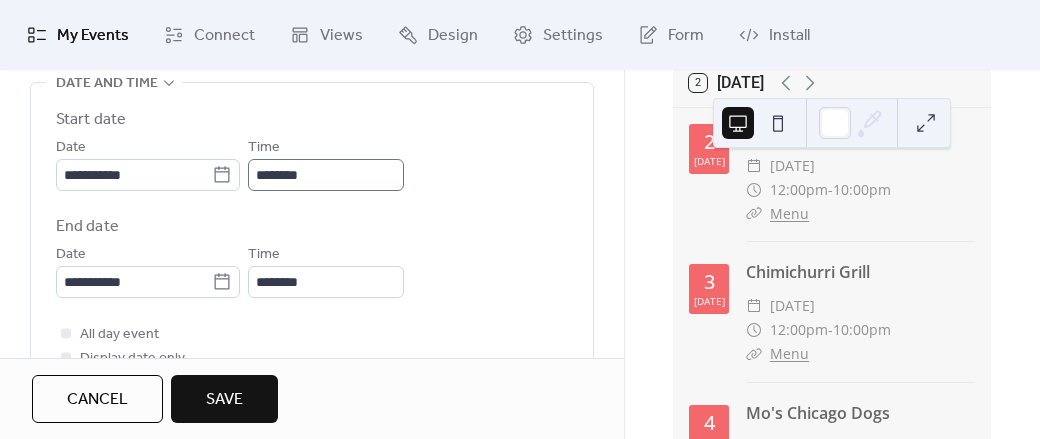 scroll, scrollTop: 1, scrollLeft: 0, axis: vertical 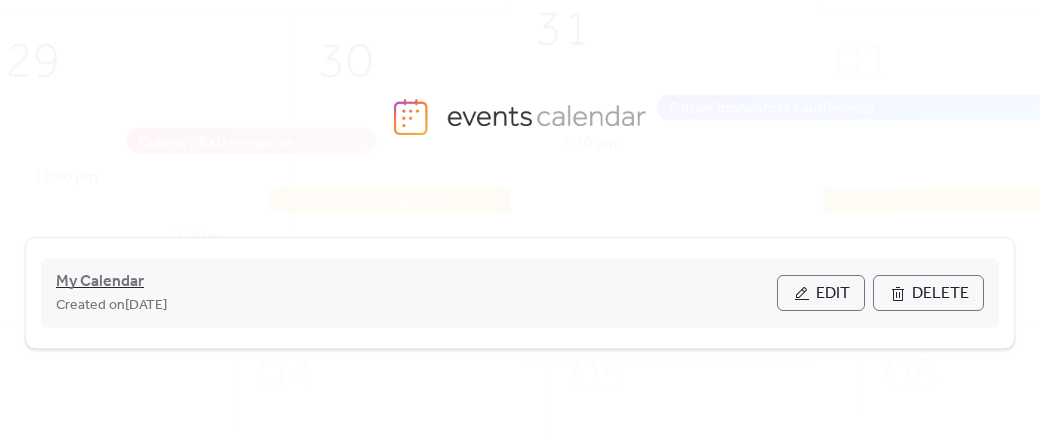 click on "My Calendar" at bounding box center (100, 282) 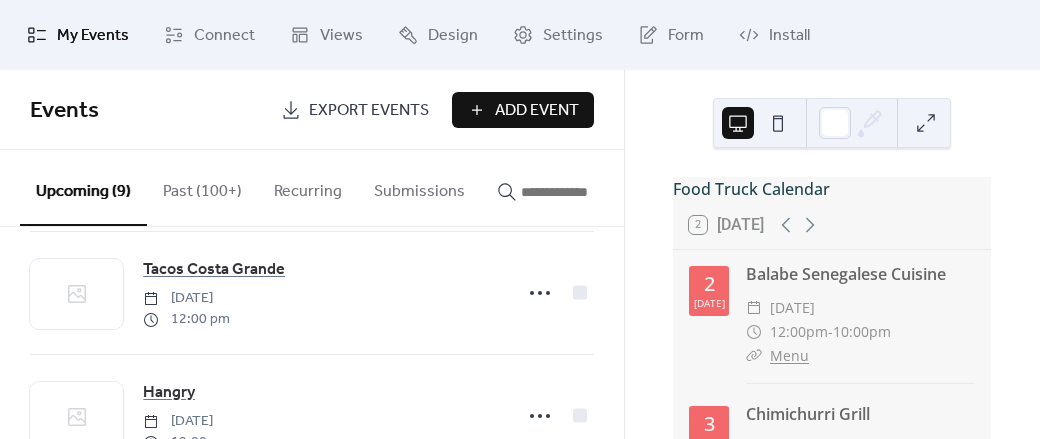 scroll, scrollTop: 0, scrollLeft: 0, axis: both 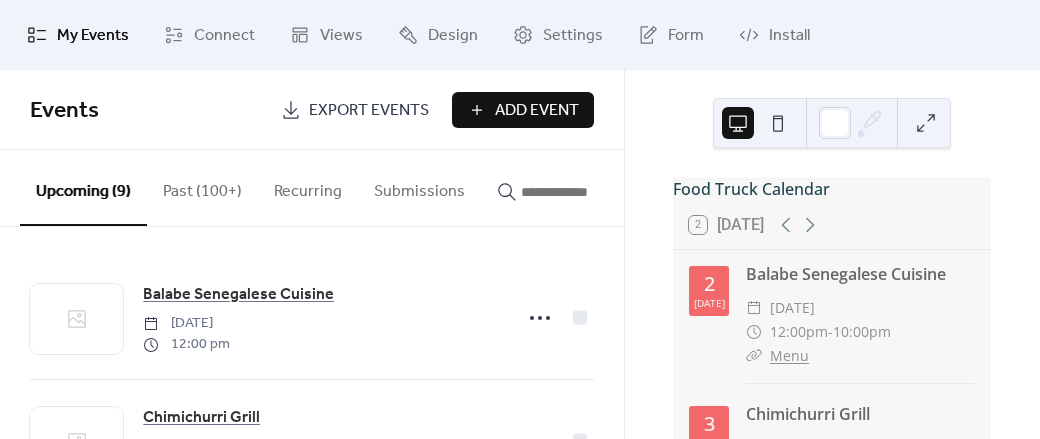 click on "Add Event" at bounding box center (523, 110) 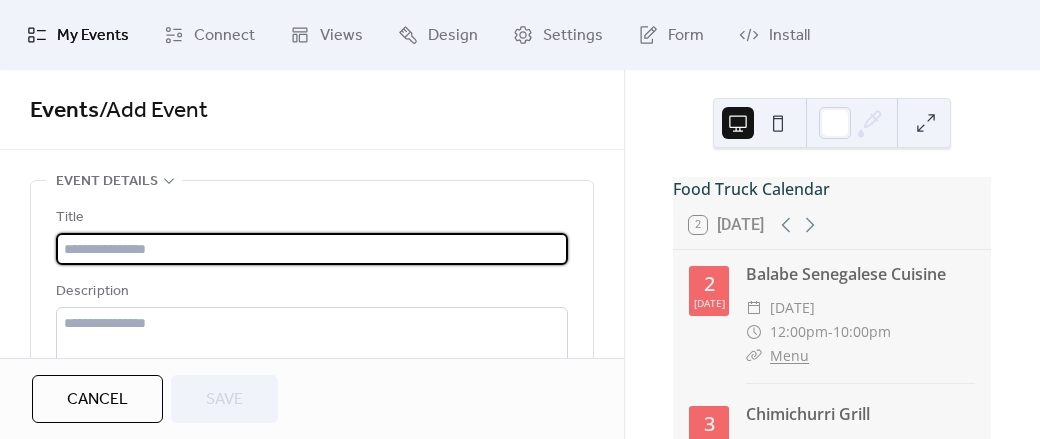 click at bounding box center (312, 249) 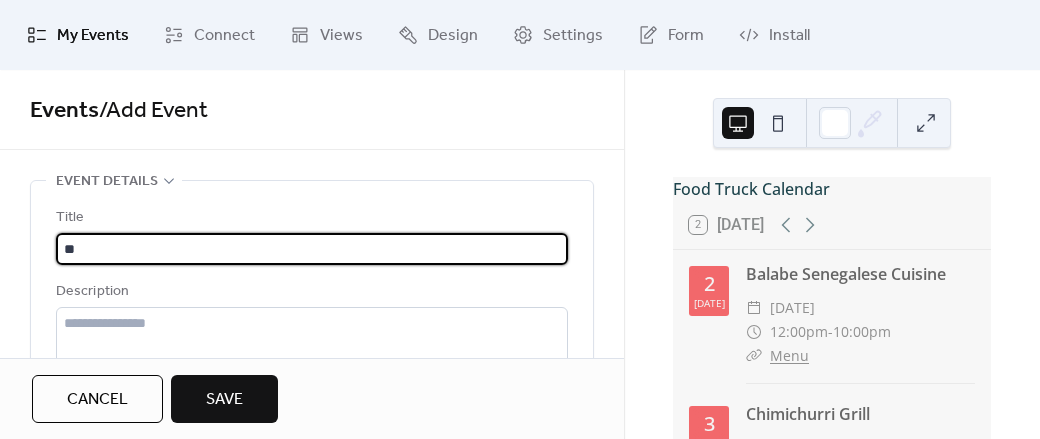 type on "*" 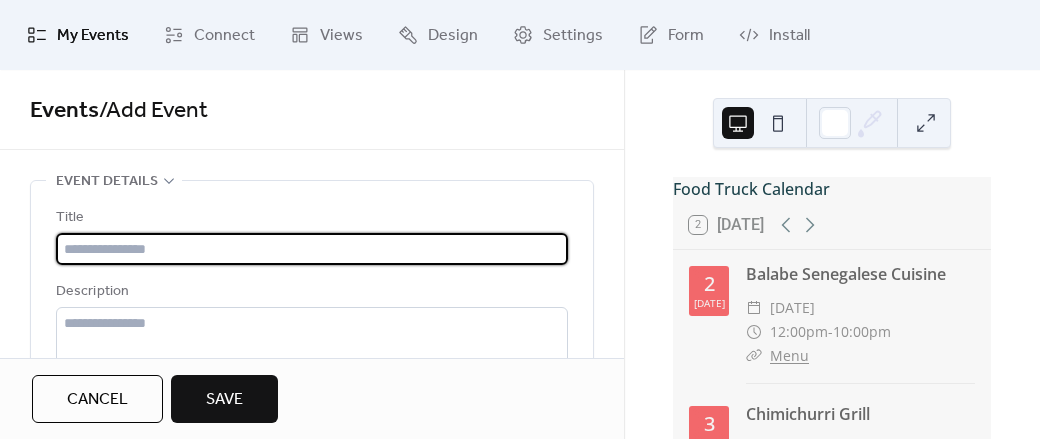 type on "*" 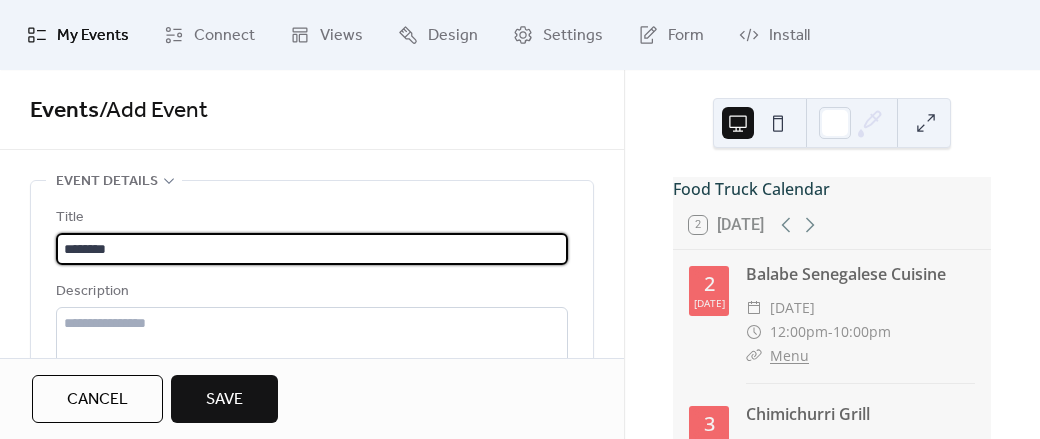 scroll, scrollTop: 1, scrollLeft: 0, axis: vertical 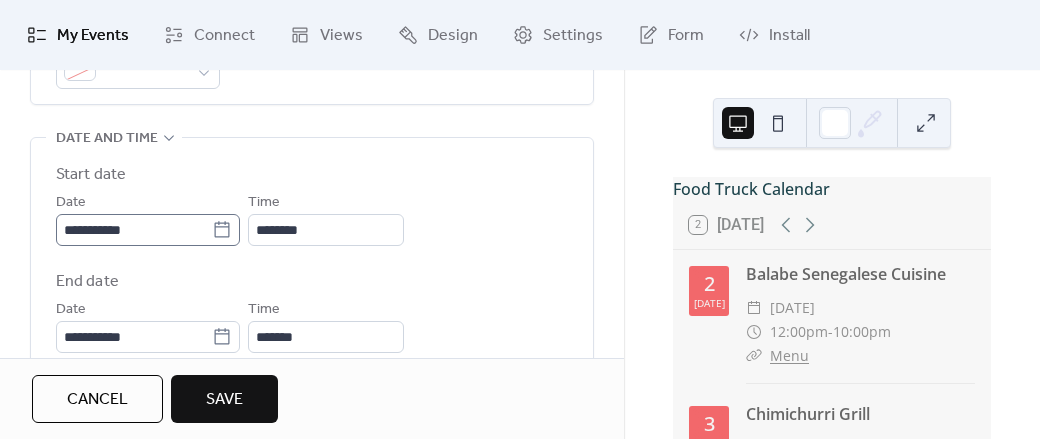 type on "********" 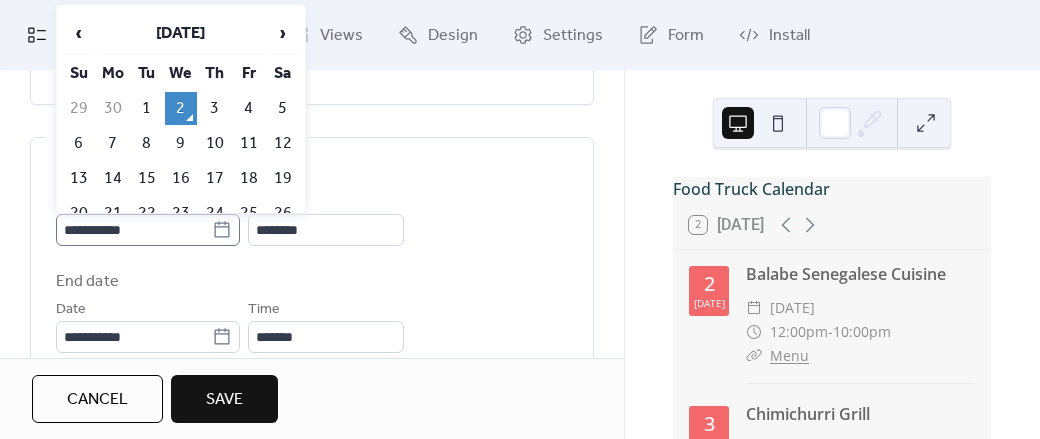 scroll, scrollTop: 0, scrollLeft: 0, axis: both 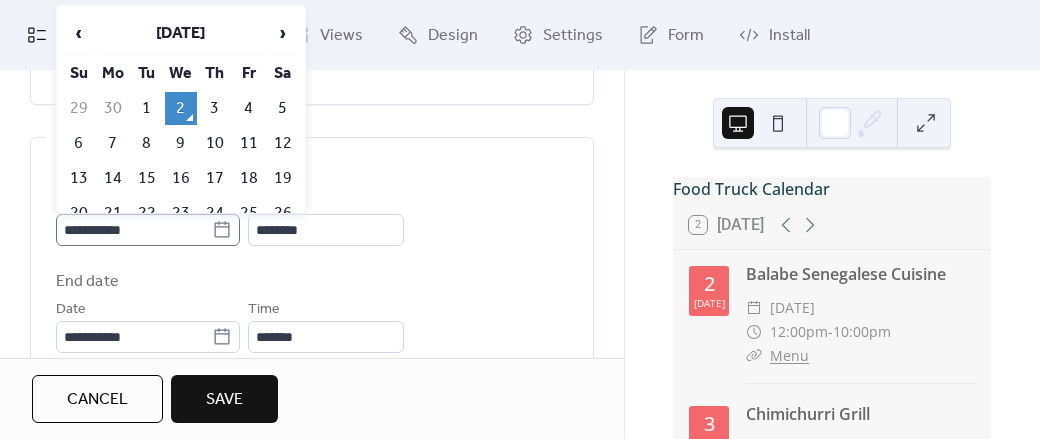 click 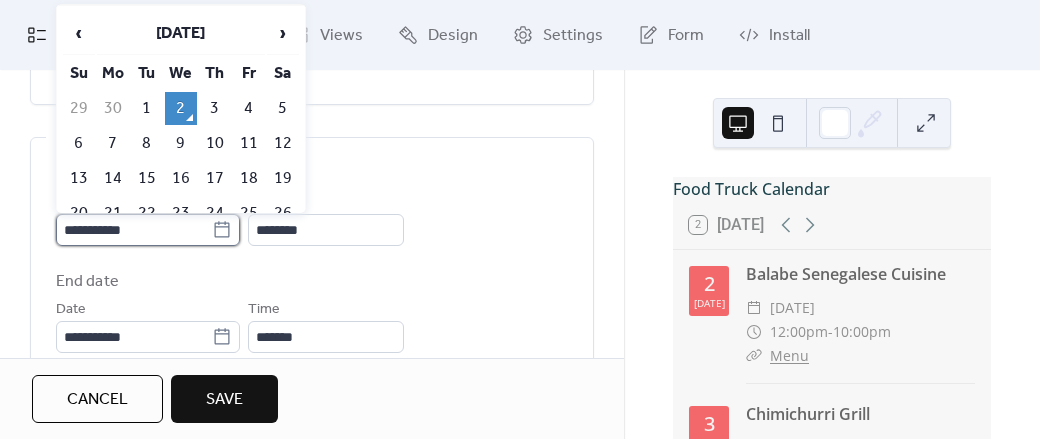 click on "**********" at bounding box center [134, 230] 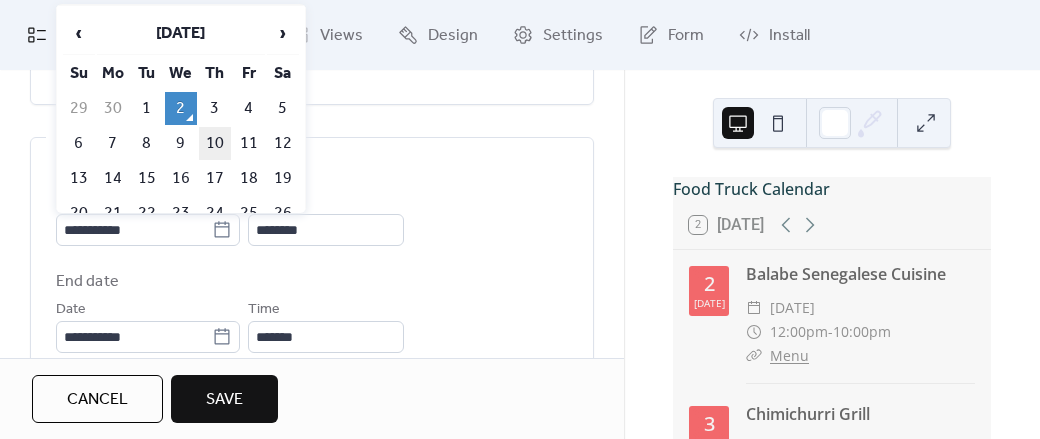 click on "10" at bounding box center [215, 143] 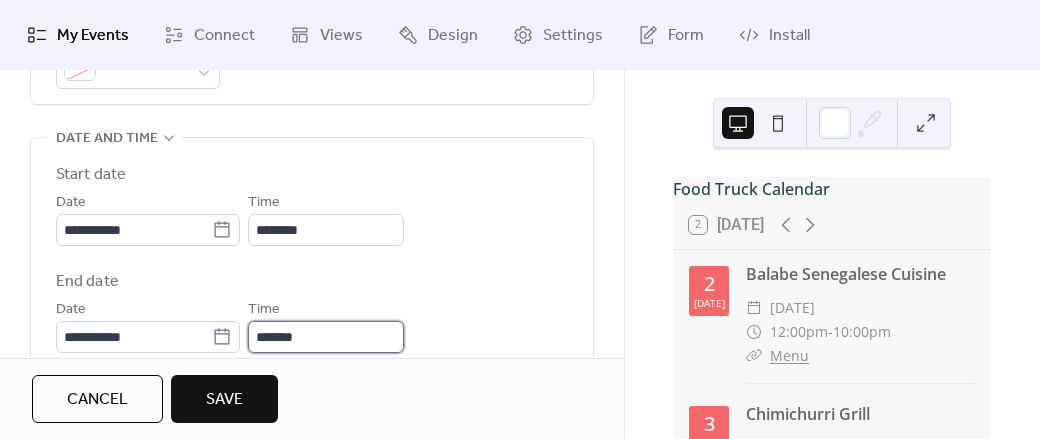 click on "*******" at bounding box center (326, 337) 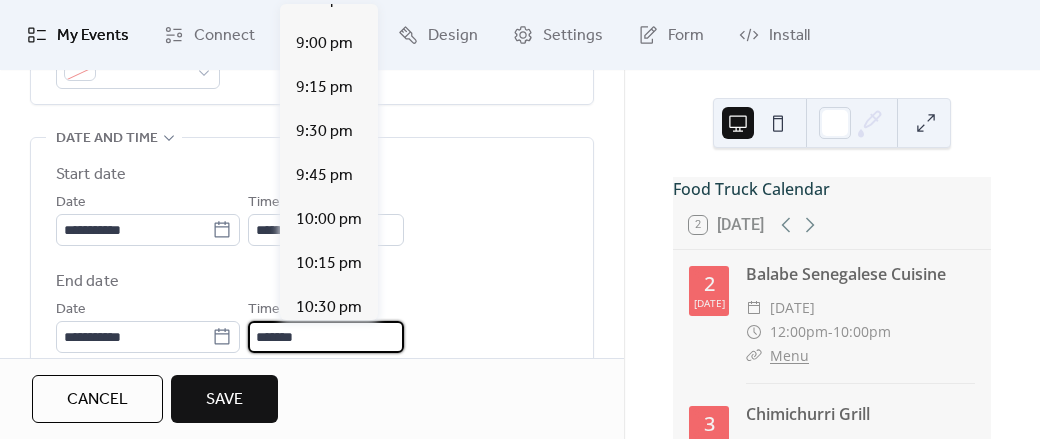 scroll, scrollTop: 1543, scrollLeft: 0, axis: vertical 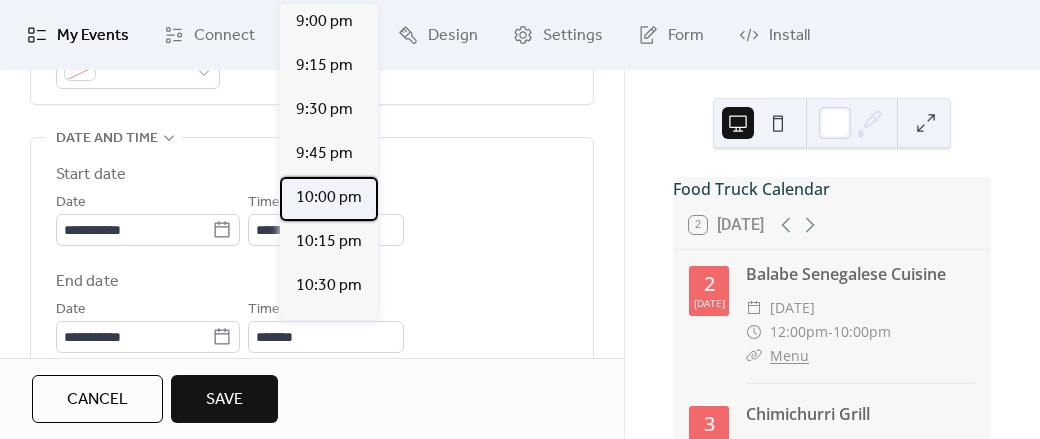 click on "10:00 pm" at bounding box center [329, 198] 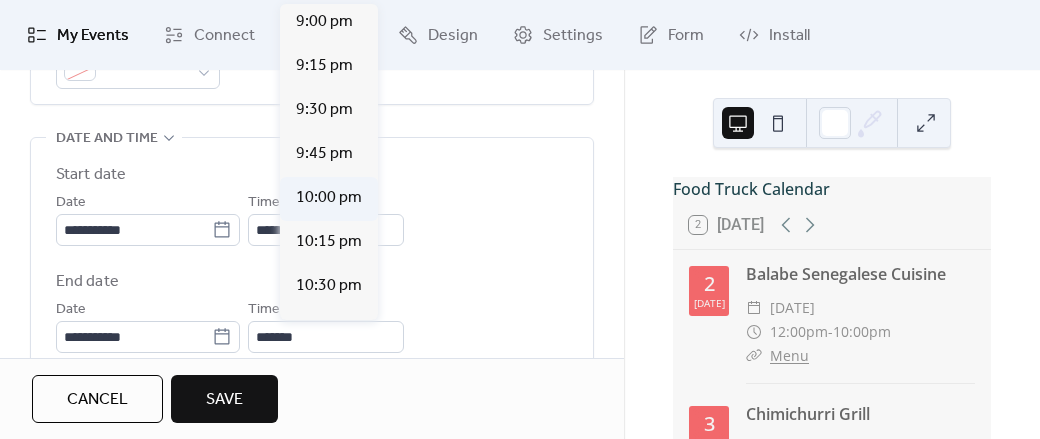 type on "********" 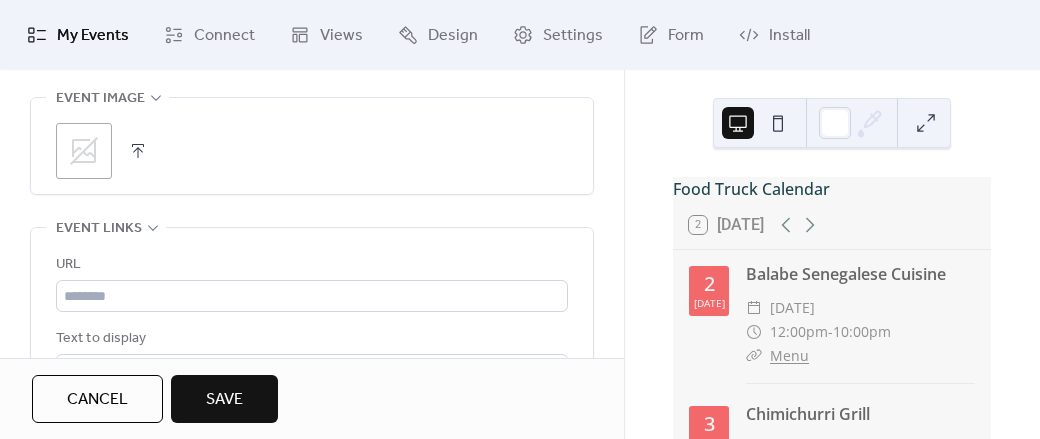 scroll, scrollTop: 1168, scrollLeft: 0, axis: vertical 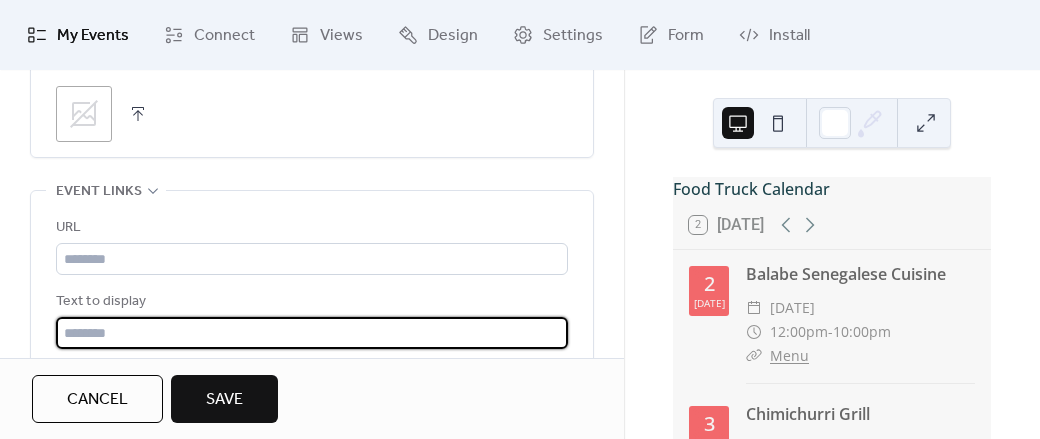drag, startPoint x: 340, startPoint y: 319, endPoint x: 340, endPoint y: 299, distance: 20 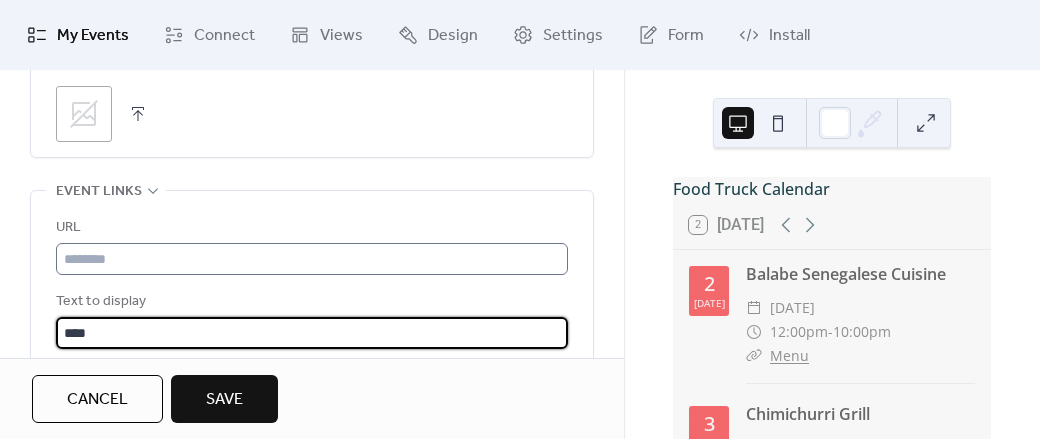 type on "****" 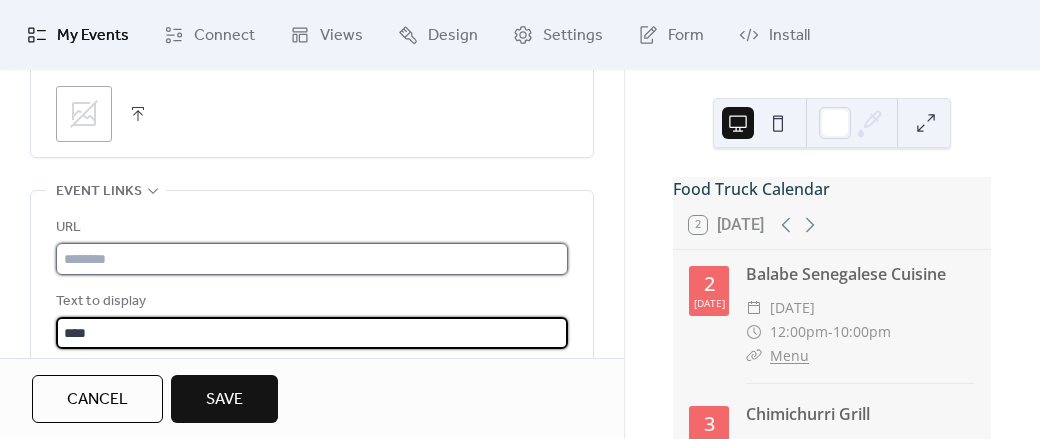click at bounding box center (312, 259) 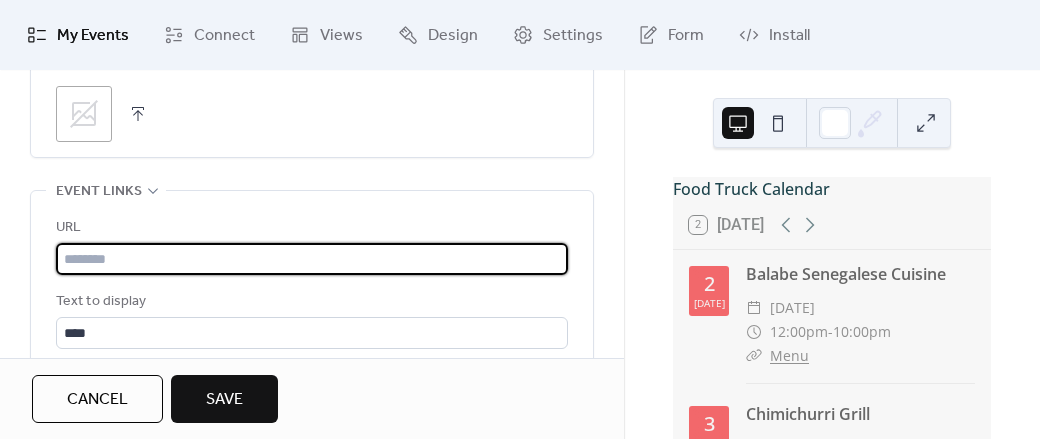 paste on "**********" 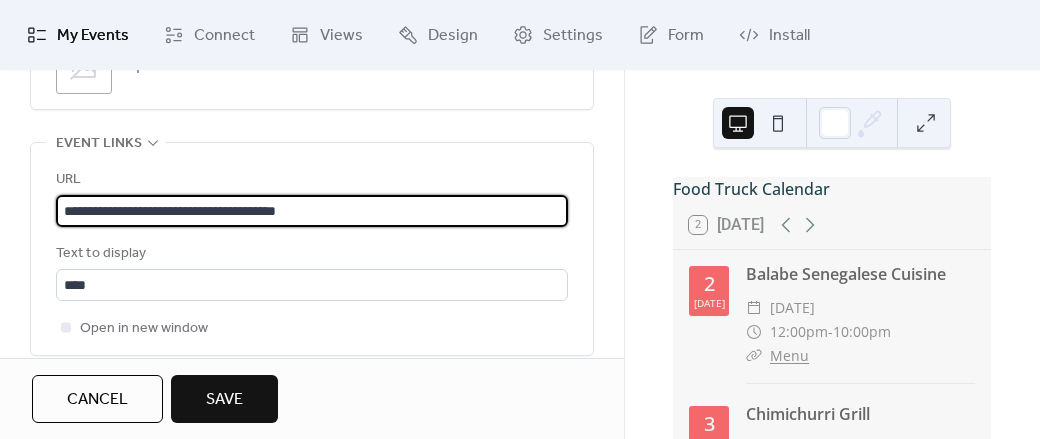 scroll, scrollTop: 1245, scrollLeft: 0, axis: vertical 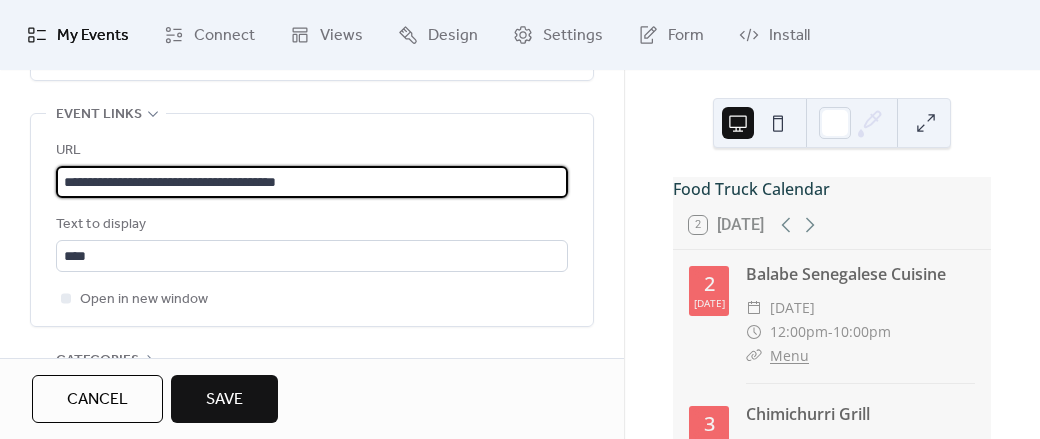 type on "**********" 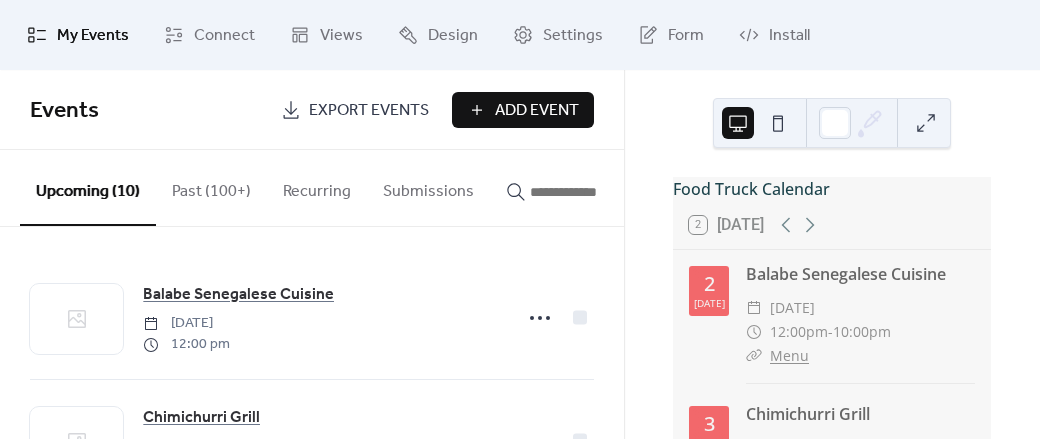 click on "Add Event" at bounding box center [537, 111] 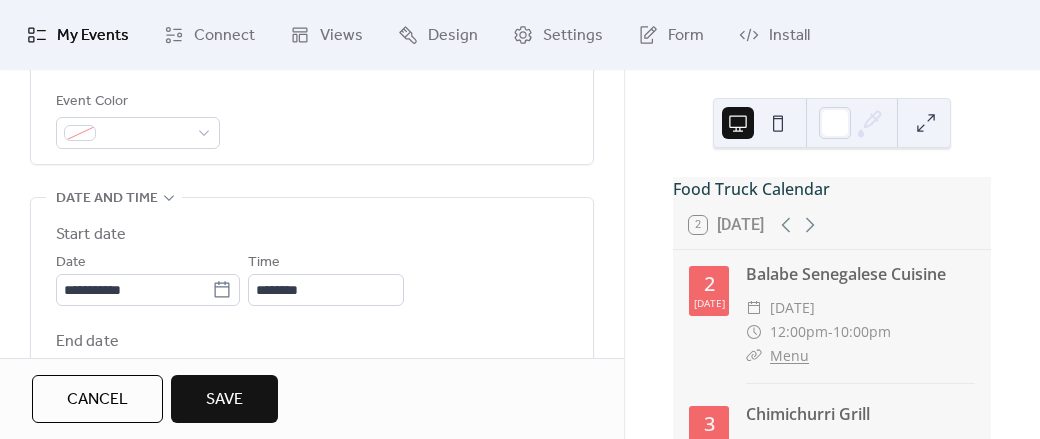 scroll, scrollTop: 615, scrollLeft: 0, axis: vertical 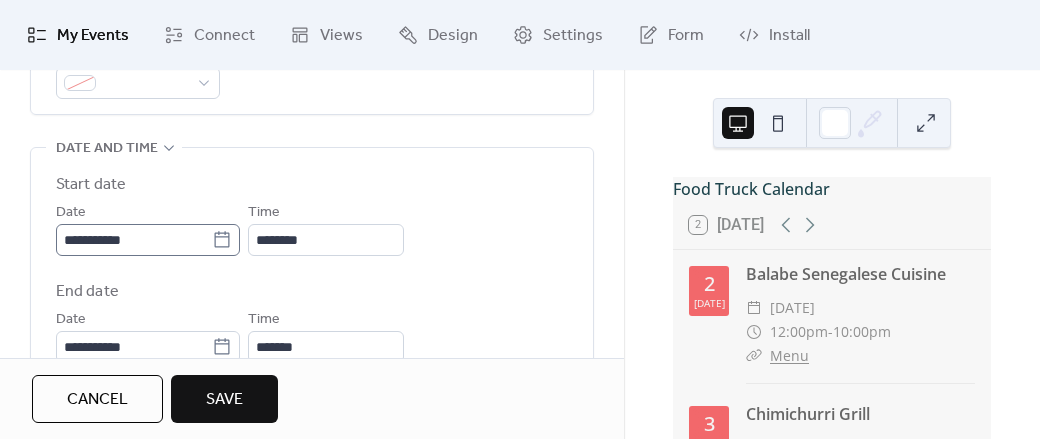 type on "**********" 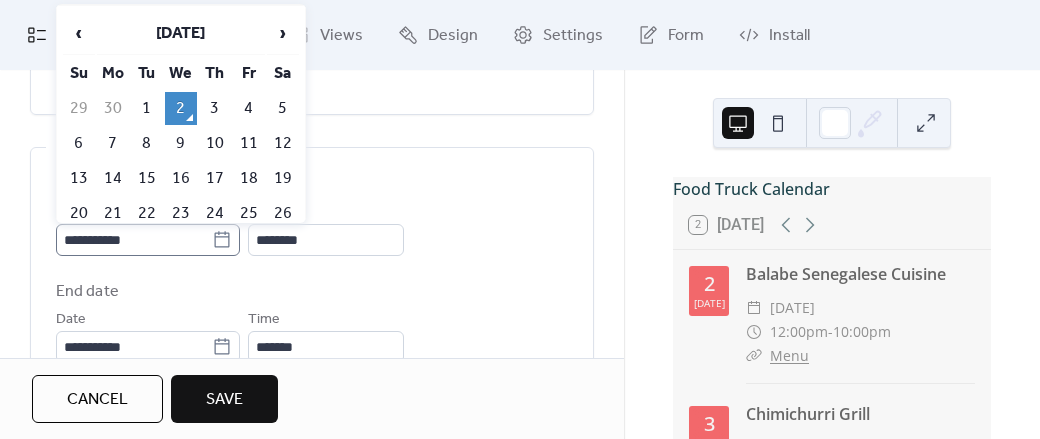 click 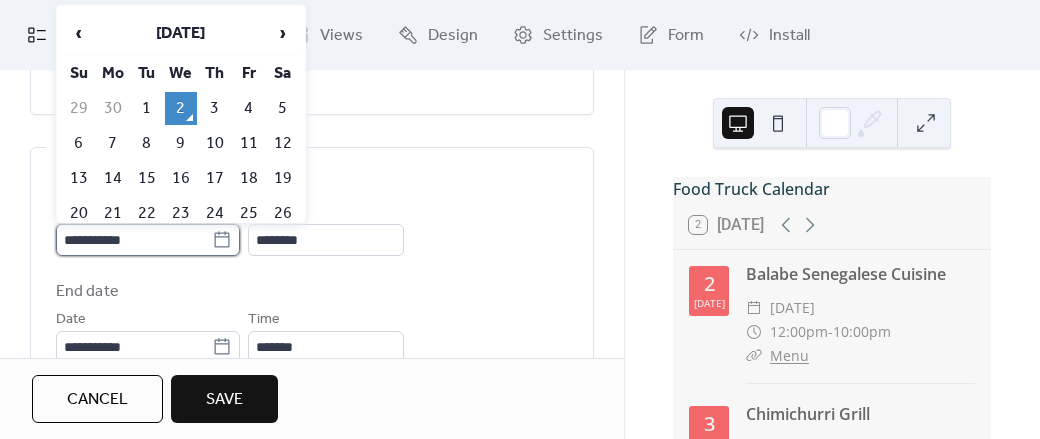 click on "**********" at bounding box center (134, 240) 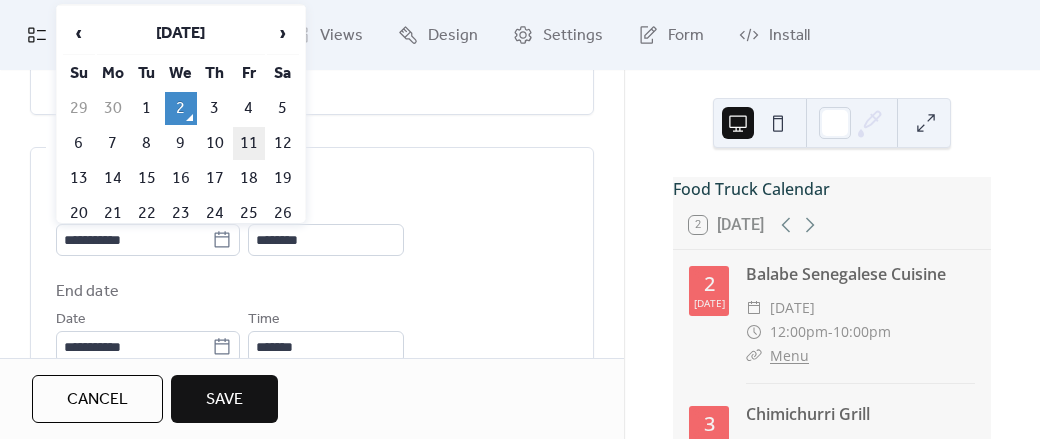 click on "11" at bounding box center [249, 143] 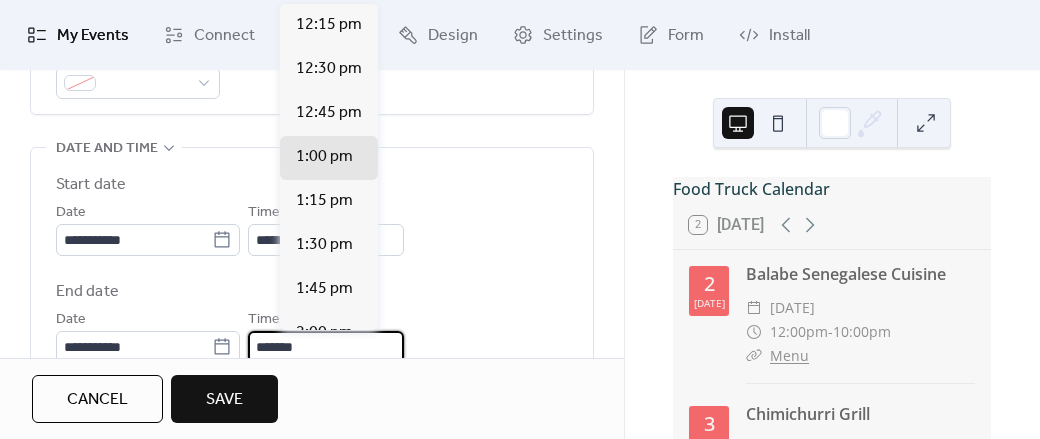 click on "*******" at bounding box center (326, 347) 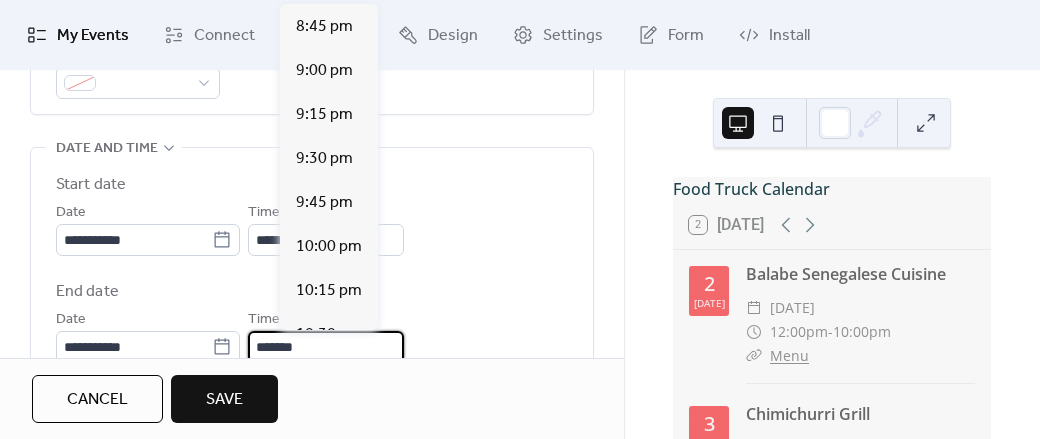 scroll, scrollTop: 1496, scrollLeft: 0, axis: vertical 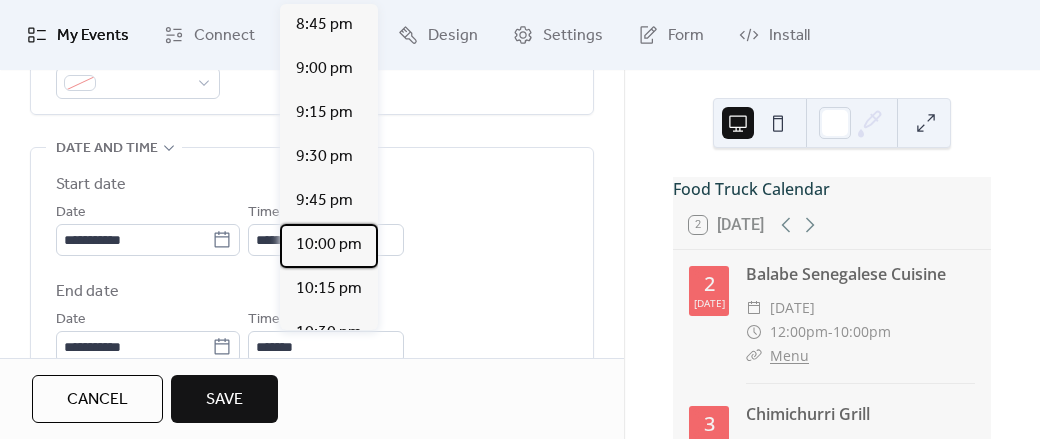 click on "10:00 pm" at bounding box center [329, 245] 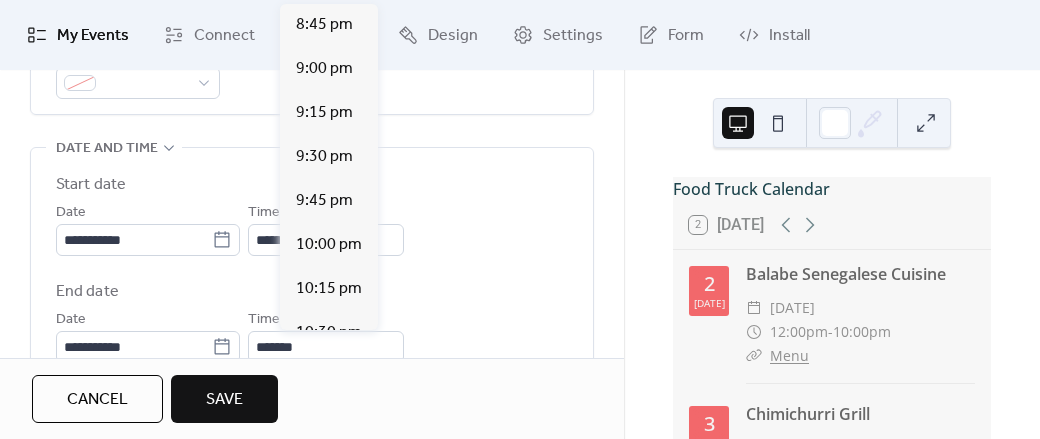 type on "********" 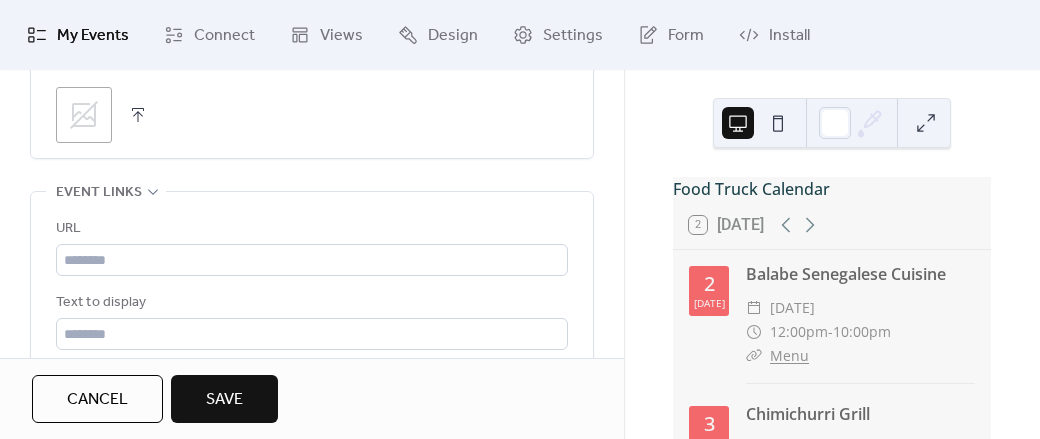 scroll, scrollTop: 1195, scrollLeft: 0, axis: vertical 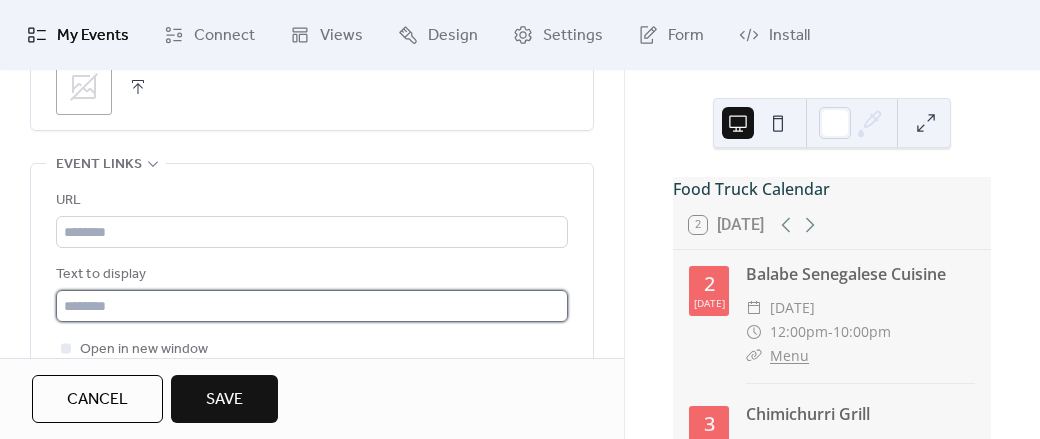 click at bounding box center [312, 306] 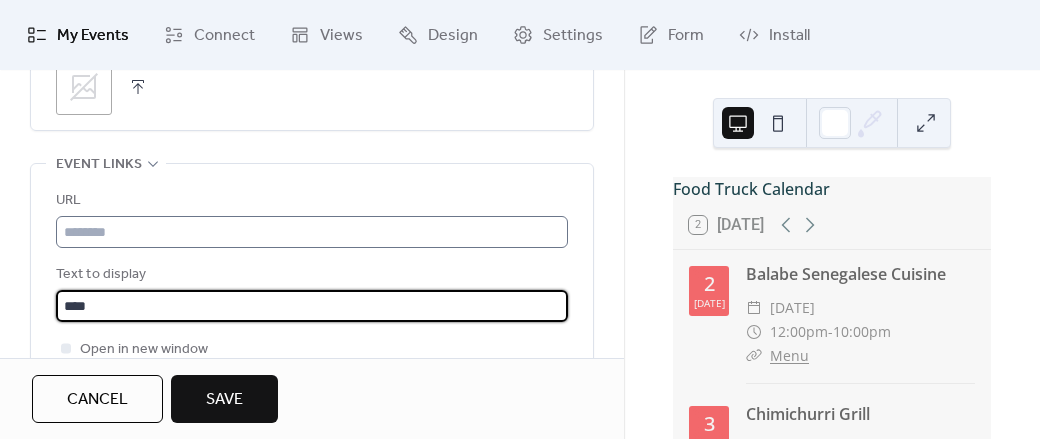 type on "****" 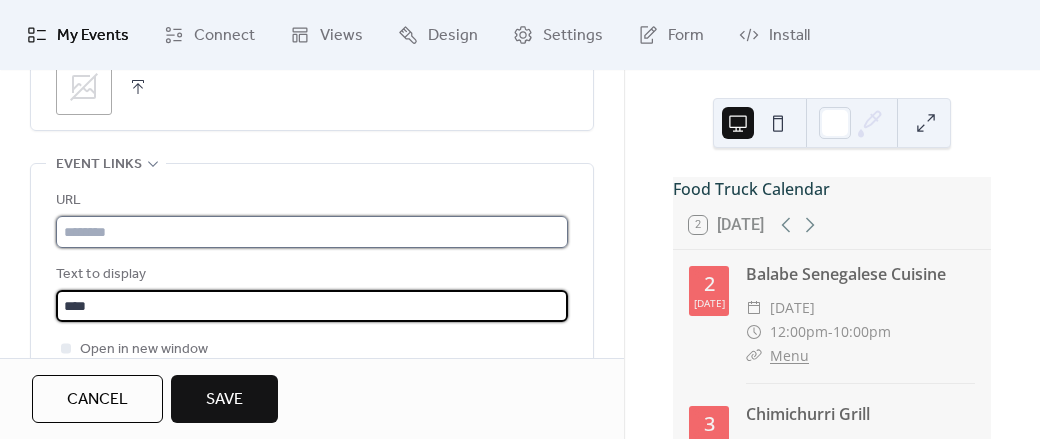 click at bounding box center [312, 232] 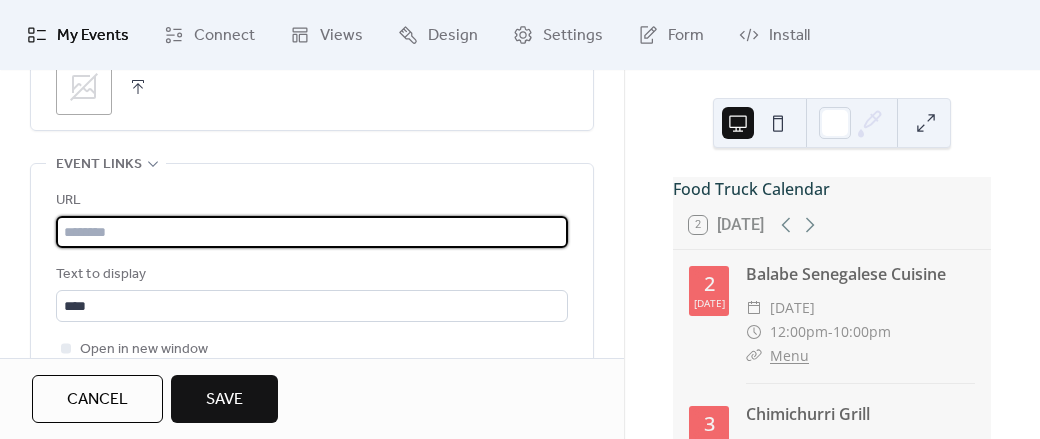 paste on "**********" 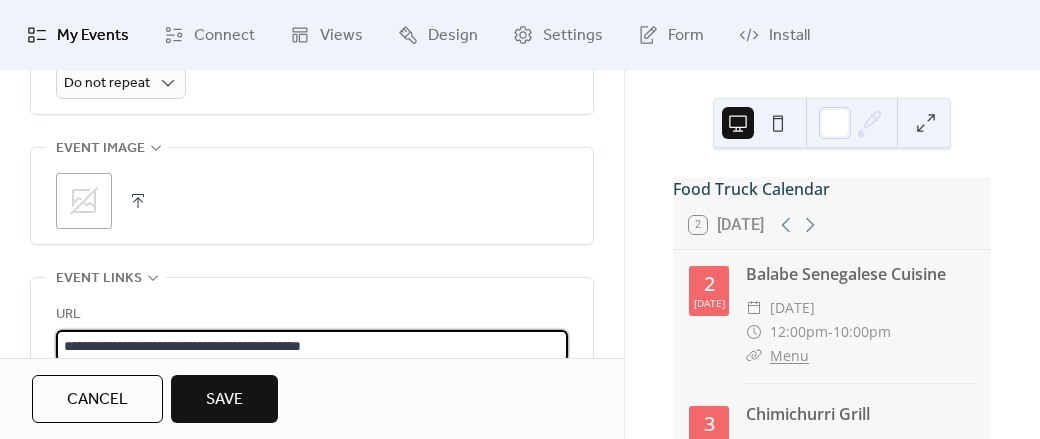 scroll, scrollTop: 1088, scrollLeft: 0, axis: vertical 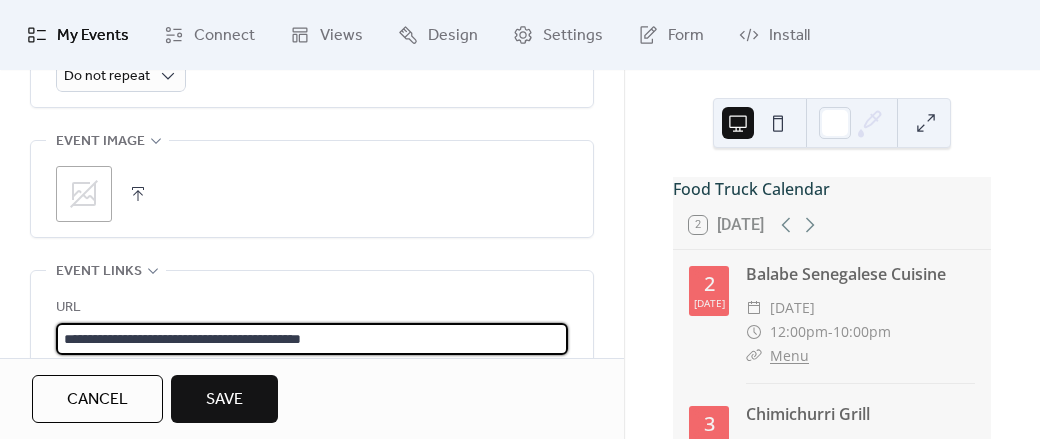 type on "**********" 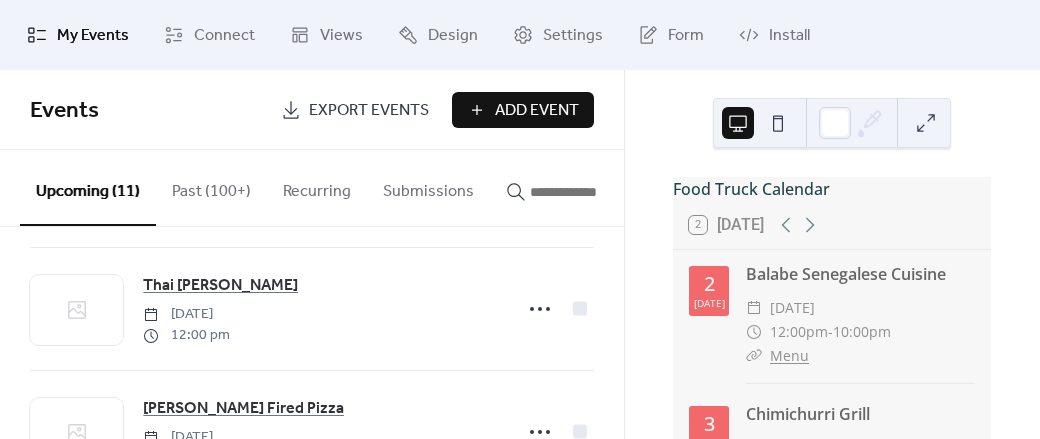 scroll, scrollTop: 1209, scrollLeft: 0, axis: vertical 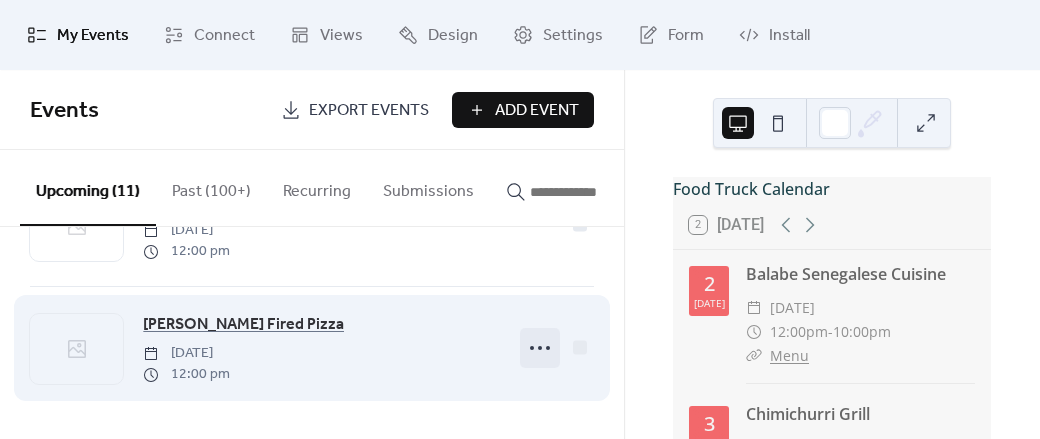 click 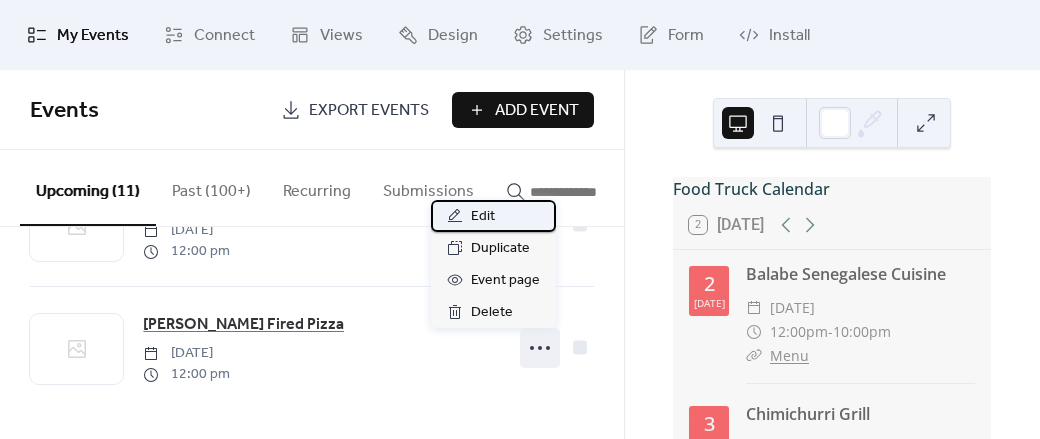 click on "Edit" at bounding box center [483, 217] 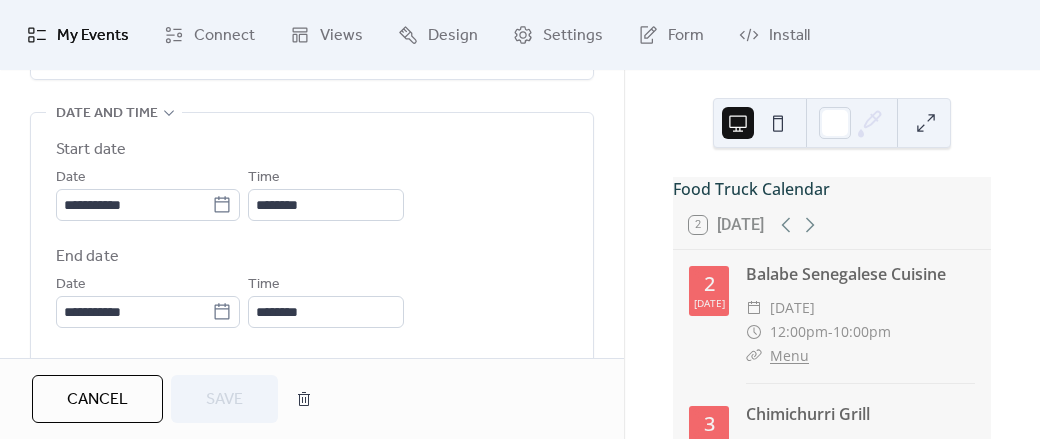 scroll, scrollTop: 664, scrollLeft: 0, axis: vertical 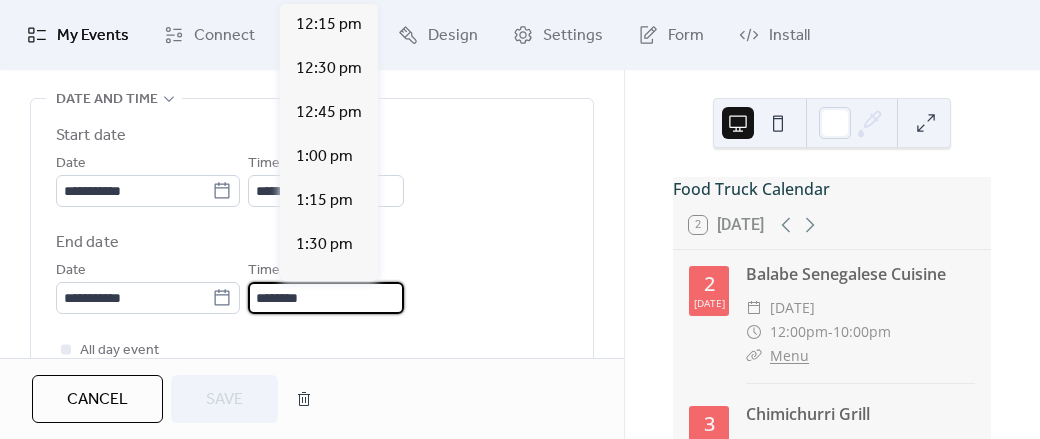 click on "********" at bounding box center (326, 298) 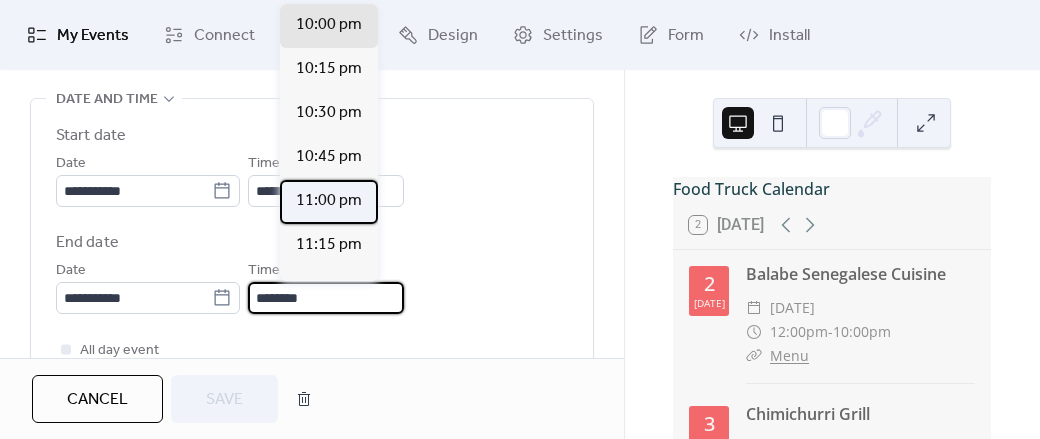 click on "11:00 pm" at bounding box center (329, 201) 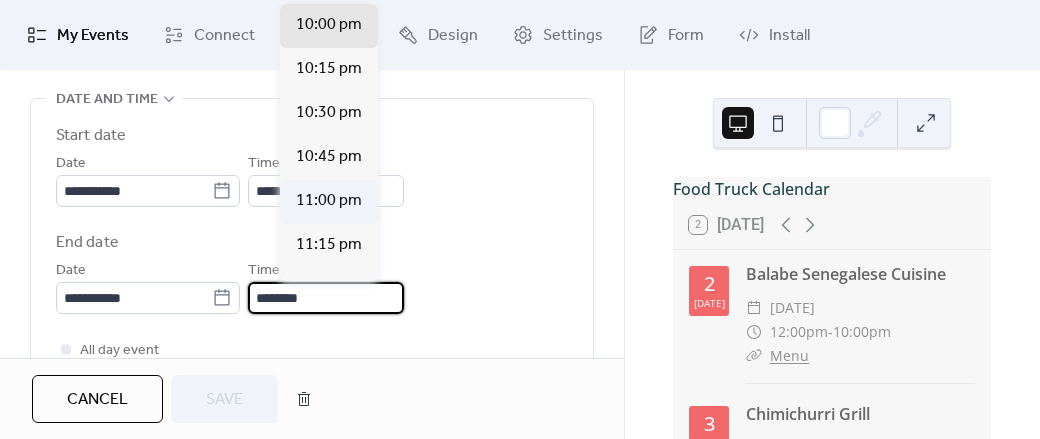 type on "********" 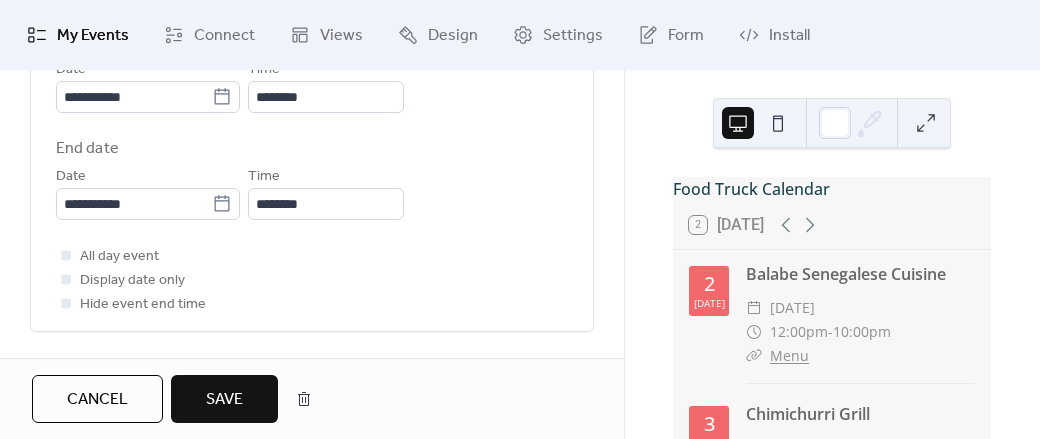scroll, scrollTop: 764, scrollLeft: 0, axis: vertical 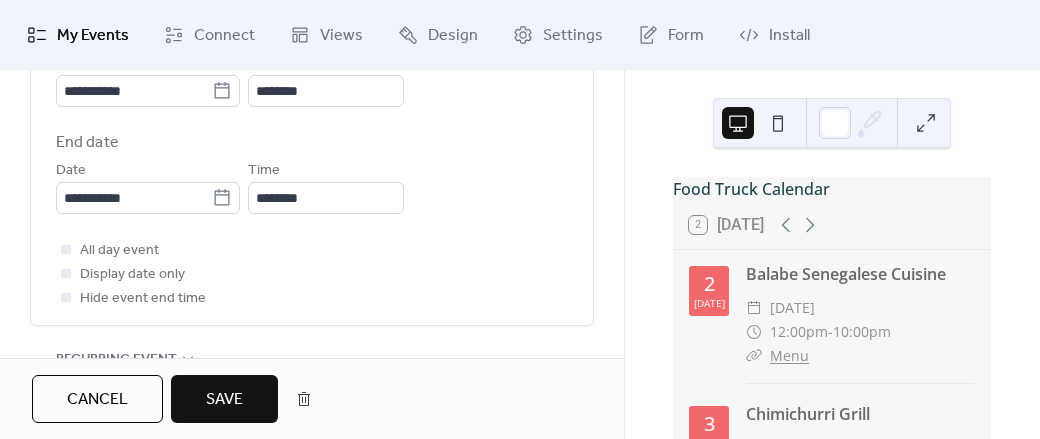 click on "Save" at bounding box center [224, 400] 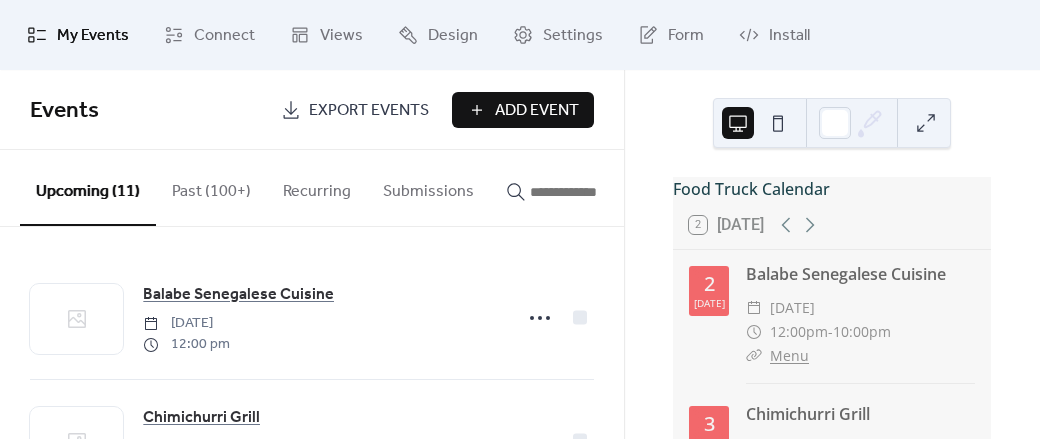 click on "Add Event" at bounding box center (523, 110) 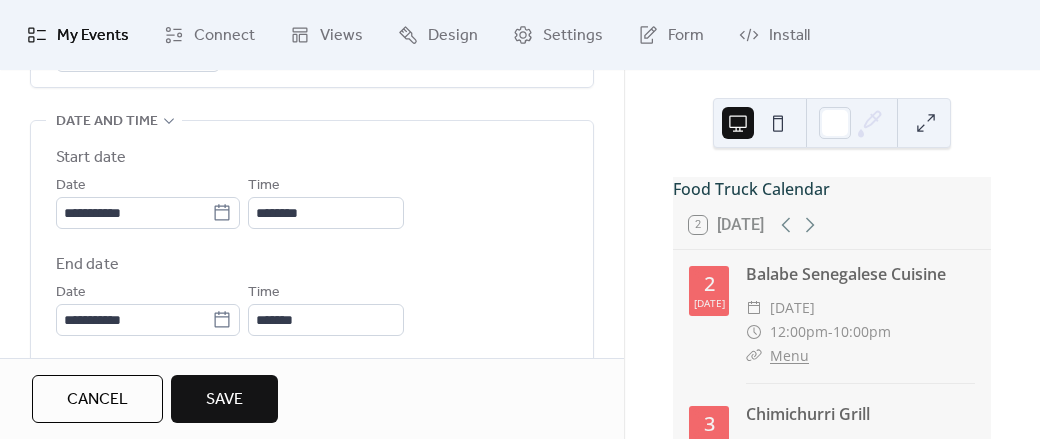 scroll, scrollTop: 644, scrollLeft: 0, axis: vertical 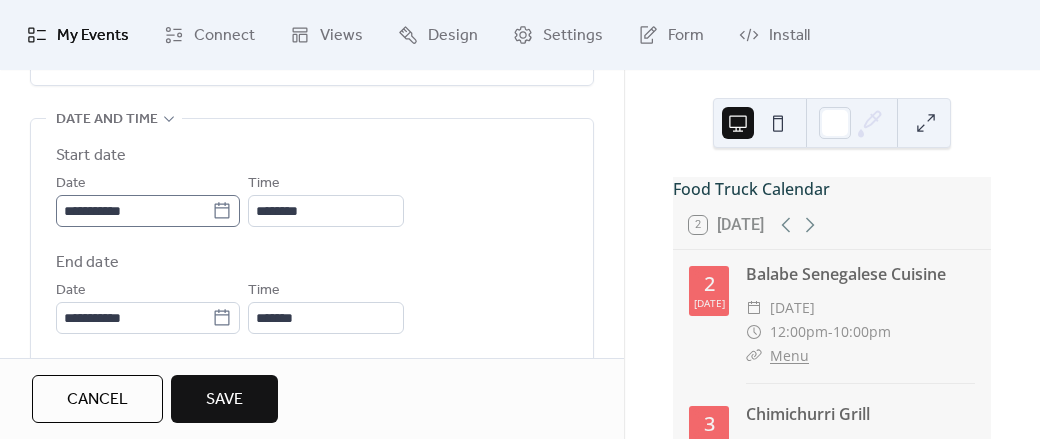 type on "**********" 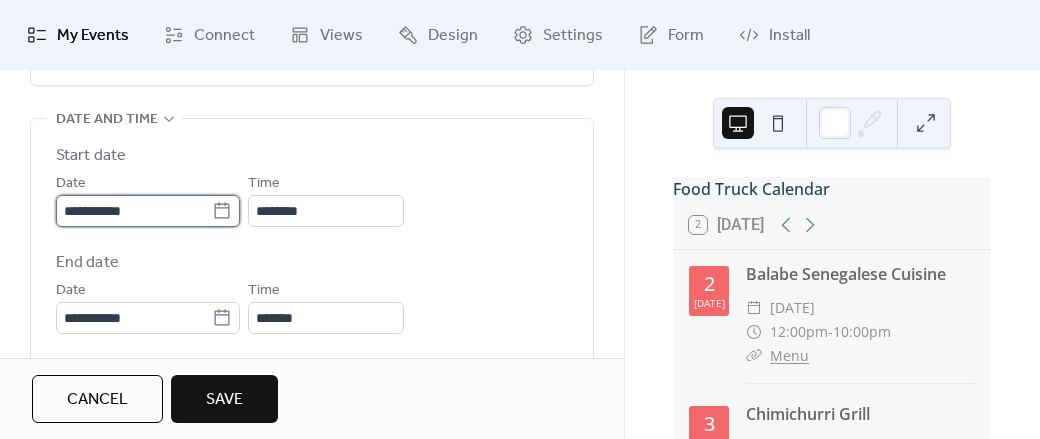 click on "**********" at bounding box center (134, 211) 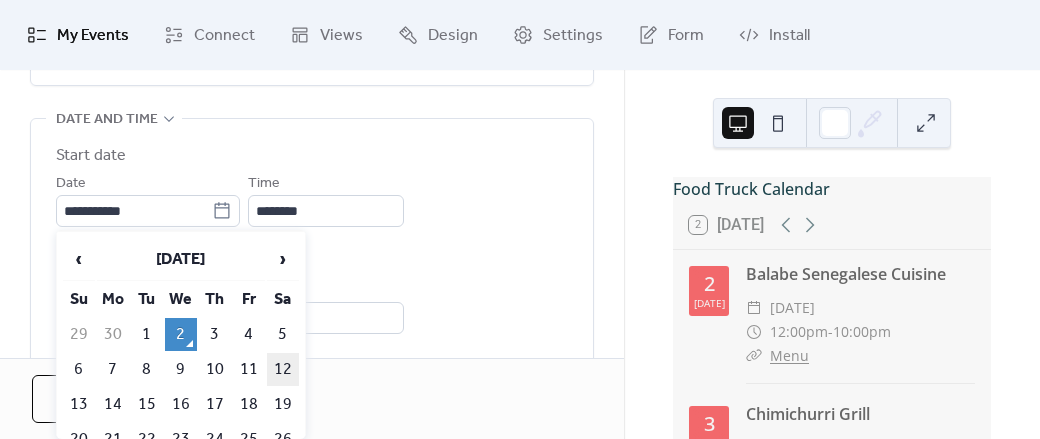 click on "12" at bounding box center (283, 369) 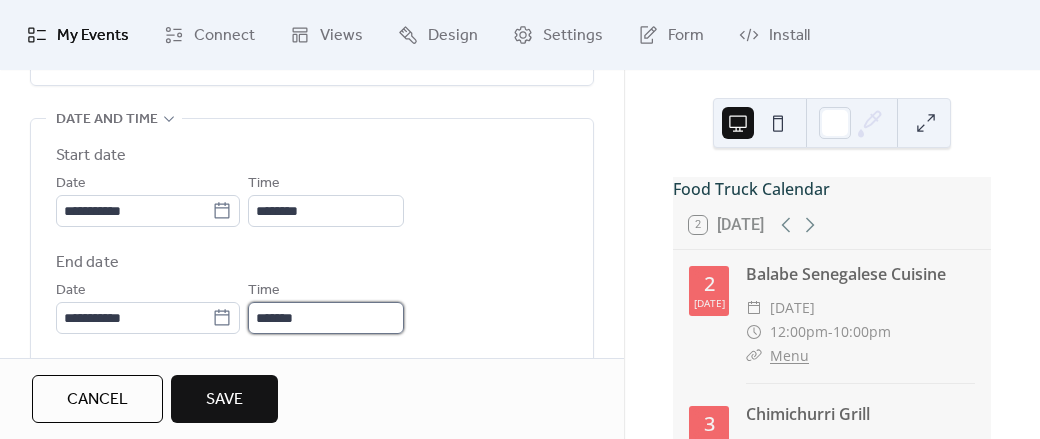 click on "*******" at bounding box center [326, 318] 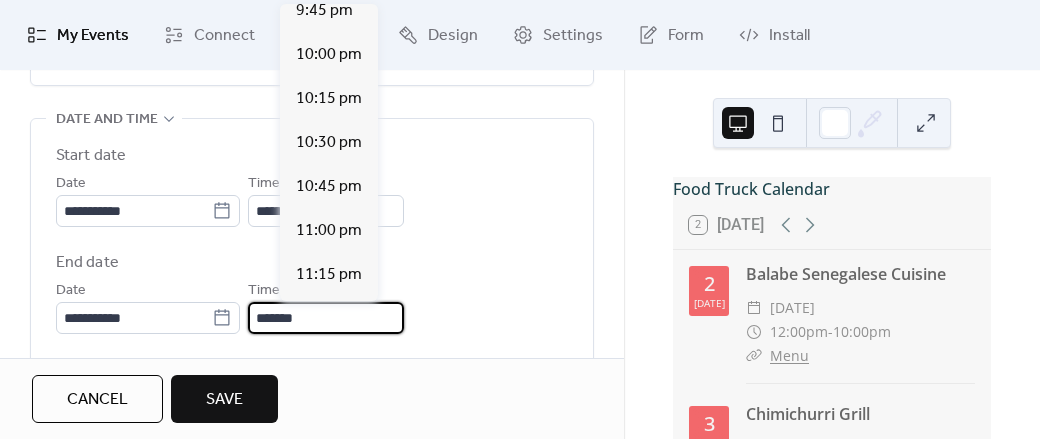 scroll, scrollTop: 1687, scrollLeft: 0, axis: vertical 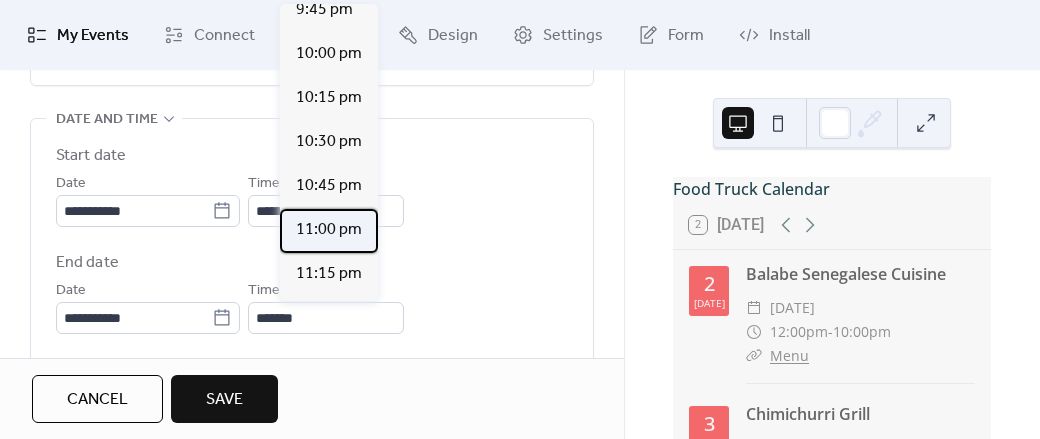 click on "11:00 pm" at bounding box center [329, 230] 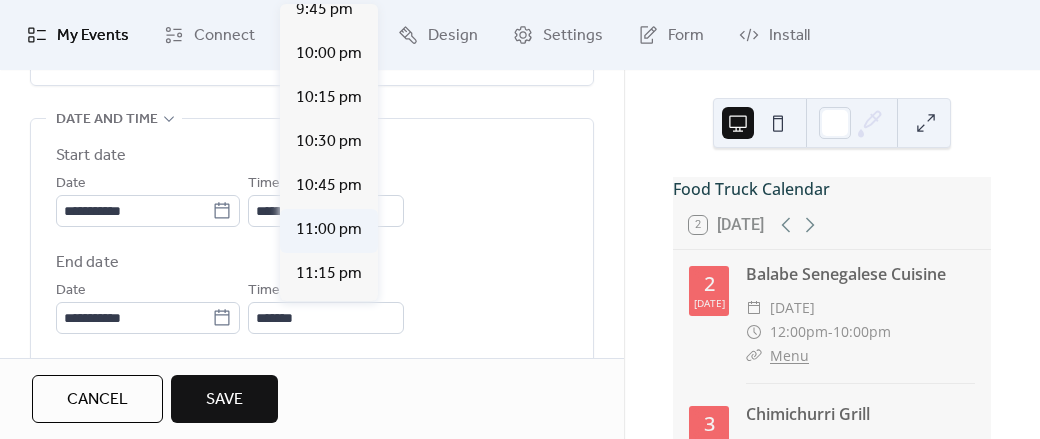 type on "********" 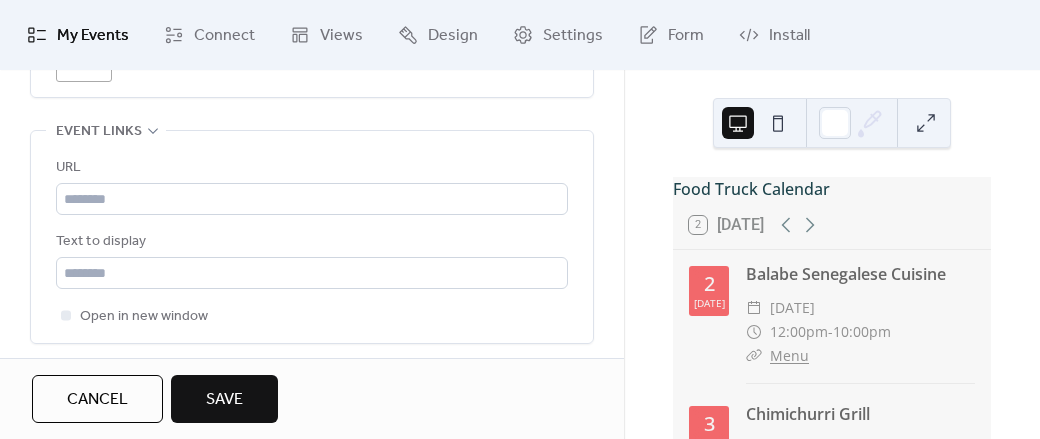 scroll, scrollTop: 1243, scrollLeft: 0, axis: vertical 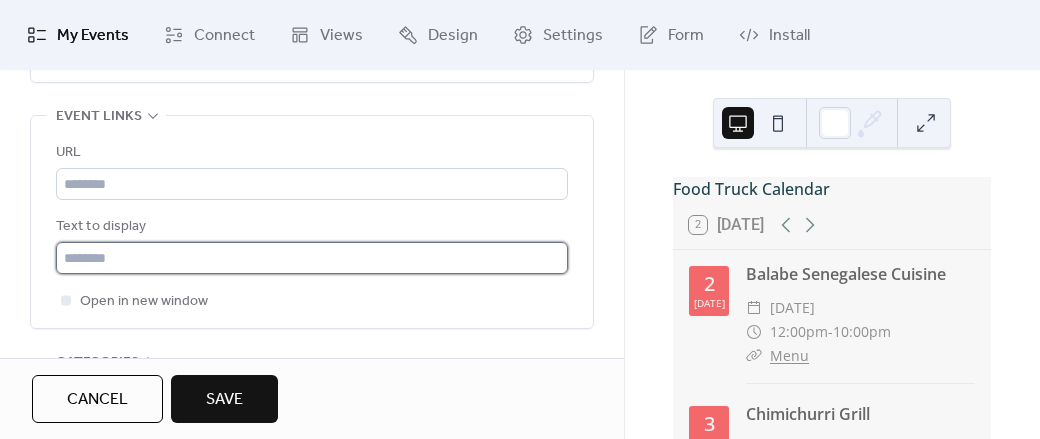 click at bounding box center (312, 258) 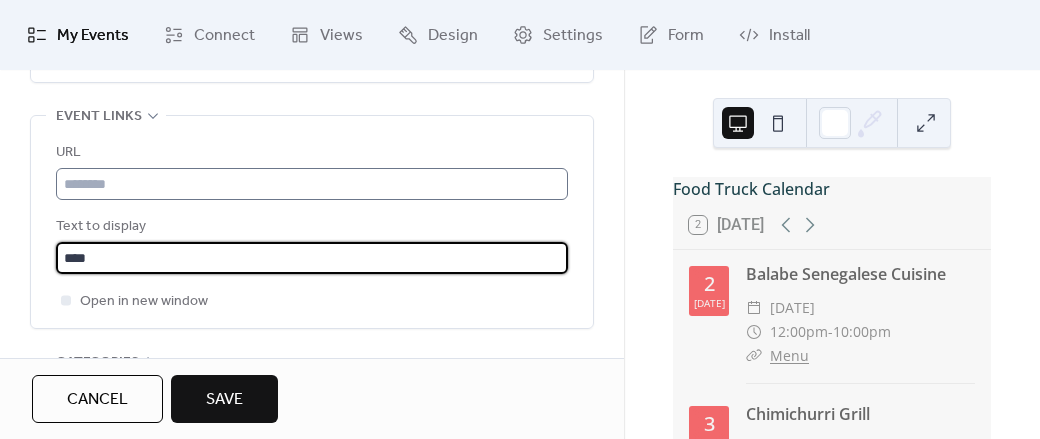 type on "****" 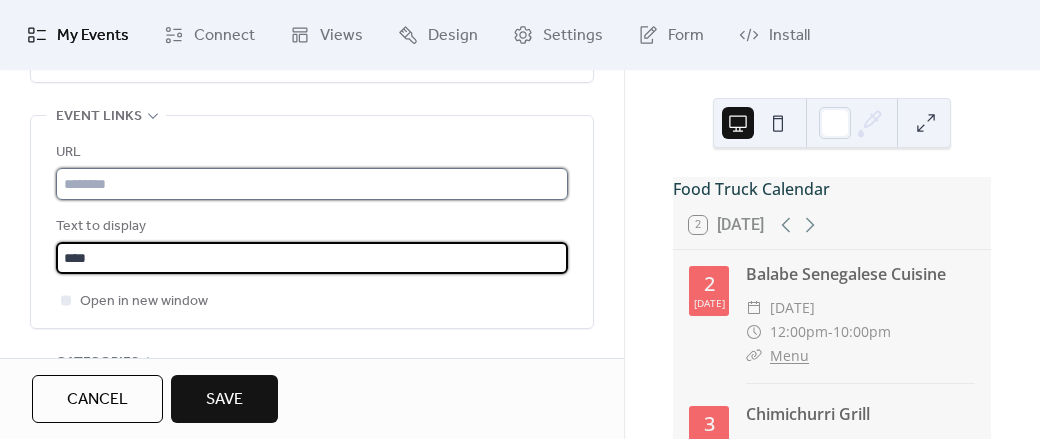 click at bounding box center [312, 184] 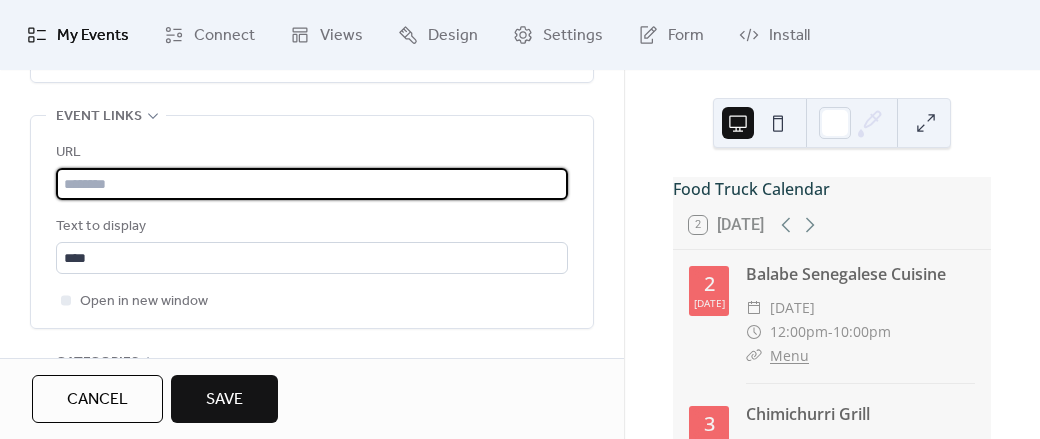paste on "**********" 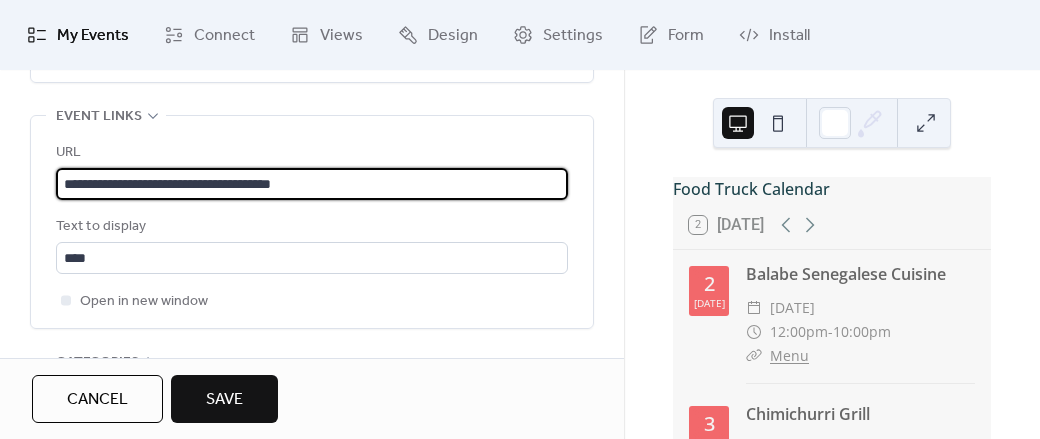 type on "**********" 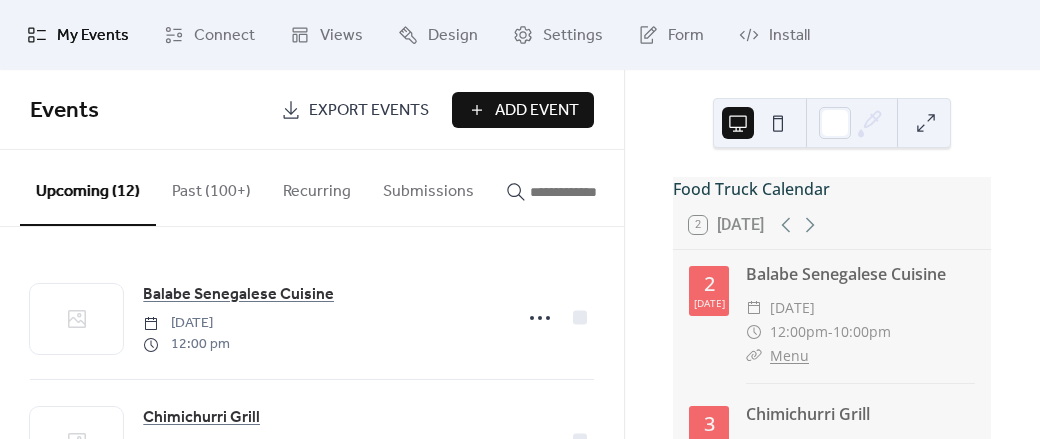 click on "Add Event" at bounding box center (537, 111) 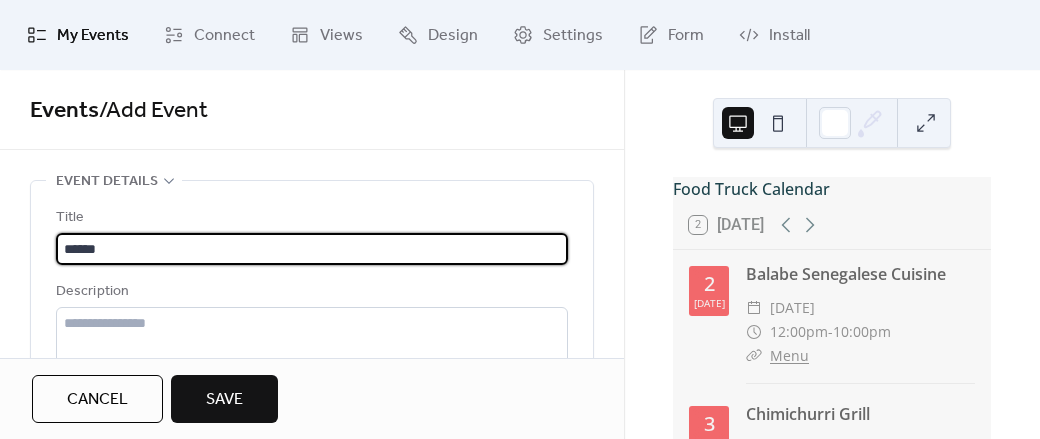 type on "******" 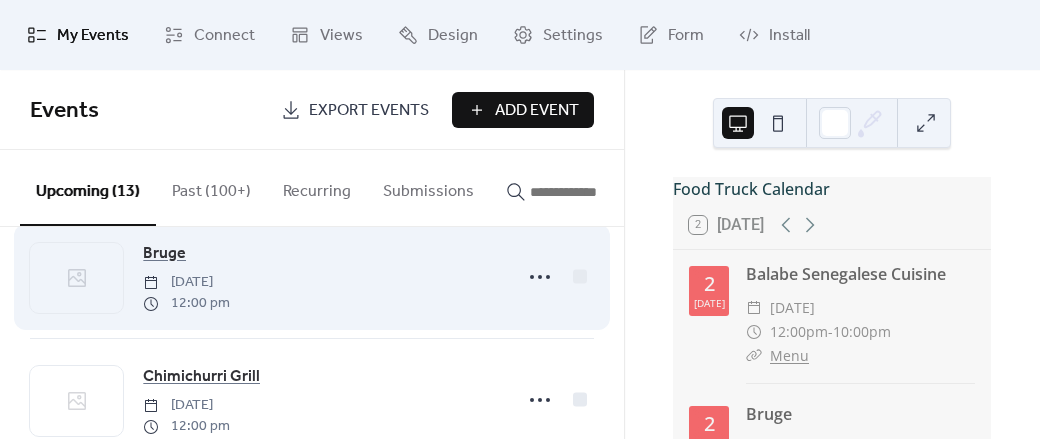 scroll, scrollTop: 164, scrollLeft: 0, axis: vertical 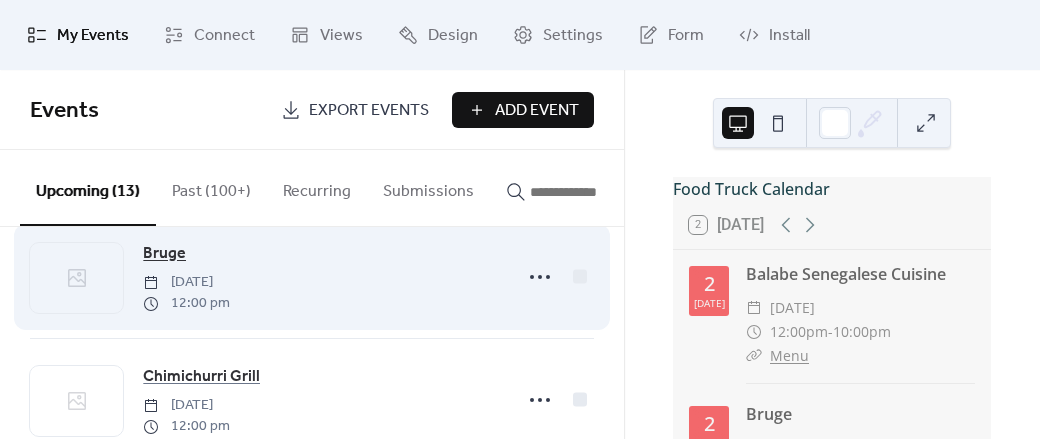 click on "Bruge" at bounding box center [164, 254] 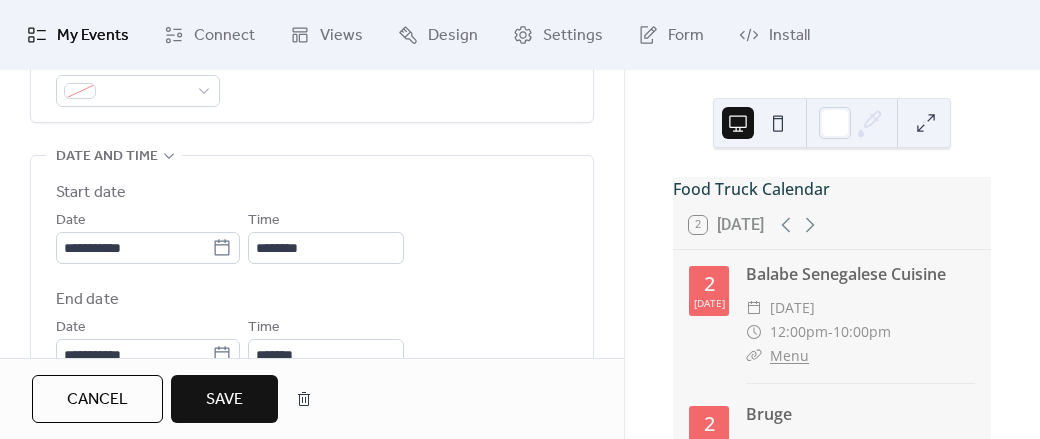 scroll, scrollTop: 639, scrollLeft: 0, axis: vertical 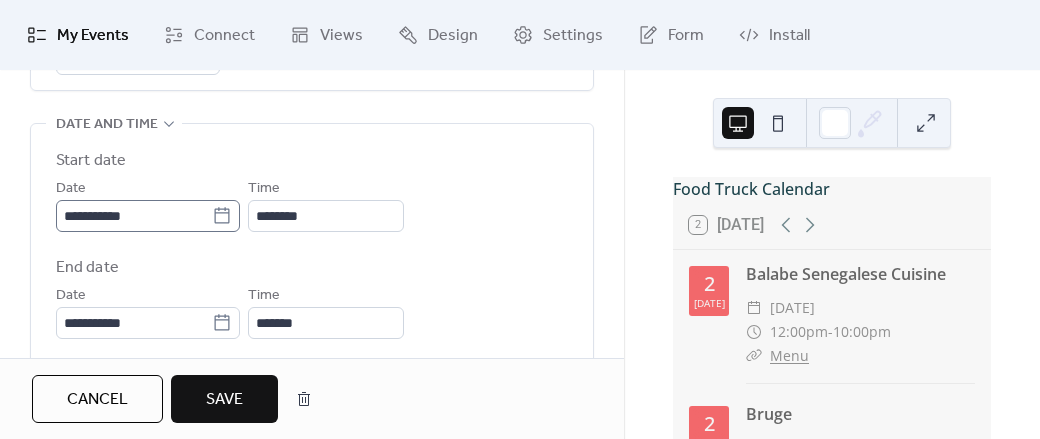type on "**********" 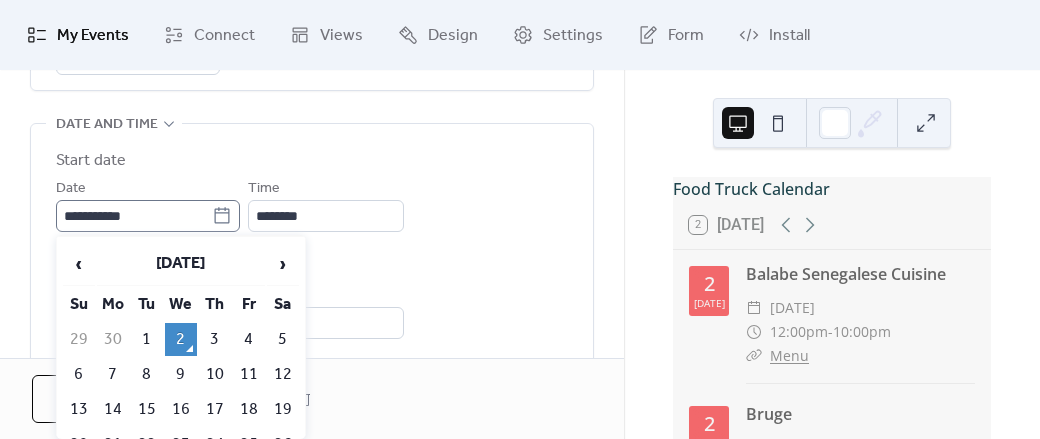 click 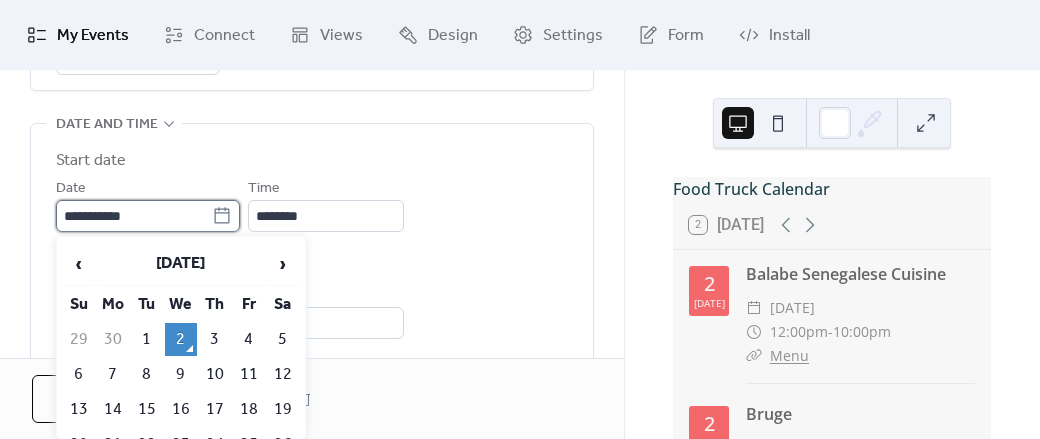 click on "**********" at bounding box center (134, 216) 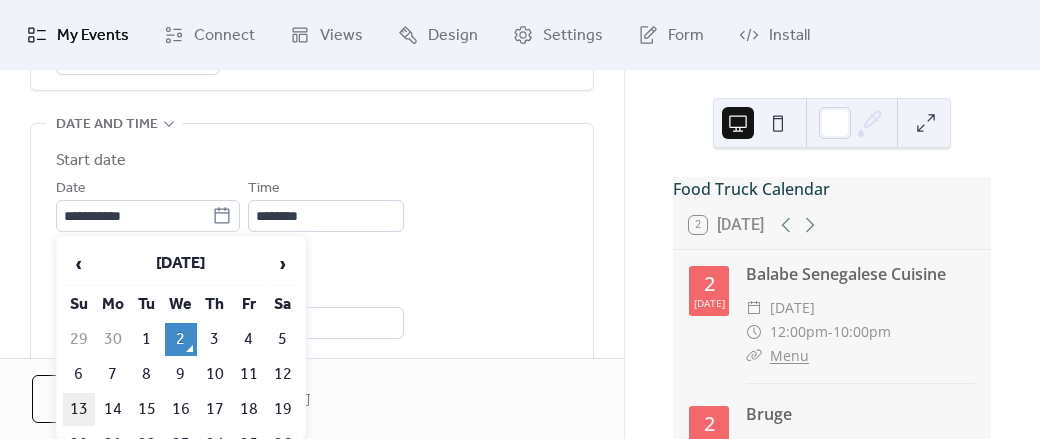 click on "13" at bounding box center (79, 409) 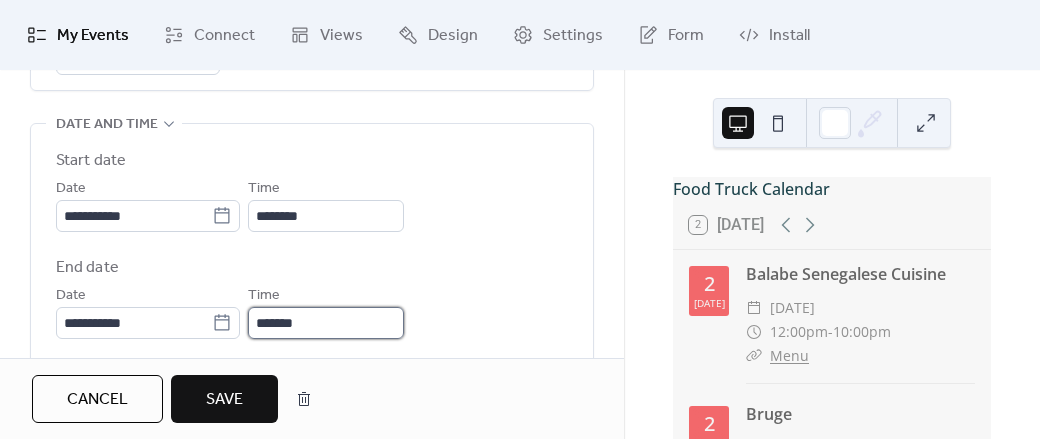 click on "*******" at bounding box center [326, 323] 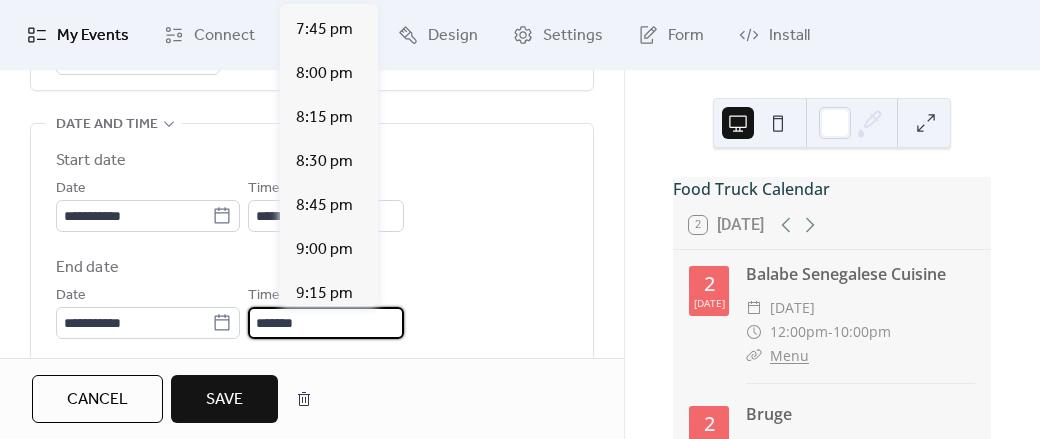 scroll, scrollTop: 1374, scrollLeft: 0, axis: vertical 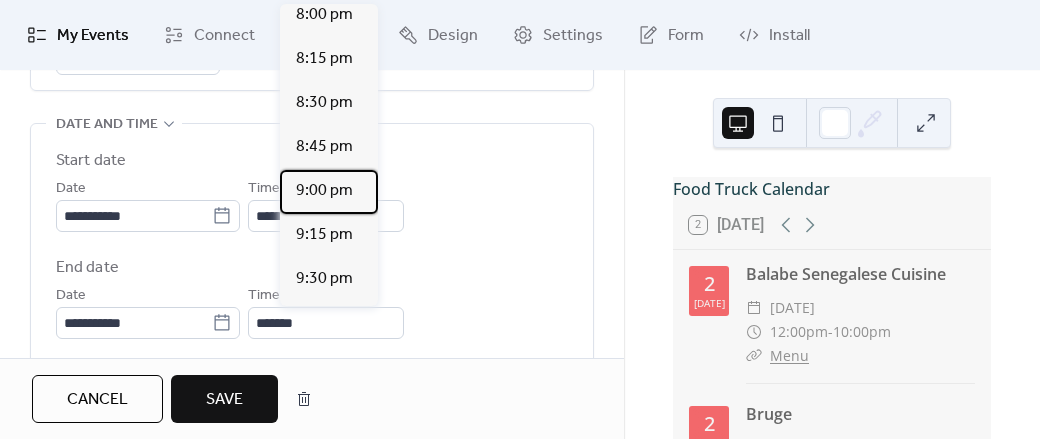 click on "9:00 pm" at bounding box center (324, 191) 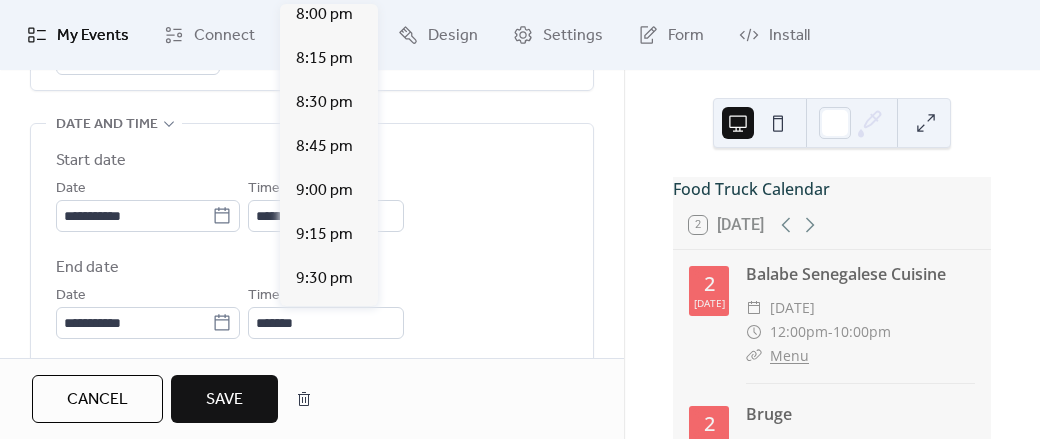 type on "*******" 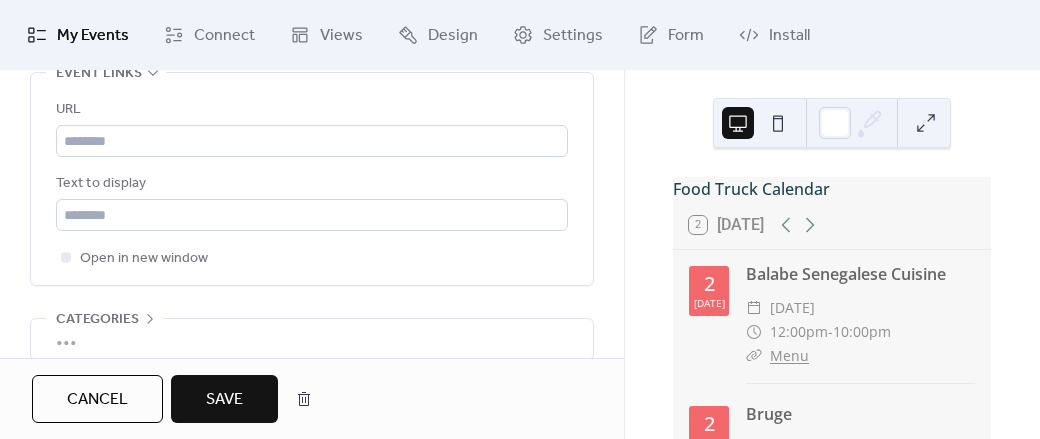 scroll, scrollTop: 1306, scrollLeft: 0, axis: vertical 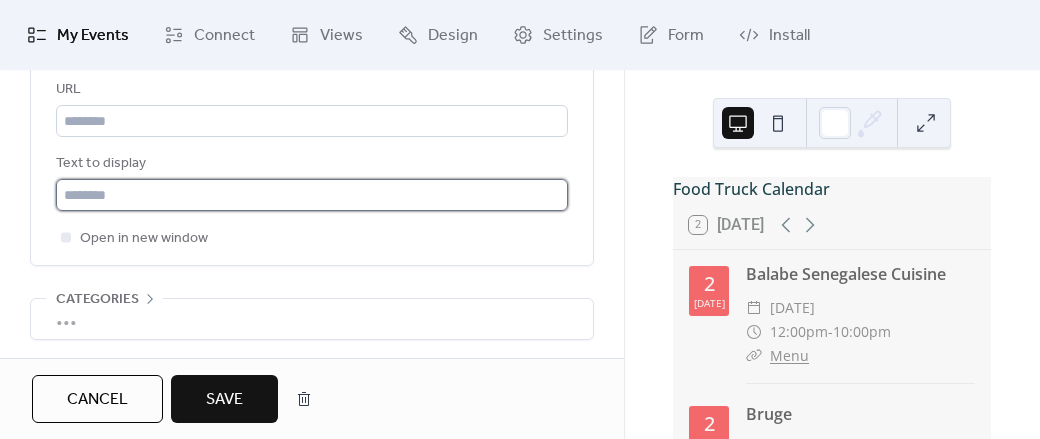 click at bounding box center (312, 195) 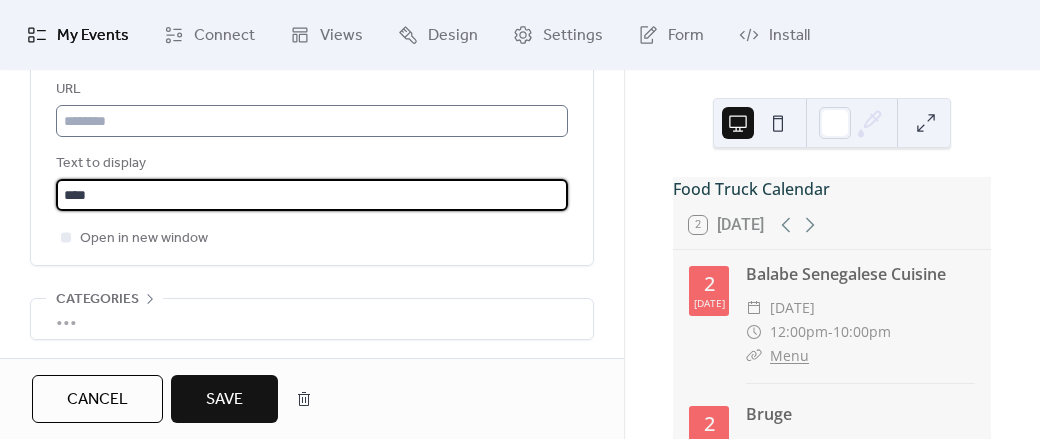type on "****" 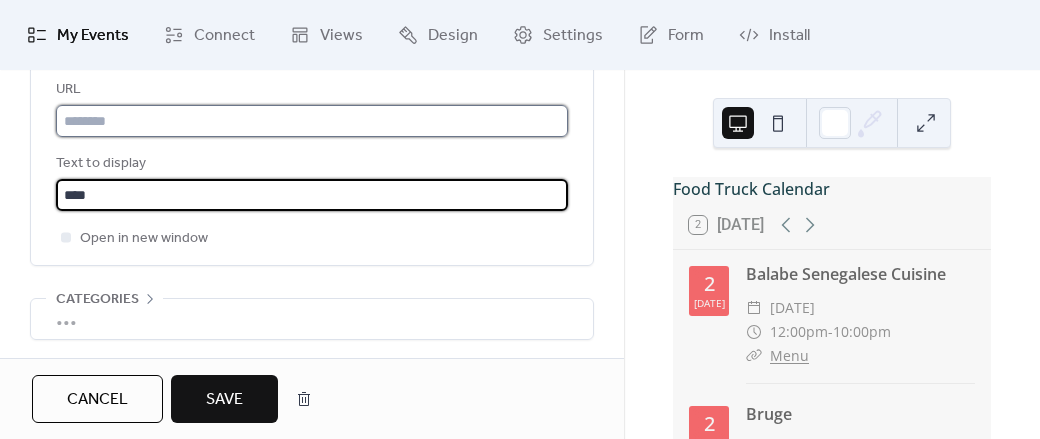 click at bounding box center [312, 121] 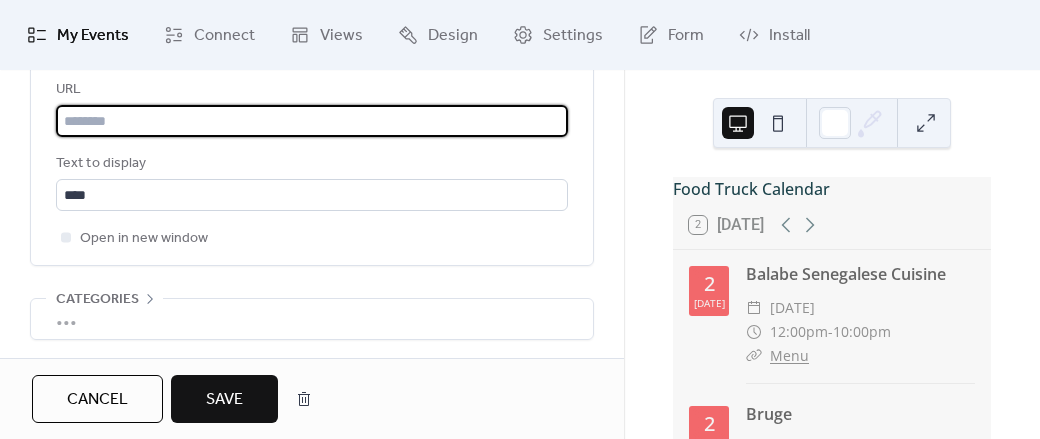 paste on "**********" 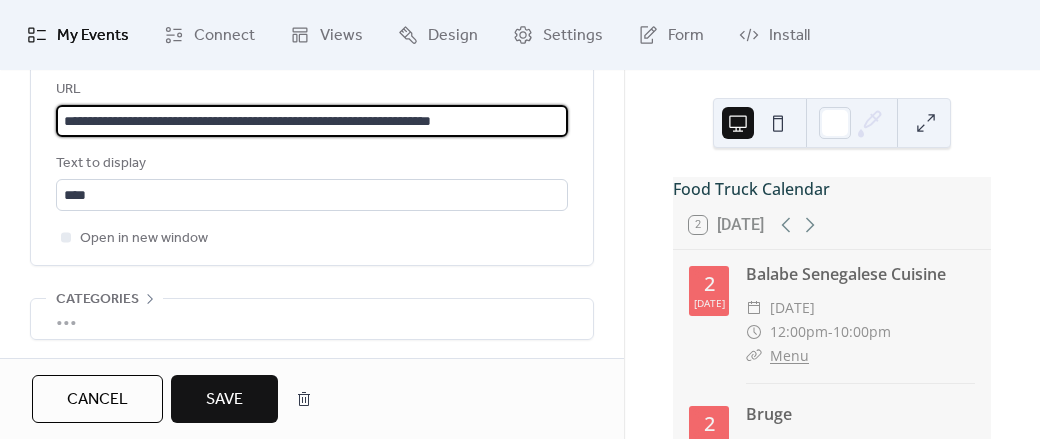 type on "**********" 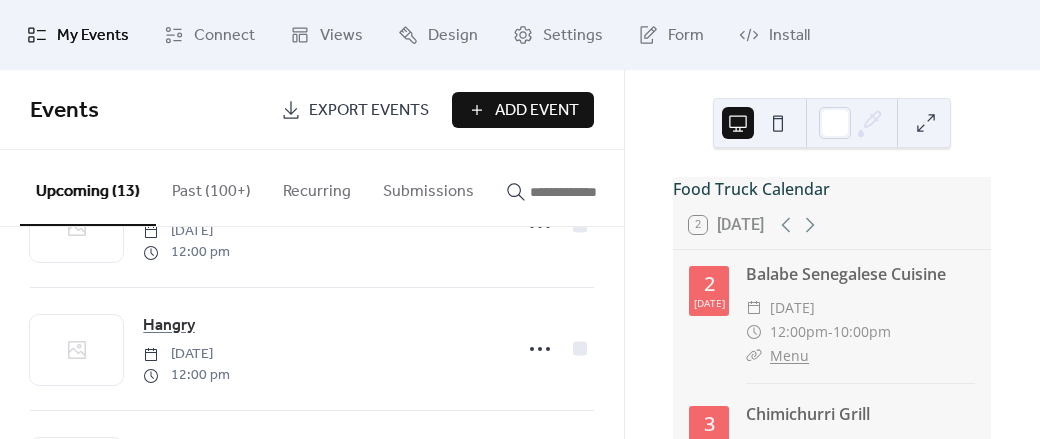 scroll, scrollTop: 1456, scrollLeft: 0, axis: vertical 